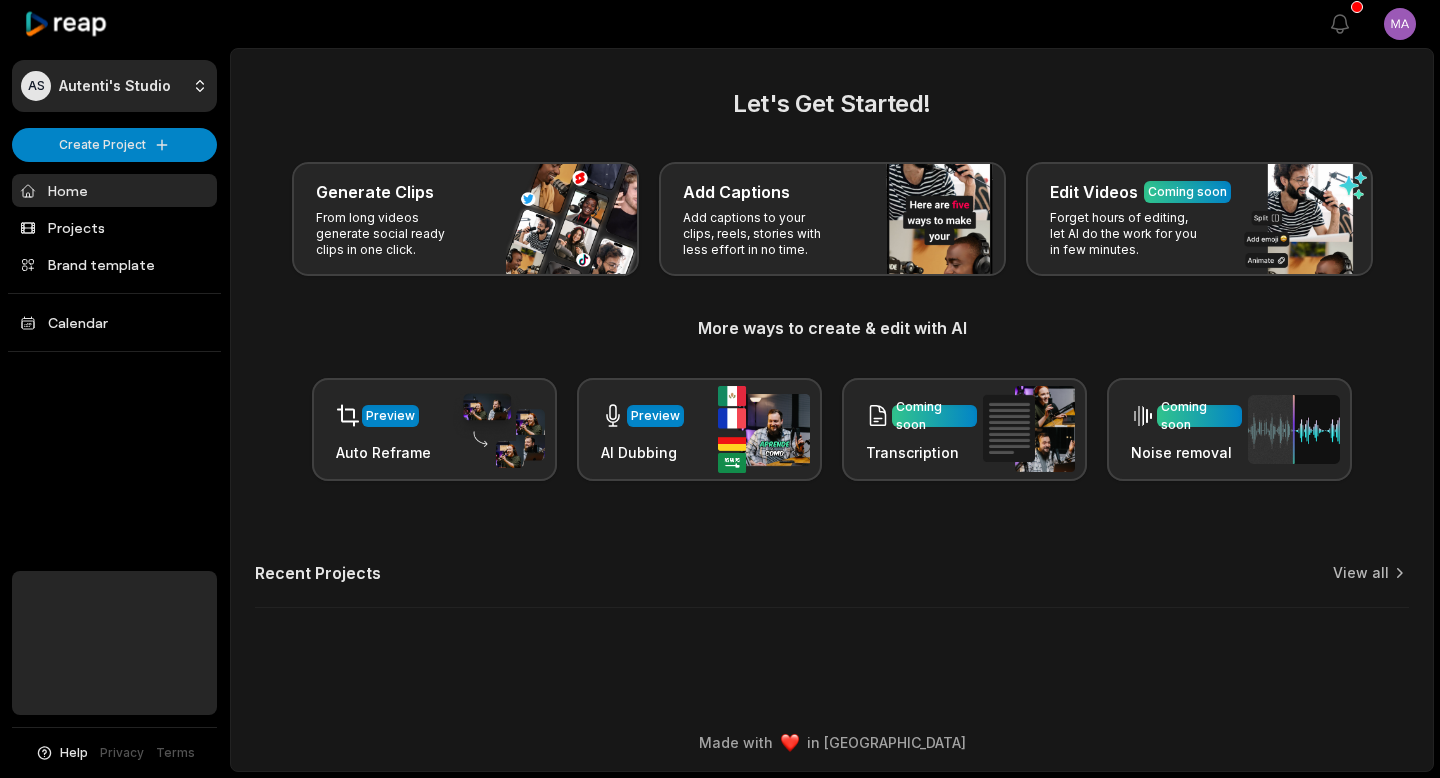 scroll, scrollTop: 0, scrollLeft: 0, axis: both 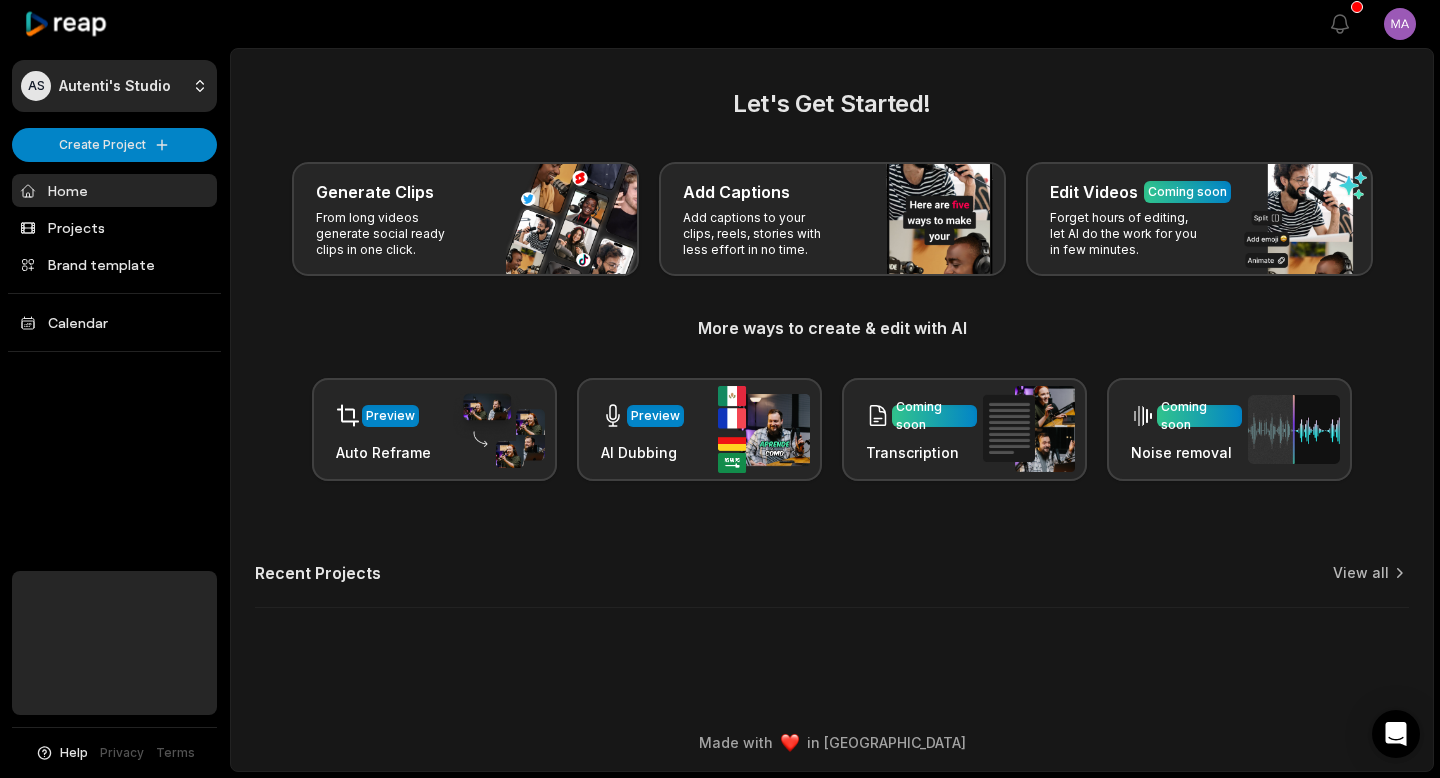 click on "Add Captions Add captions to your clips, reels, stories with less effort in no time." at bounding box center (832, 219) 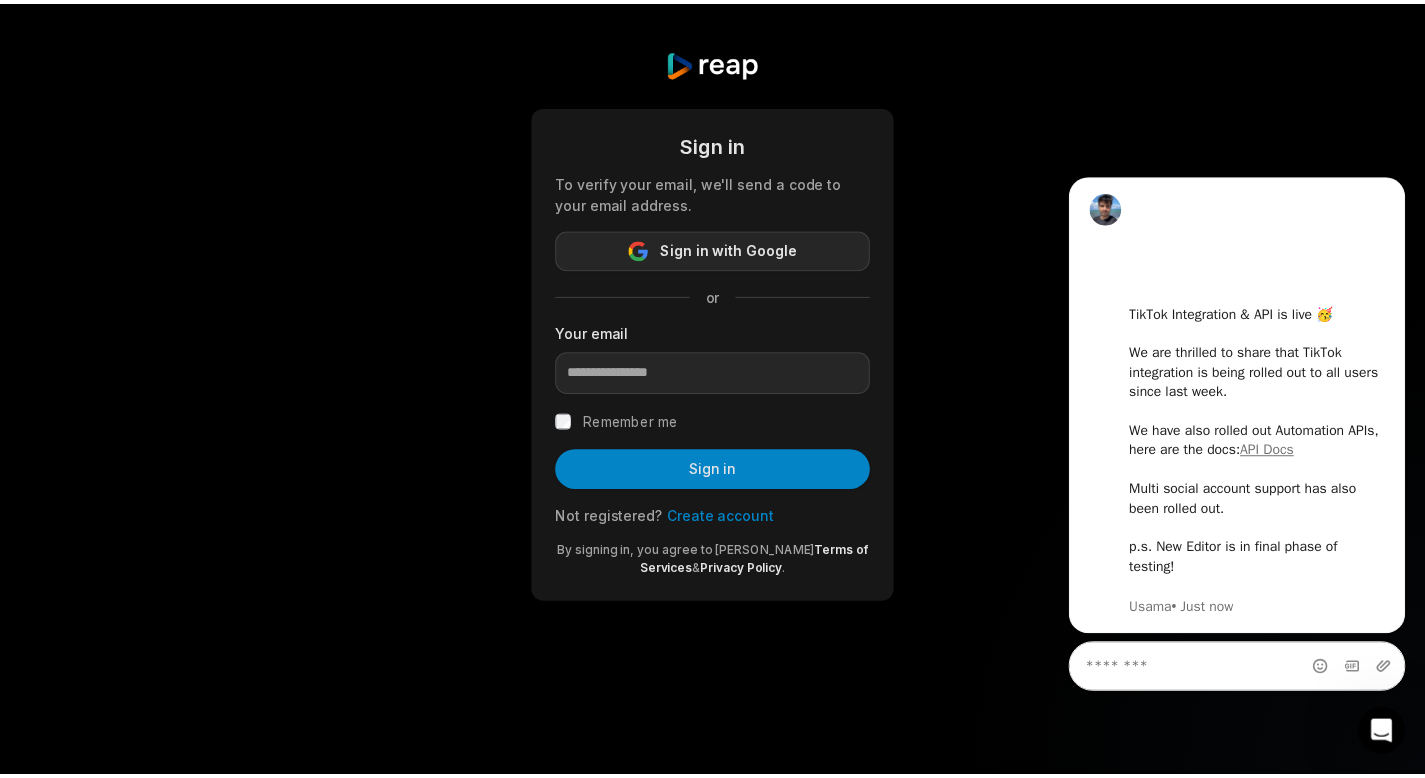 scroll, scrollTop: 0, scrollLeft: 0, axis: both 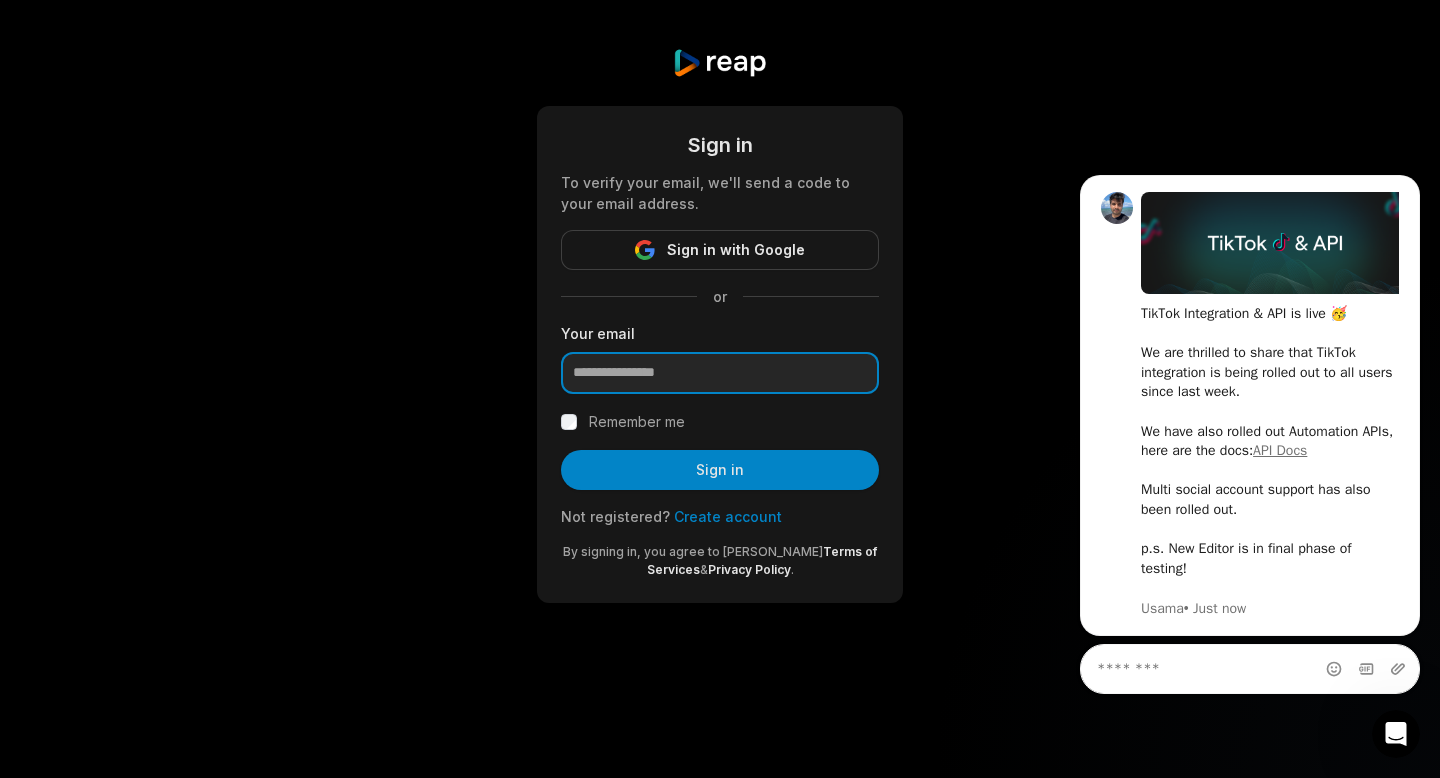 click at bounding box center (720, 373) 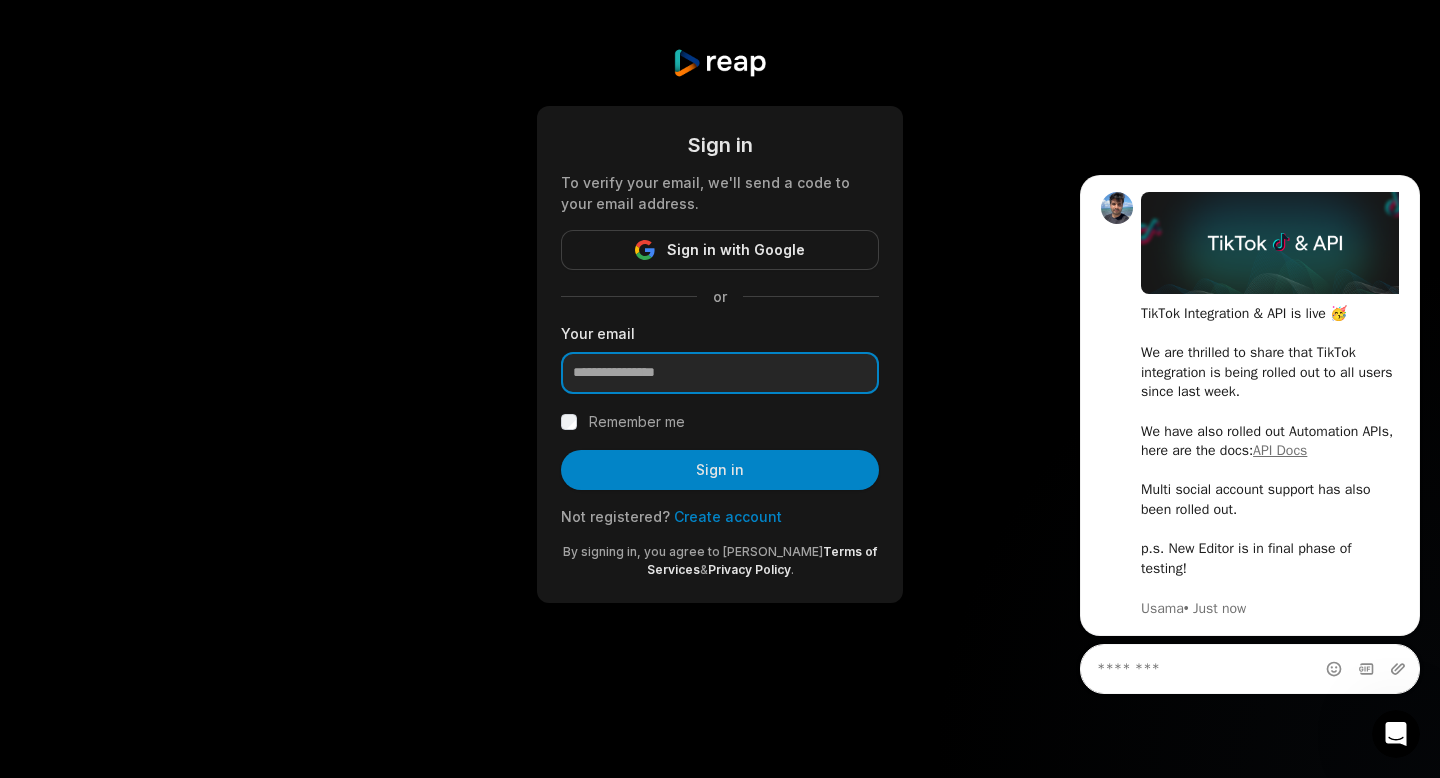 paste on "**********" 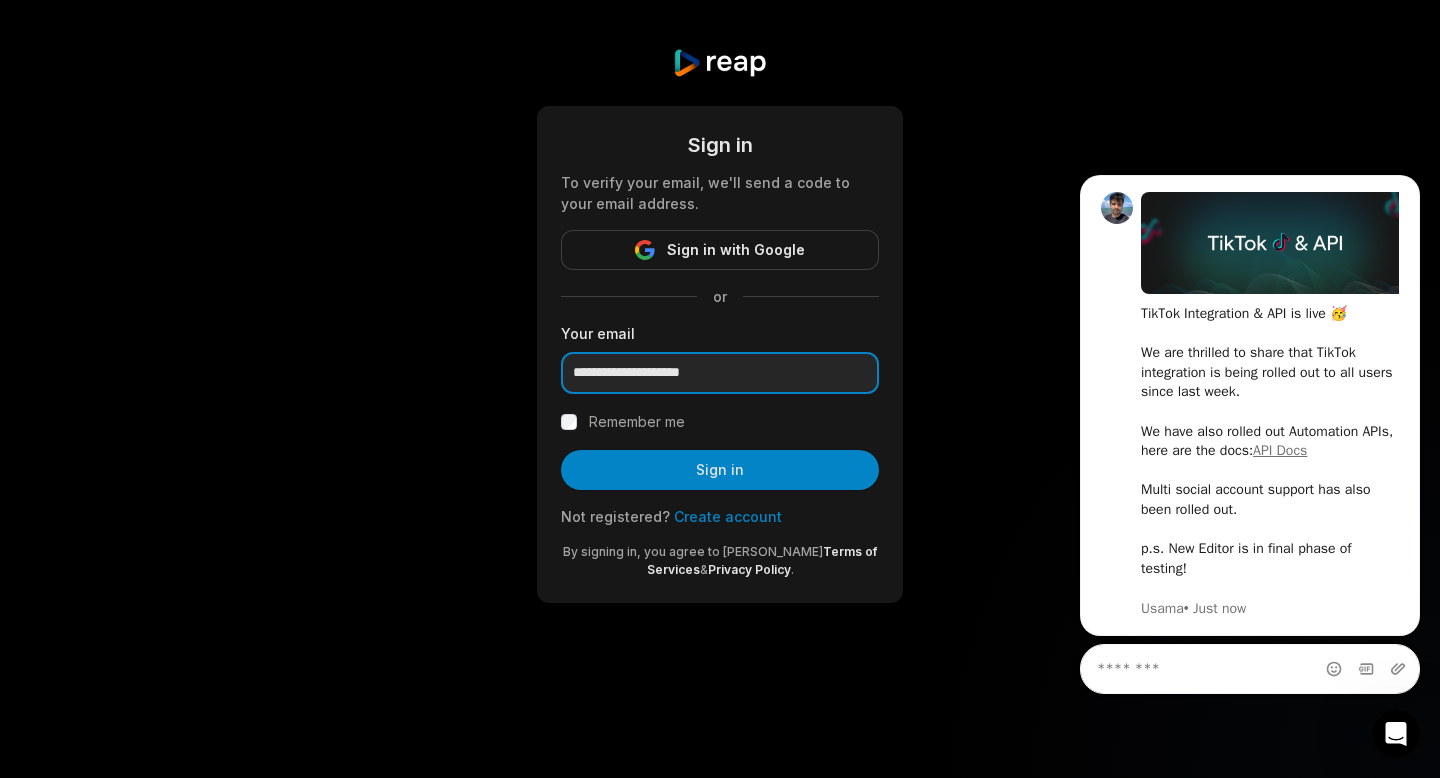 type on "**********" 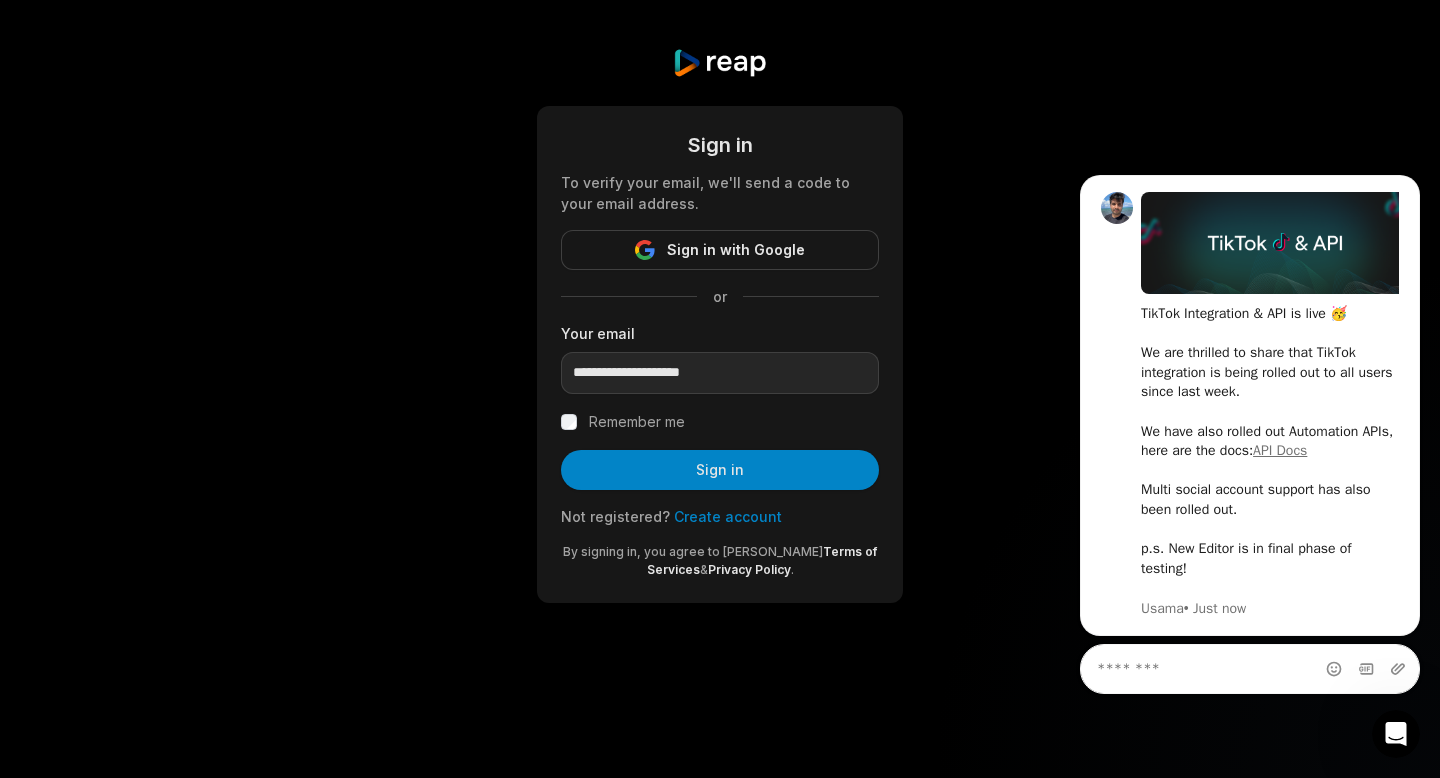 click on "Remember me" at bounding box center (637, 422) 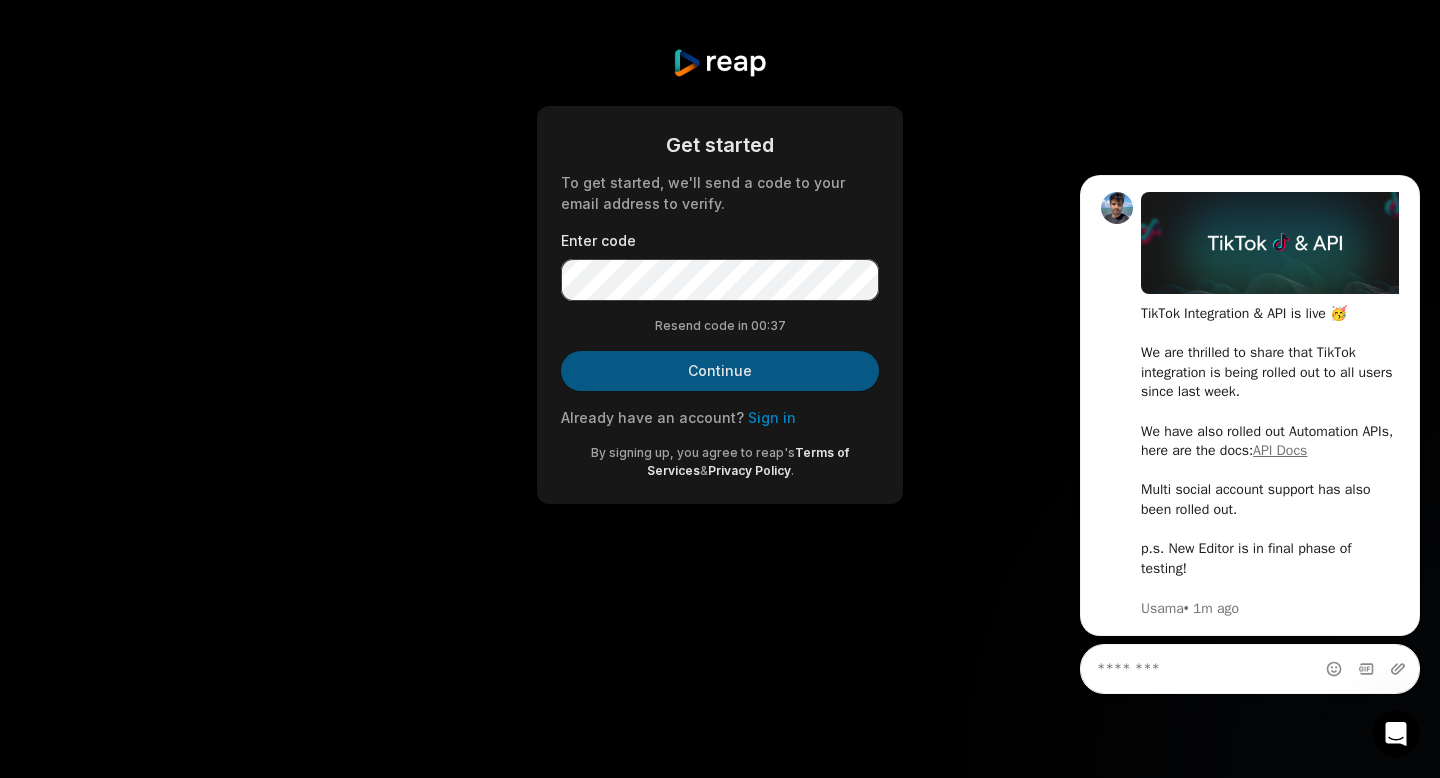 click on "Continue" at bounding box center (720, 371) 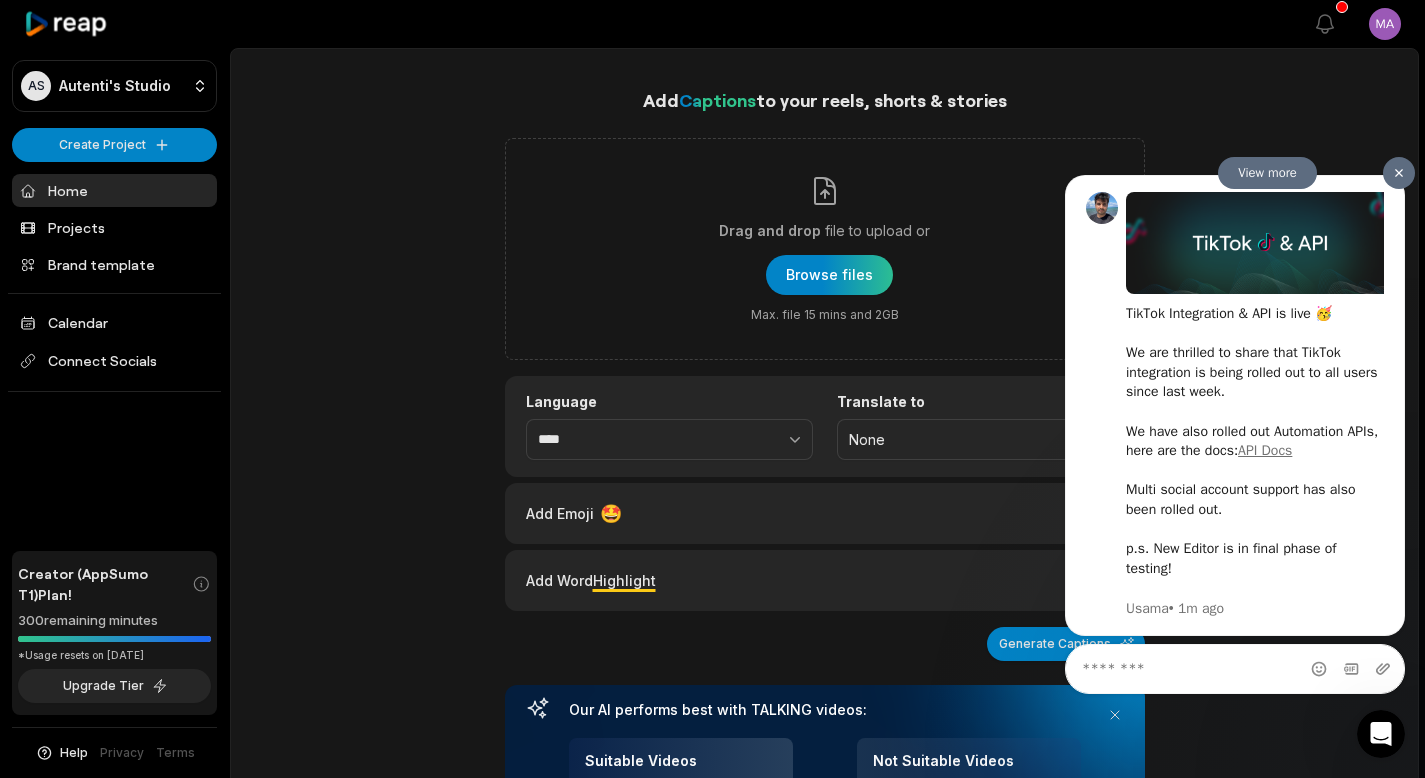 click at bounding box center (1399, 172) 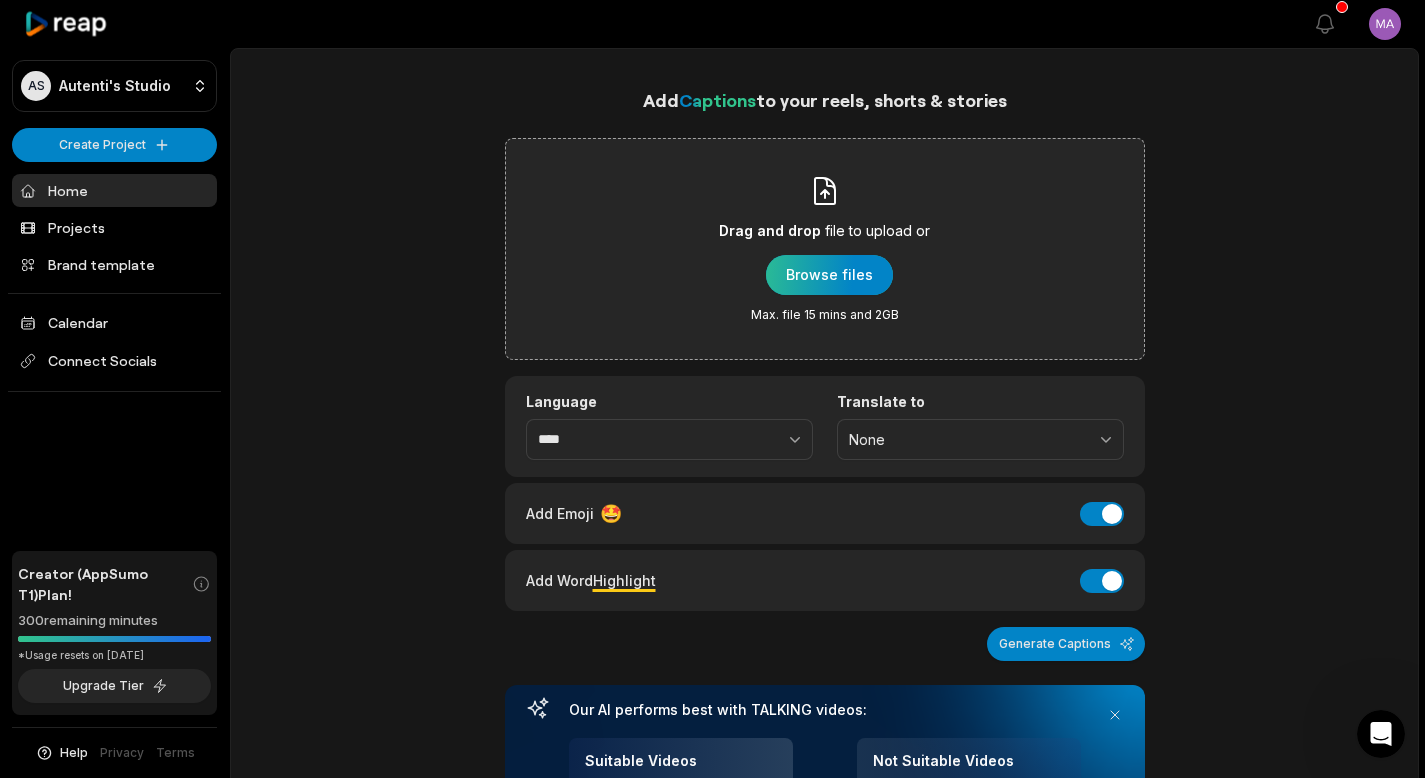 click at bounding box center (829, 275) 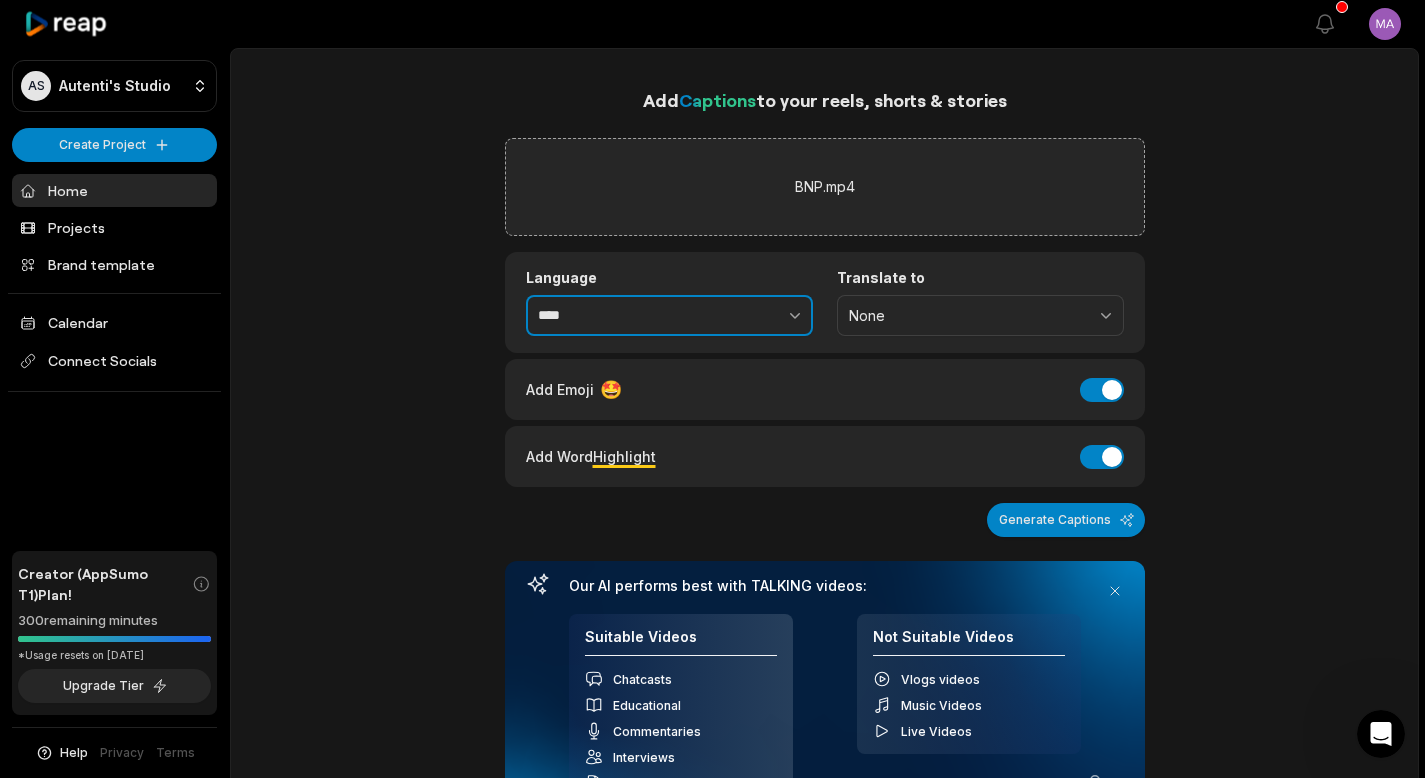 click on "****" at bounding box center [669, 316] 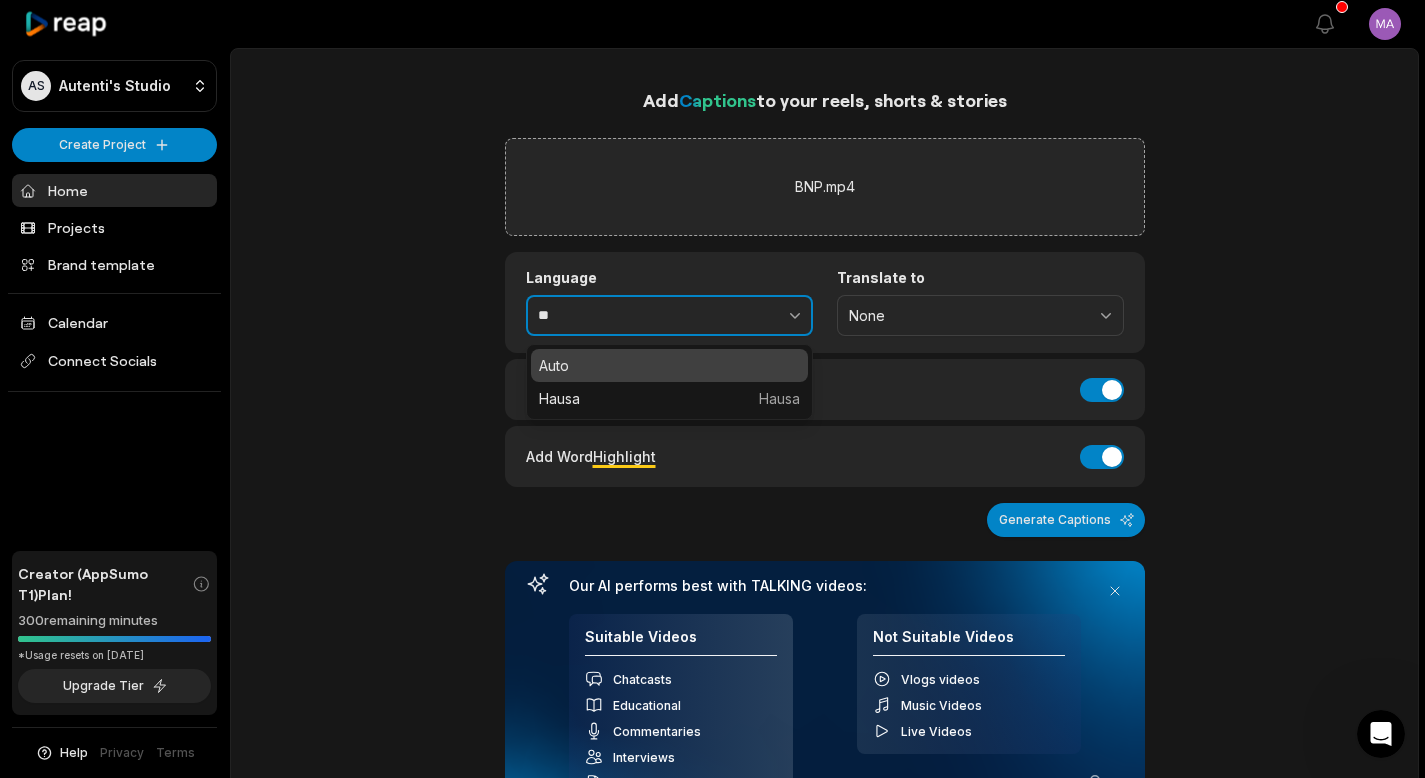 type on "*" 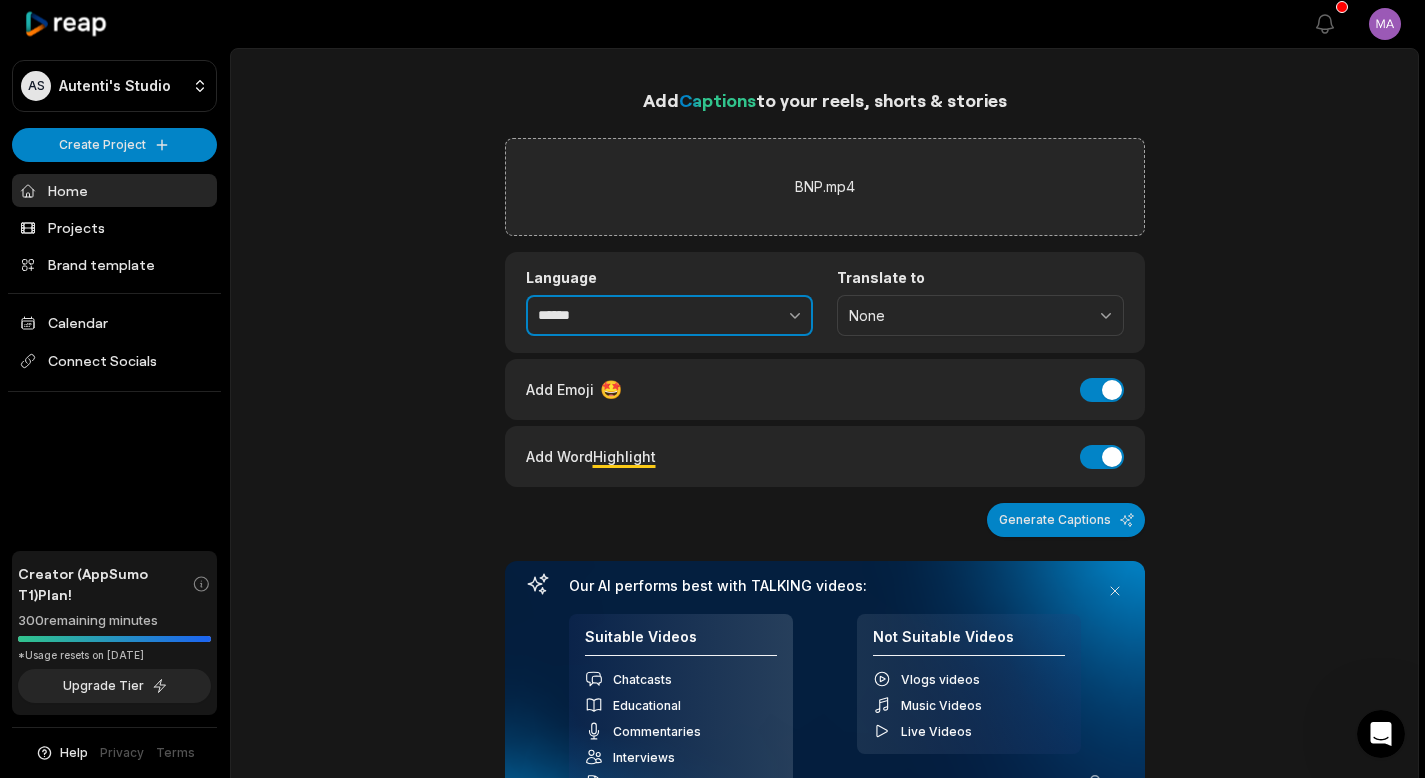 type on "******" 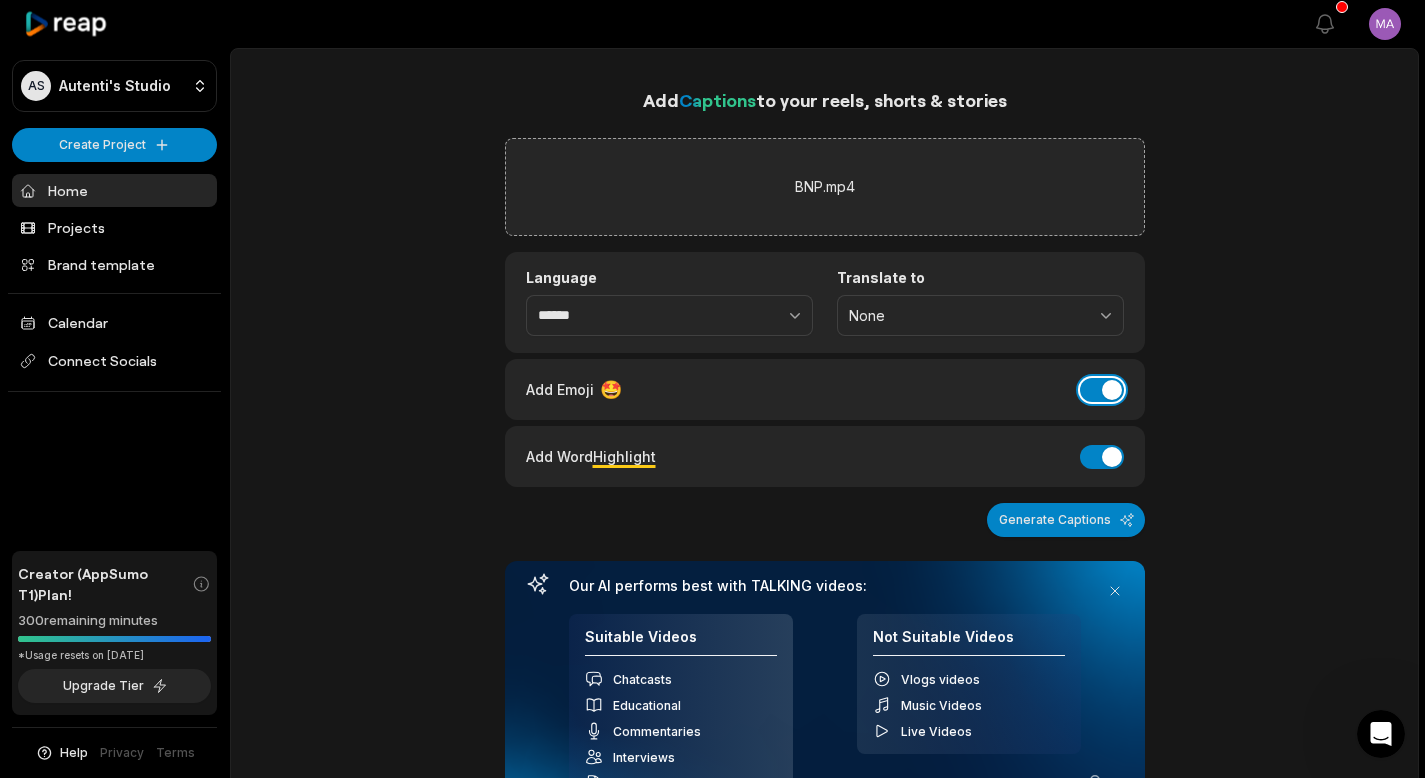 click on "Add Emoji" at bounding box center [1102, 390] 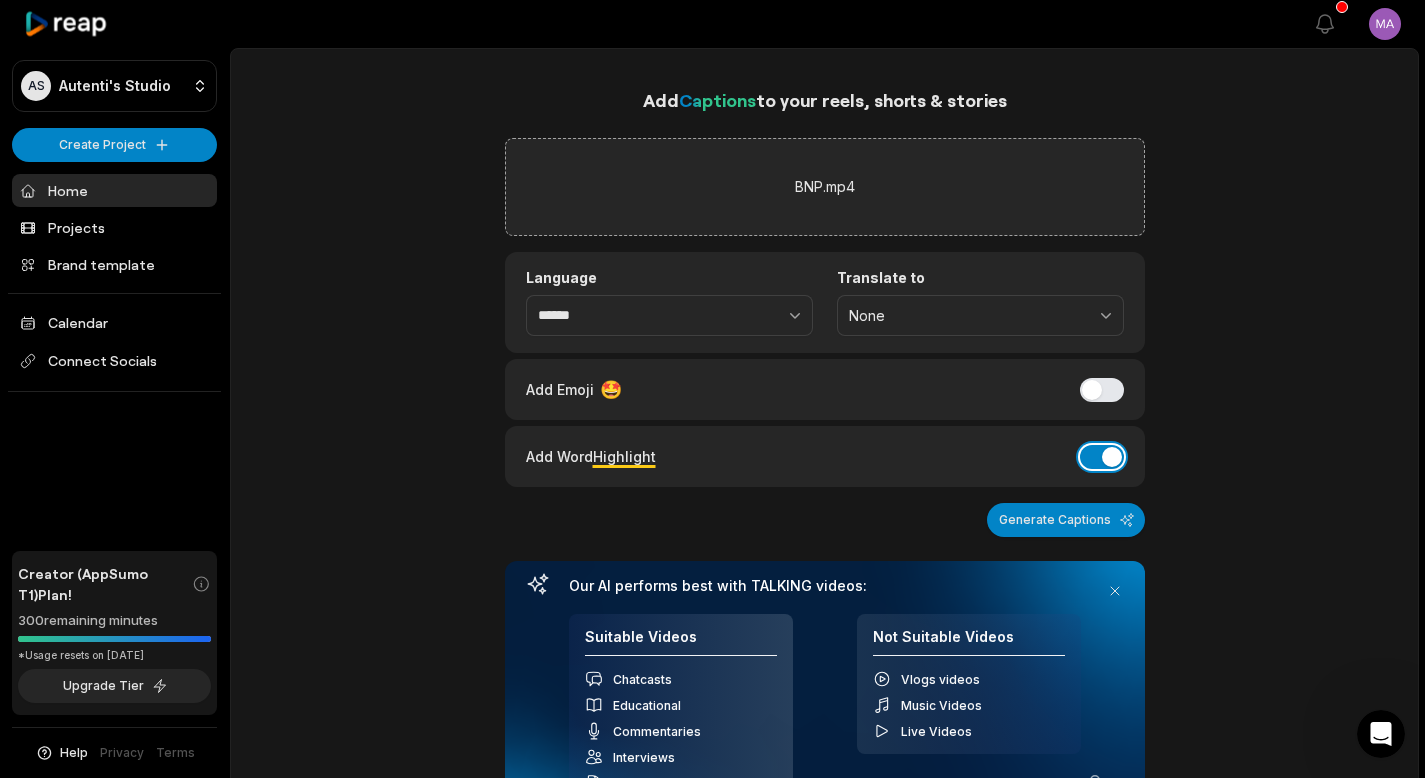click on "Add Word Highlight" at bounding box center (1102, 457) 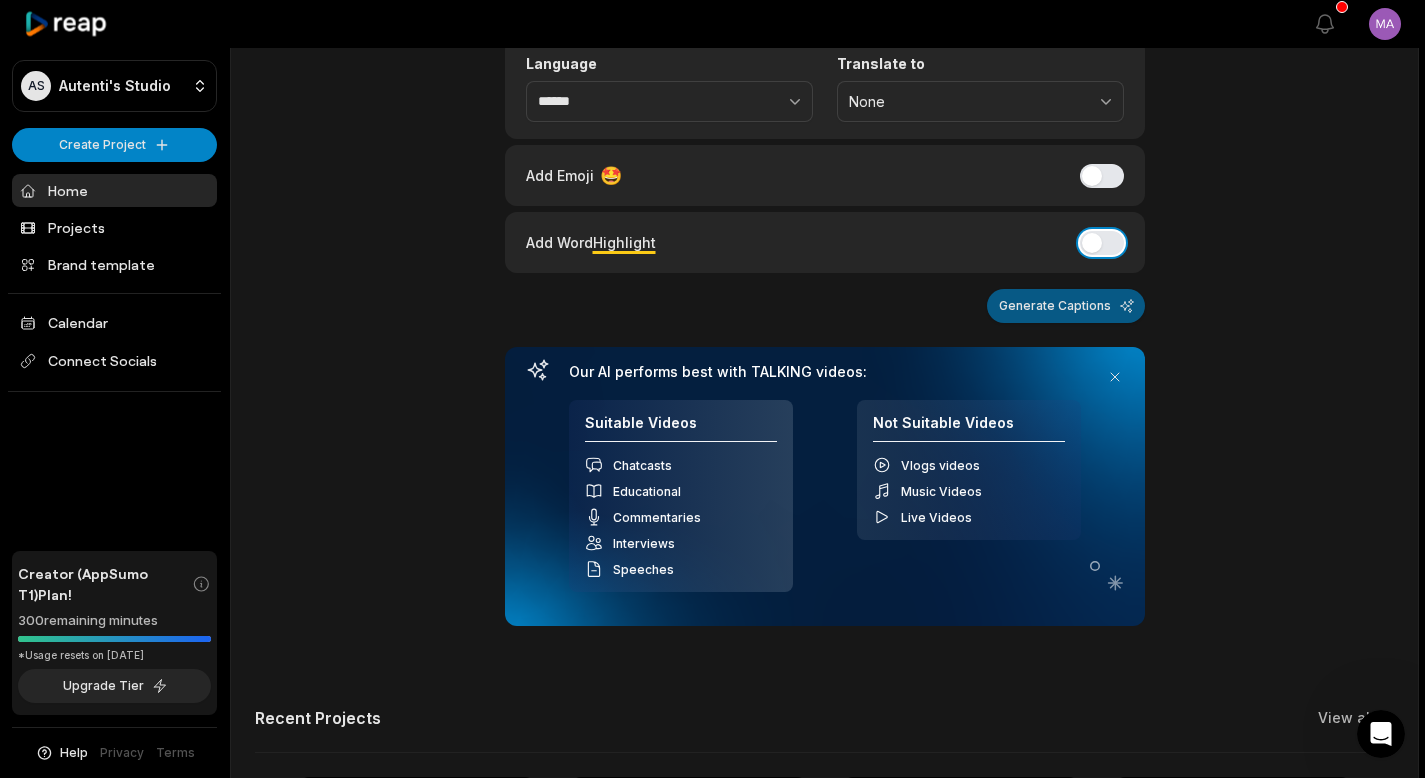 scroll, scrollTop: 214, scrollLeft: 0, axis: vertical 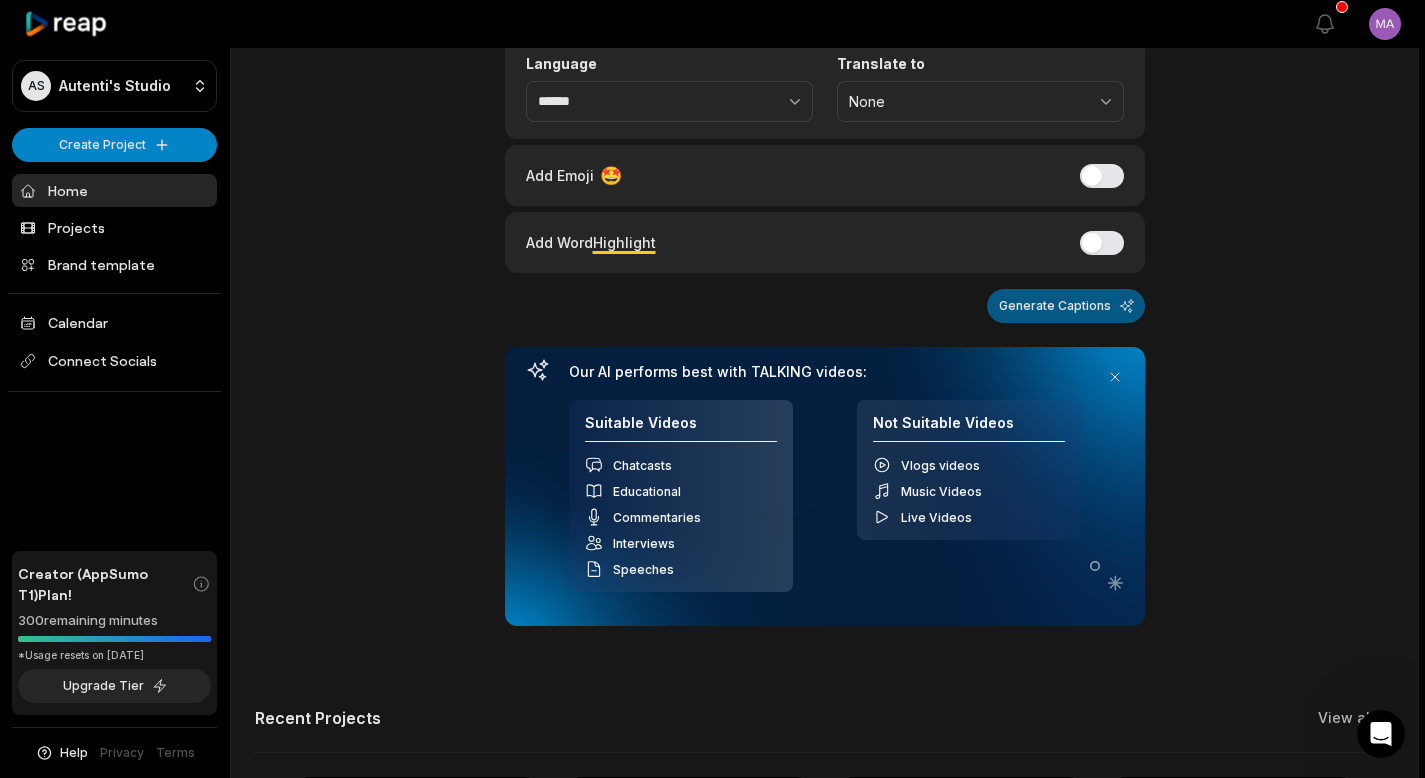 click on "Generate Captions" at bounding box center [1066, 306] 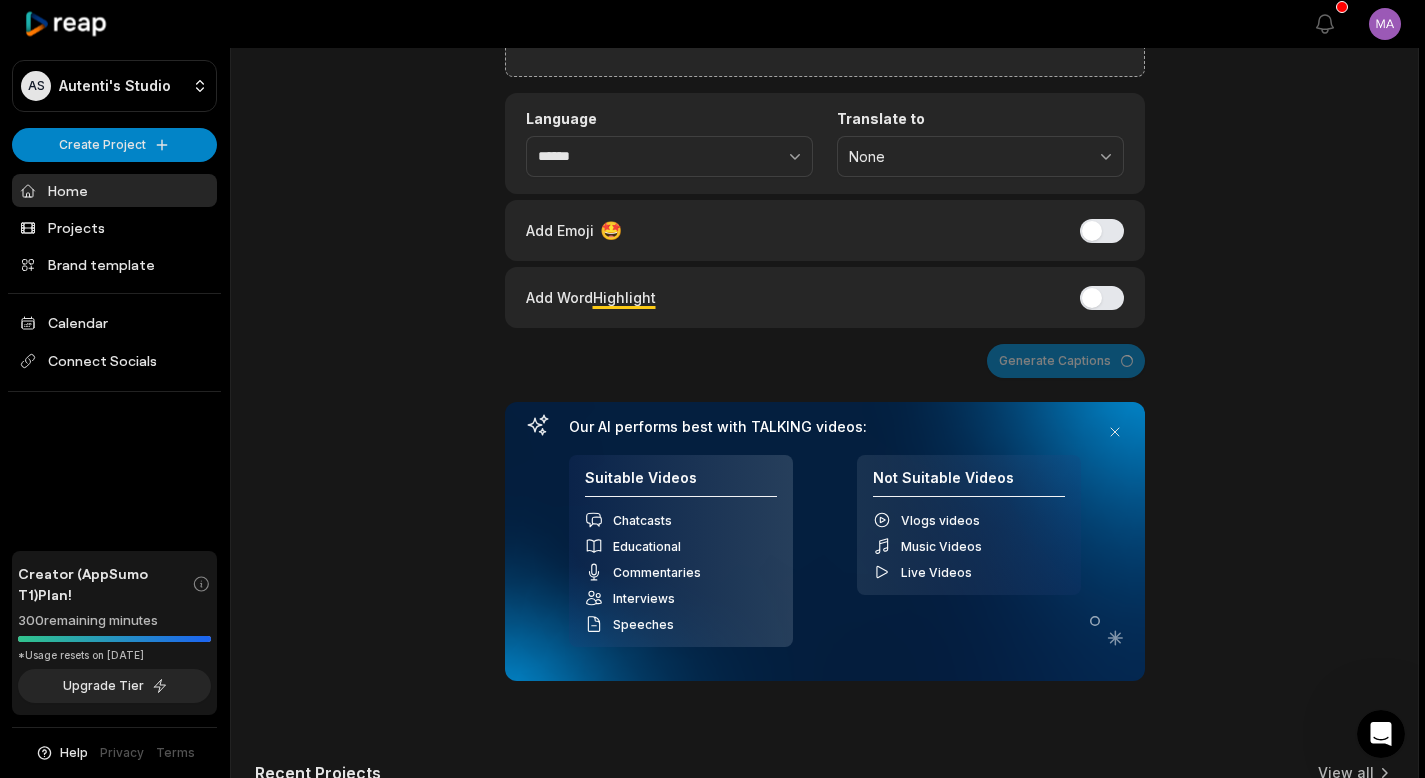 scroll, scrollTop: 0, scrollLeft: 0, axis: both 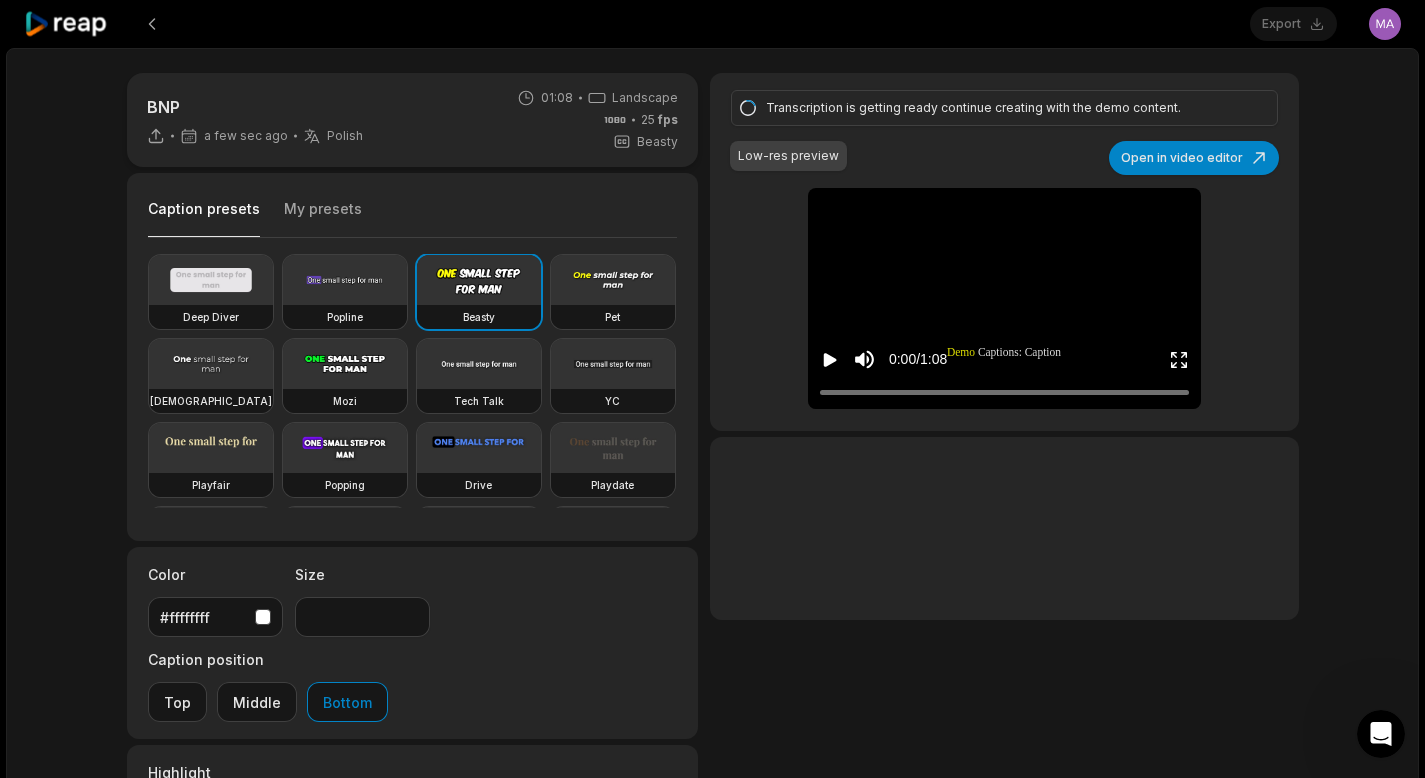 click on "My presets" at bounding box center (323, 218) 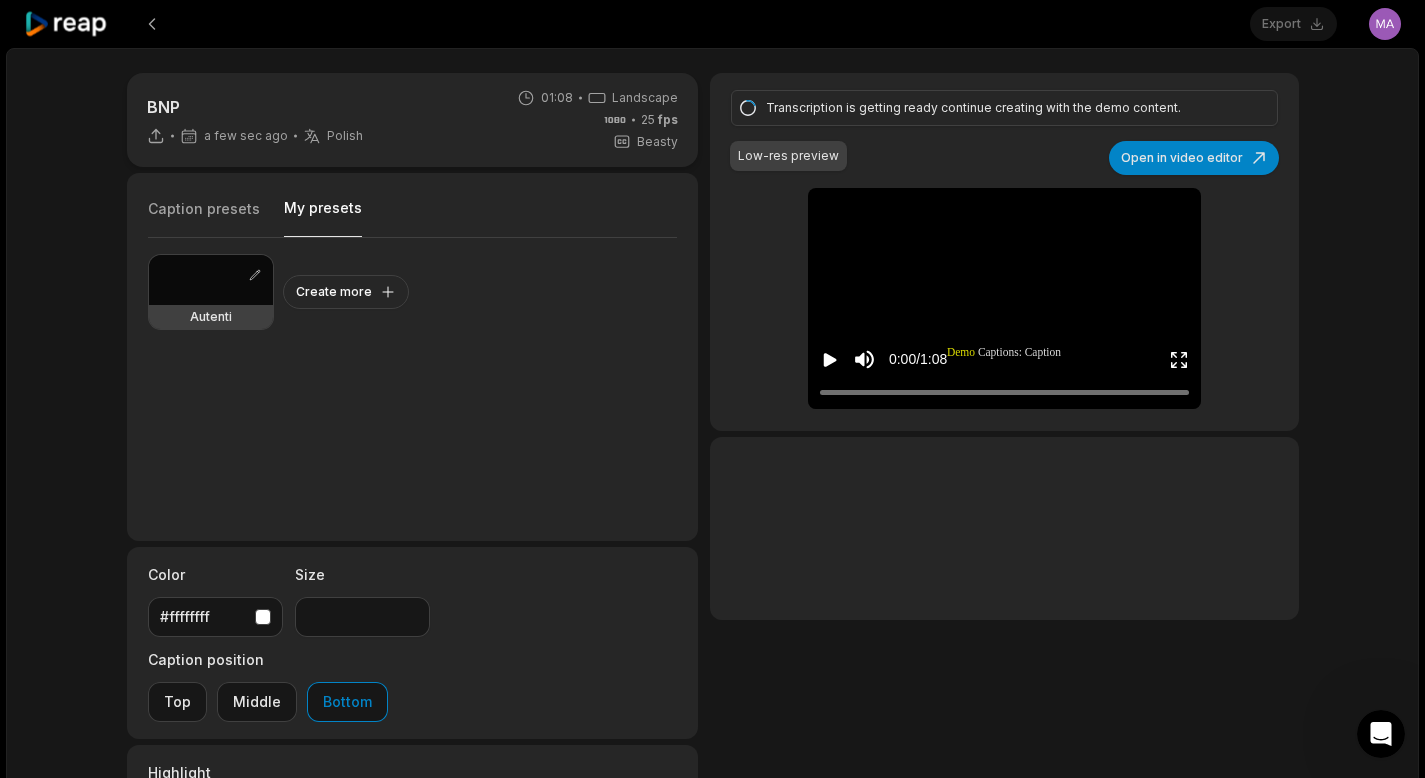 click on "My presets" at bounding box center [323, 217] 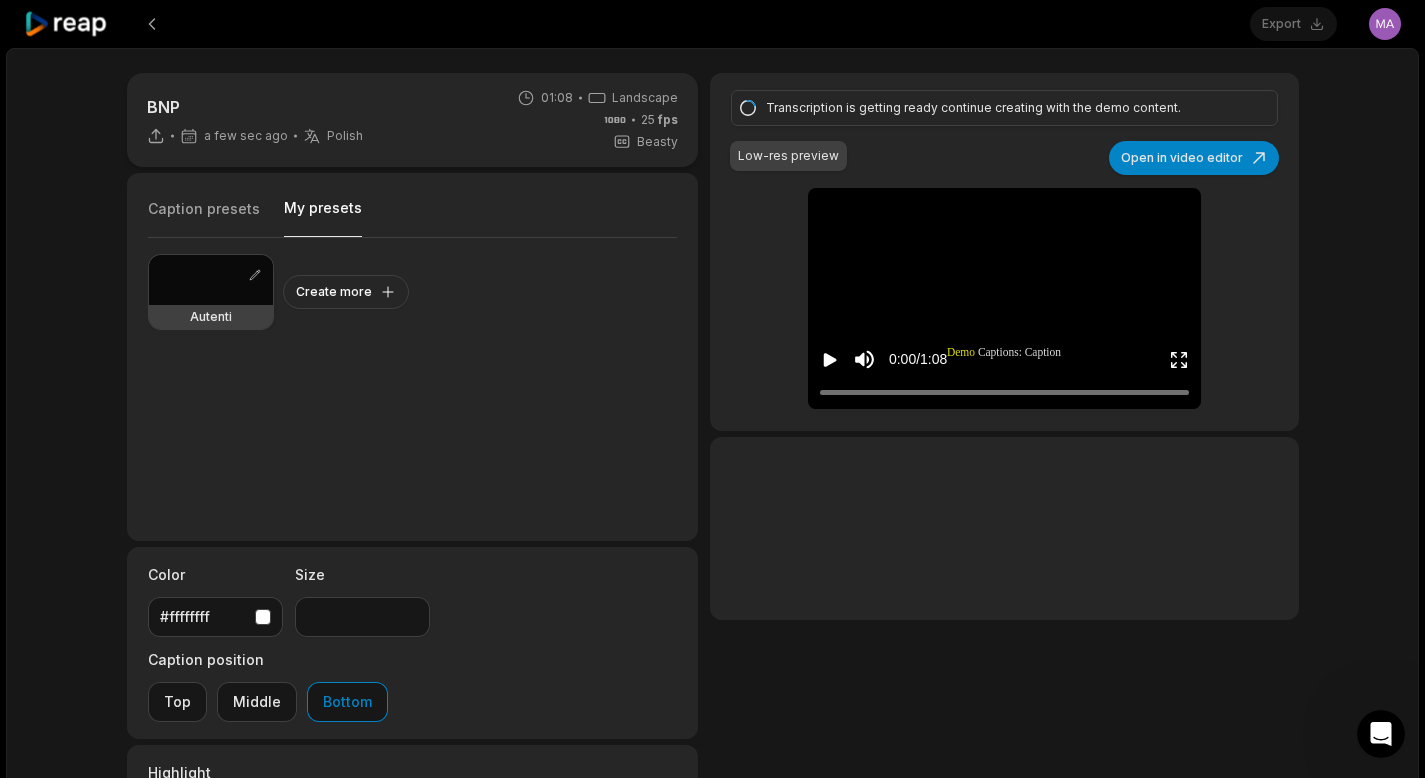 click at bounding box center [211, 280] 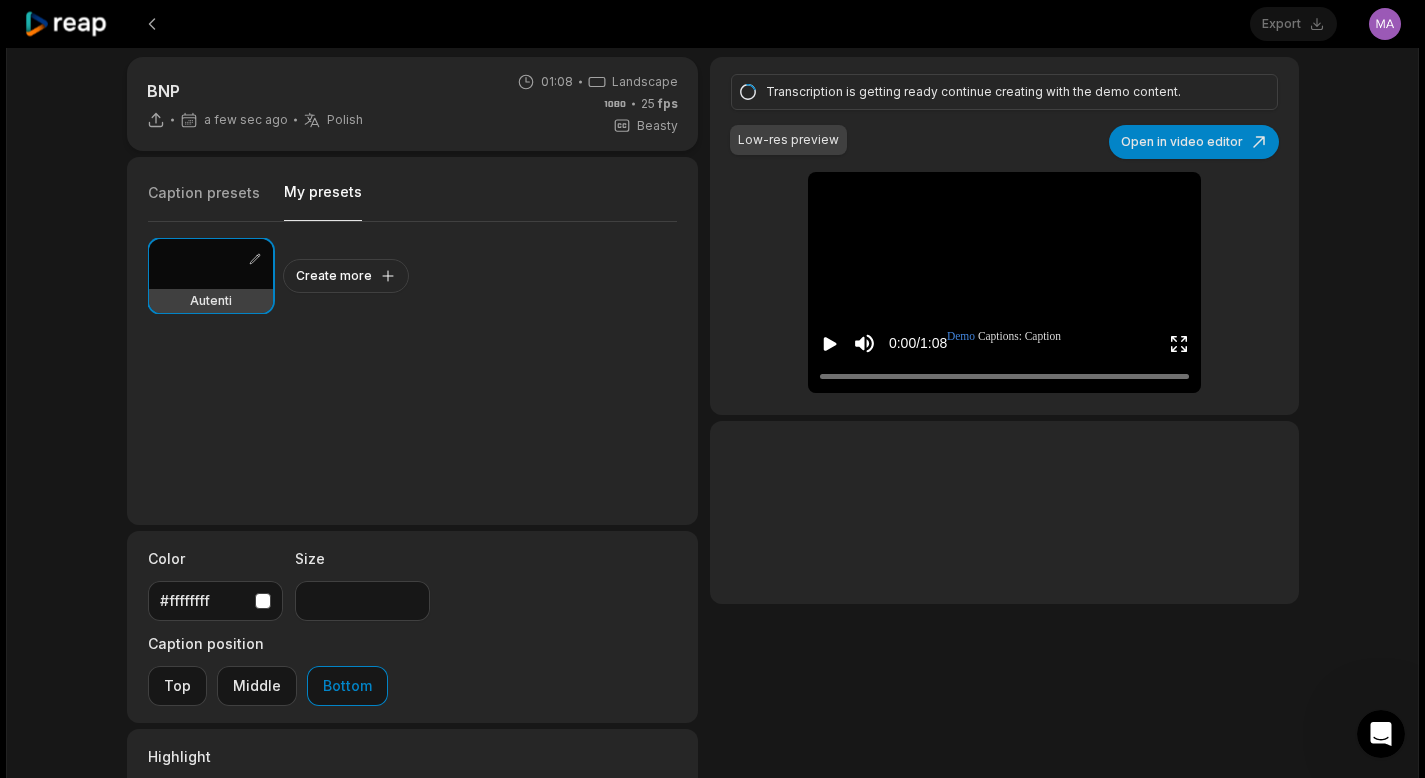 scroll, scrollTop: 30, scrollLeft: 0, axis: vertical 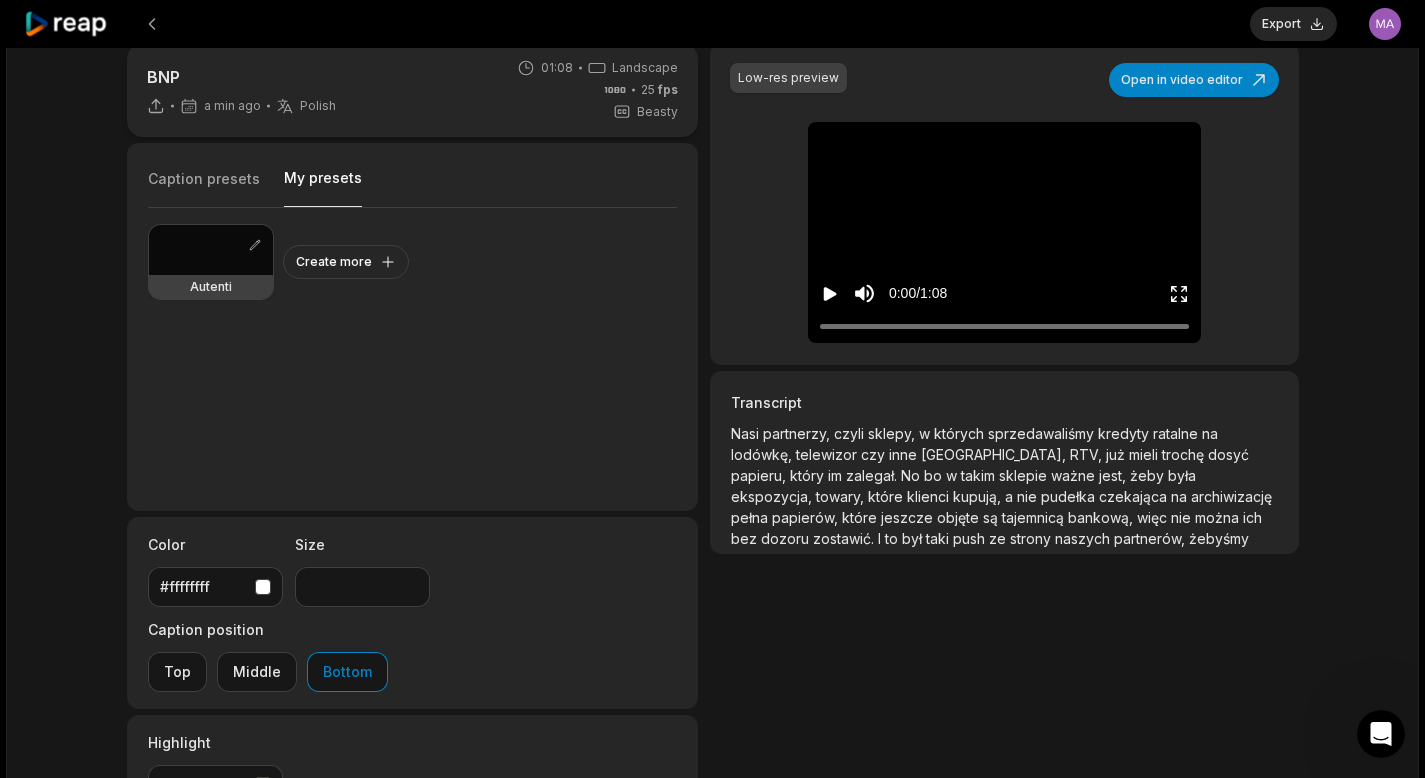 click at bounding box center [211, 250] 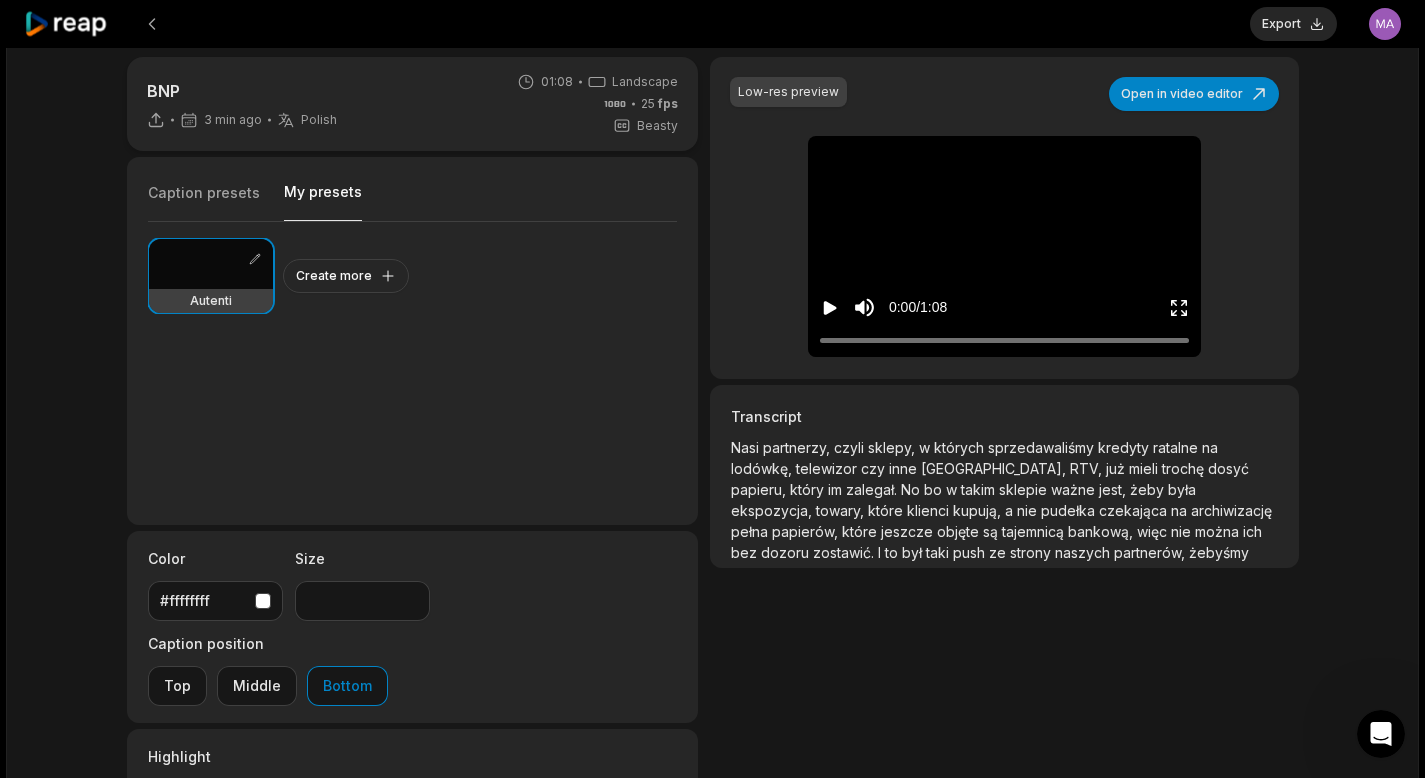 scroll, scrollTop: 0, scrollLeft: 0, axis: both 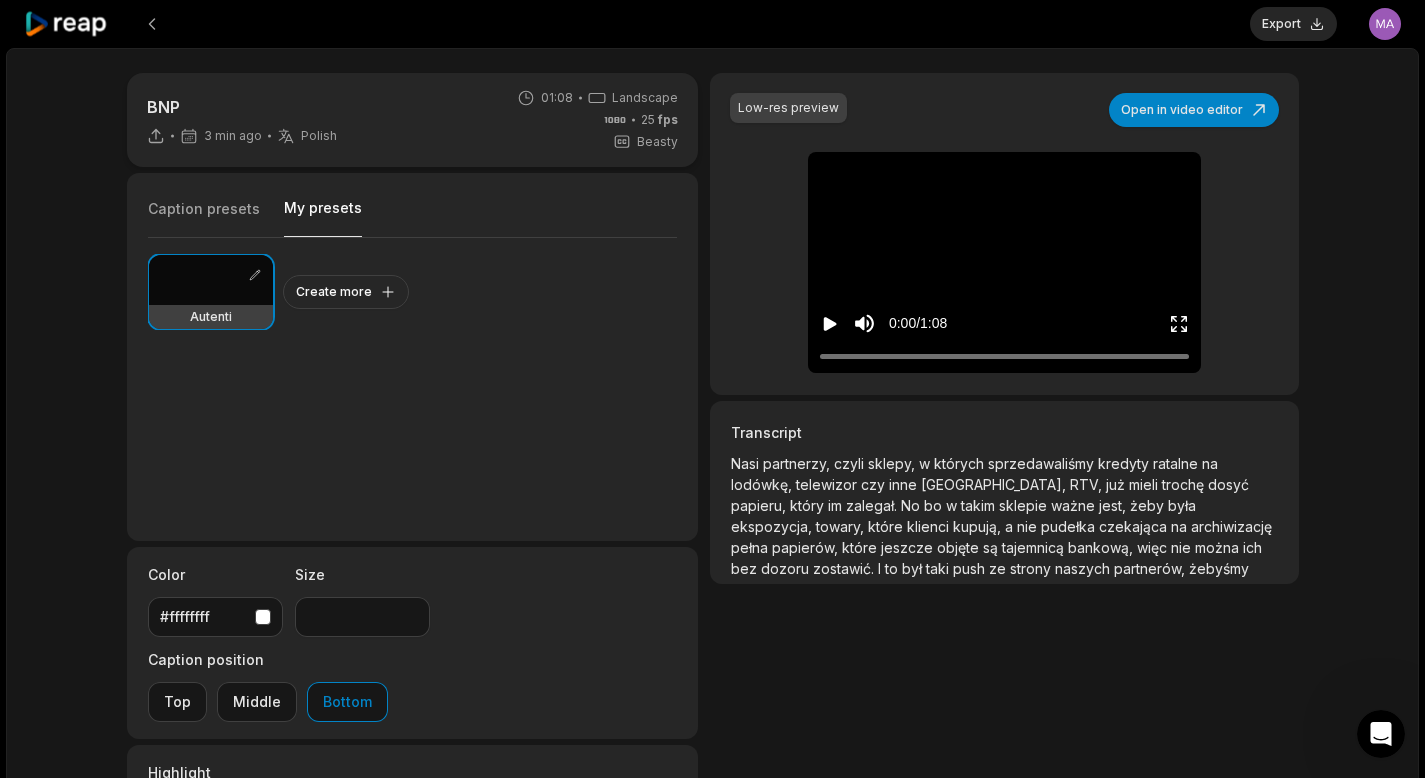 click 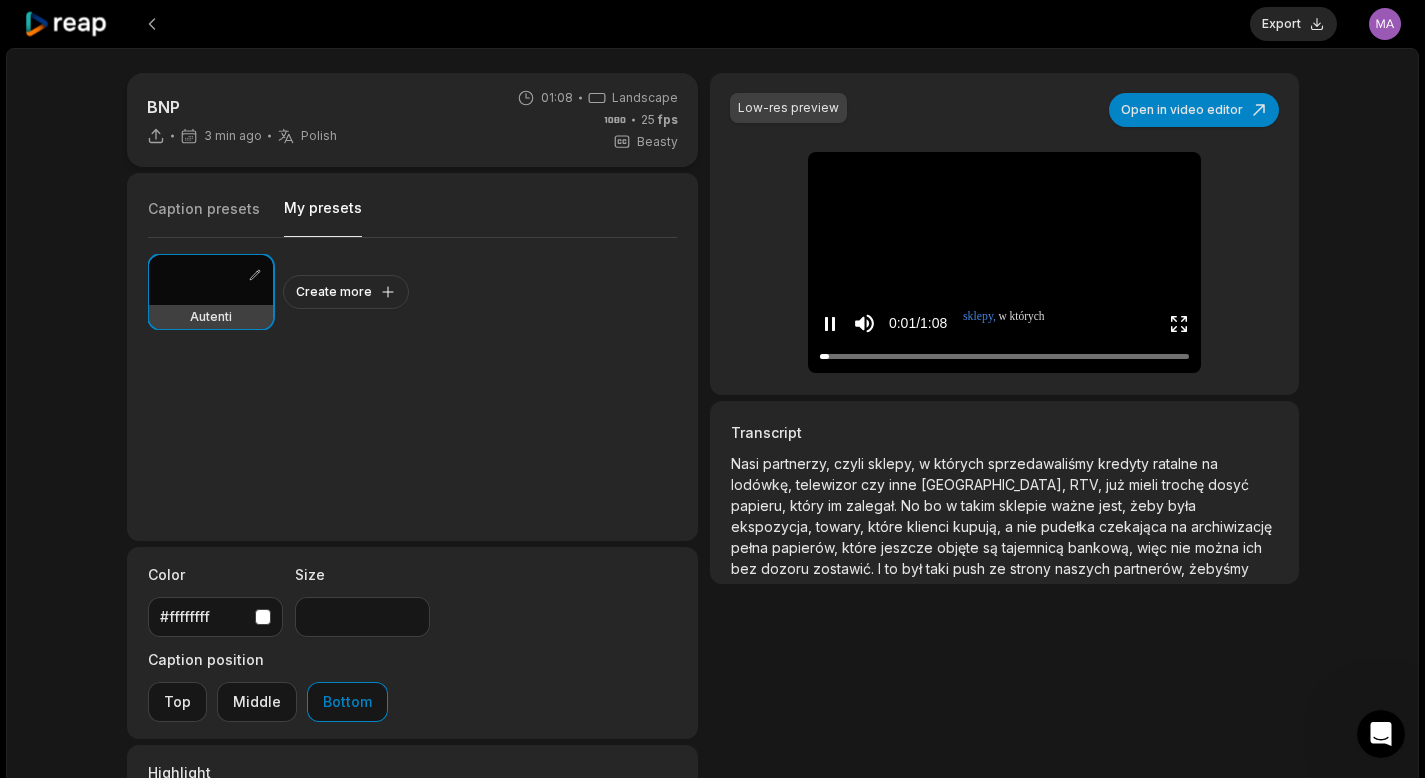 click 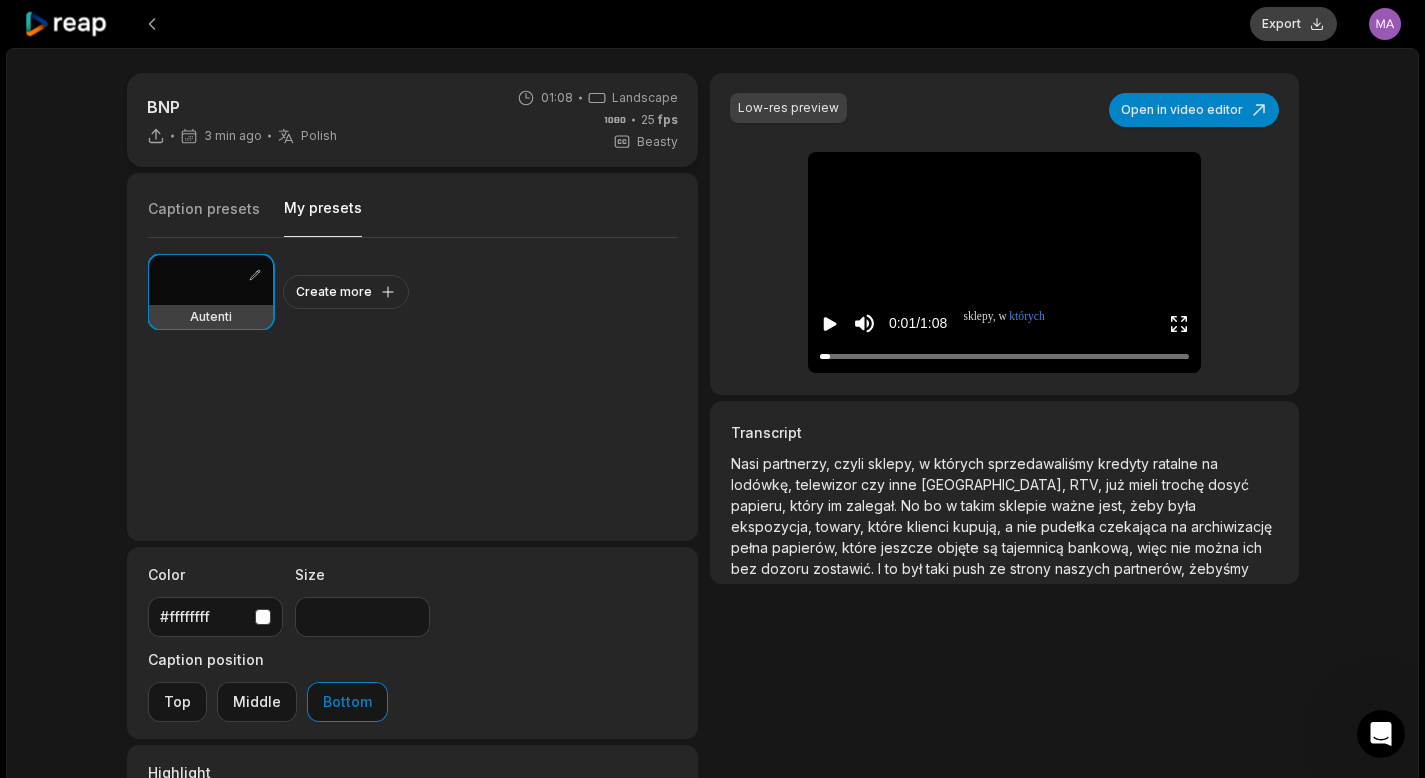 click on "Export" at bounding box center [1293, 24] 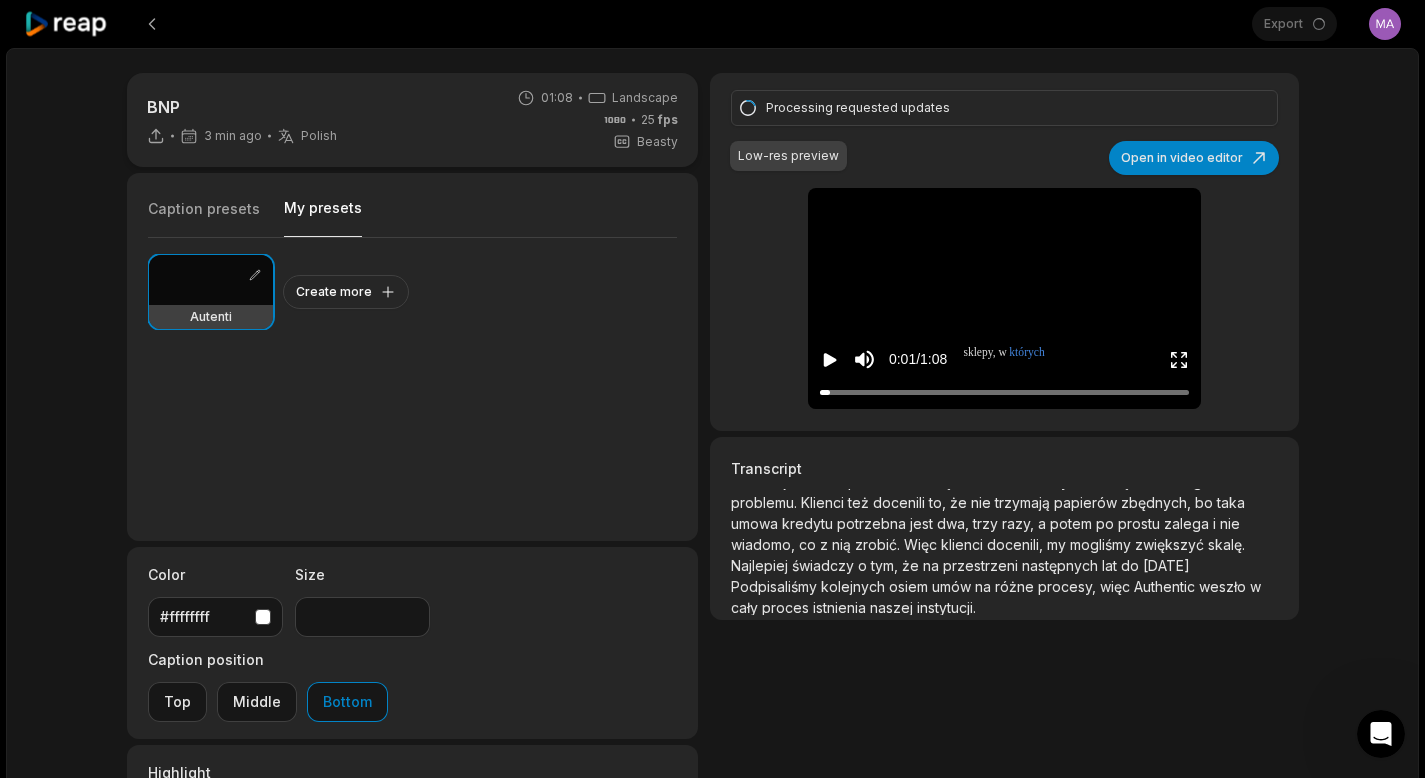 scroll, scrollTop: 163, scrollLeft: 0, axis: vertical 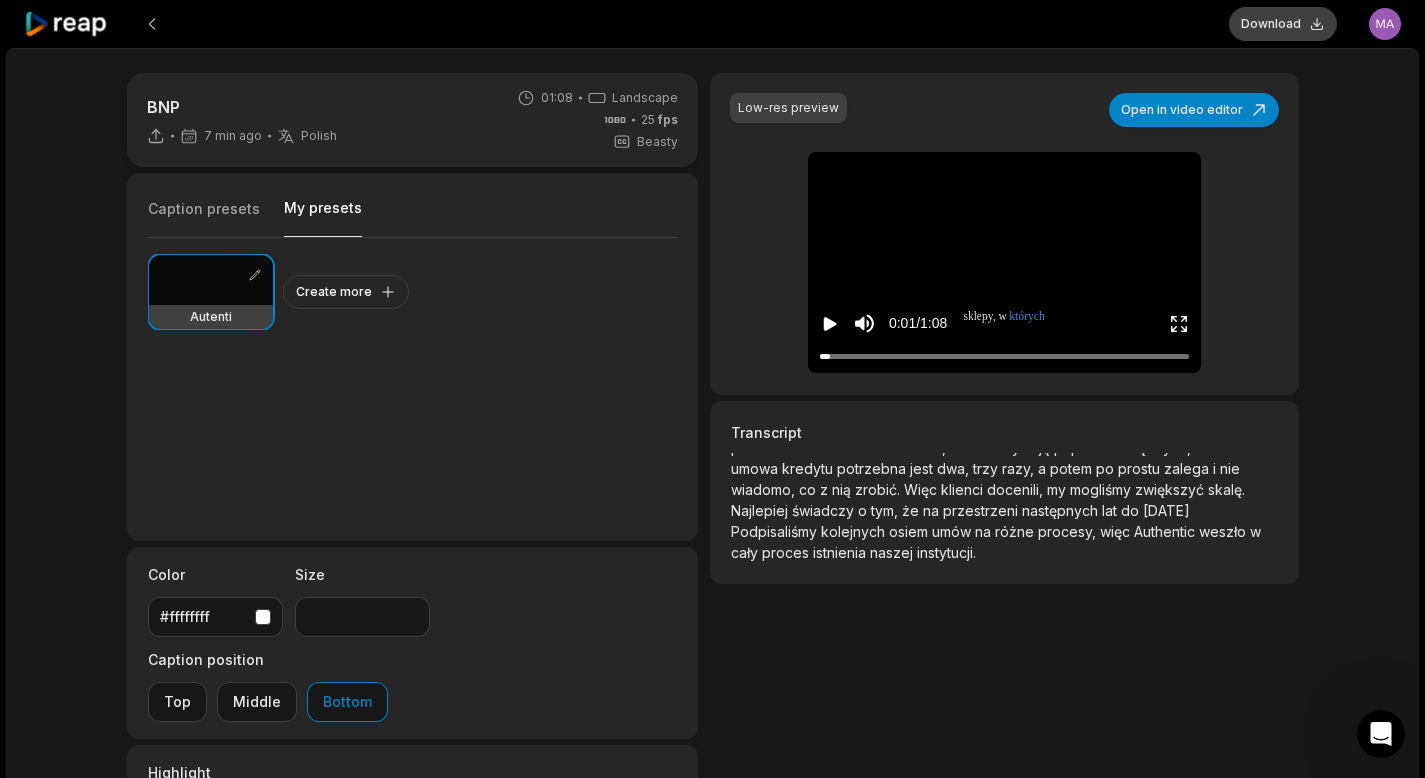 click on "Download" at bounding box center [1283, 24] 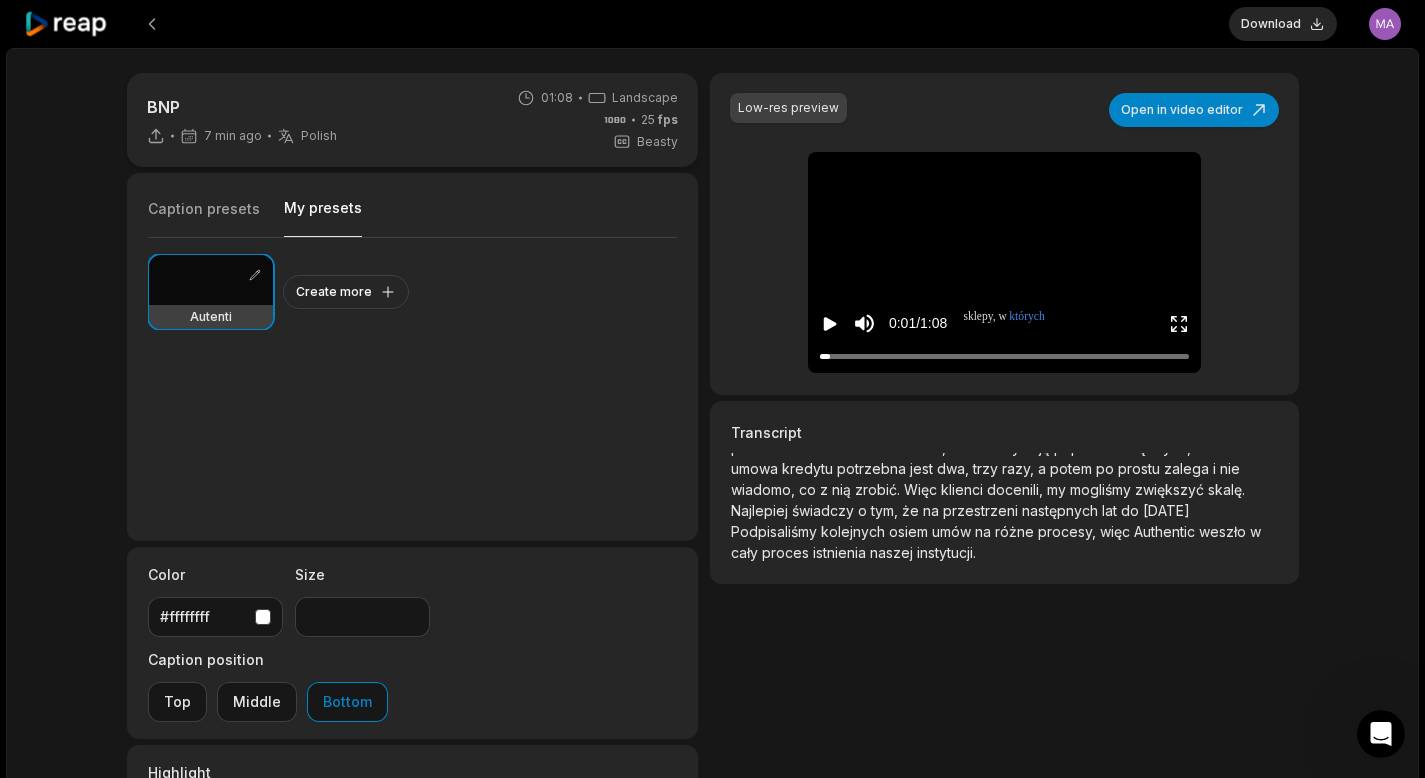 click 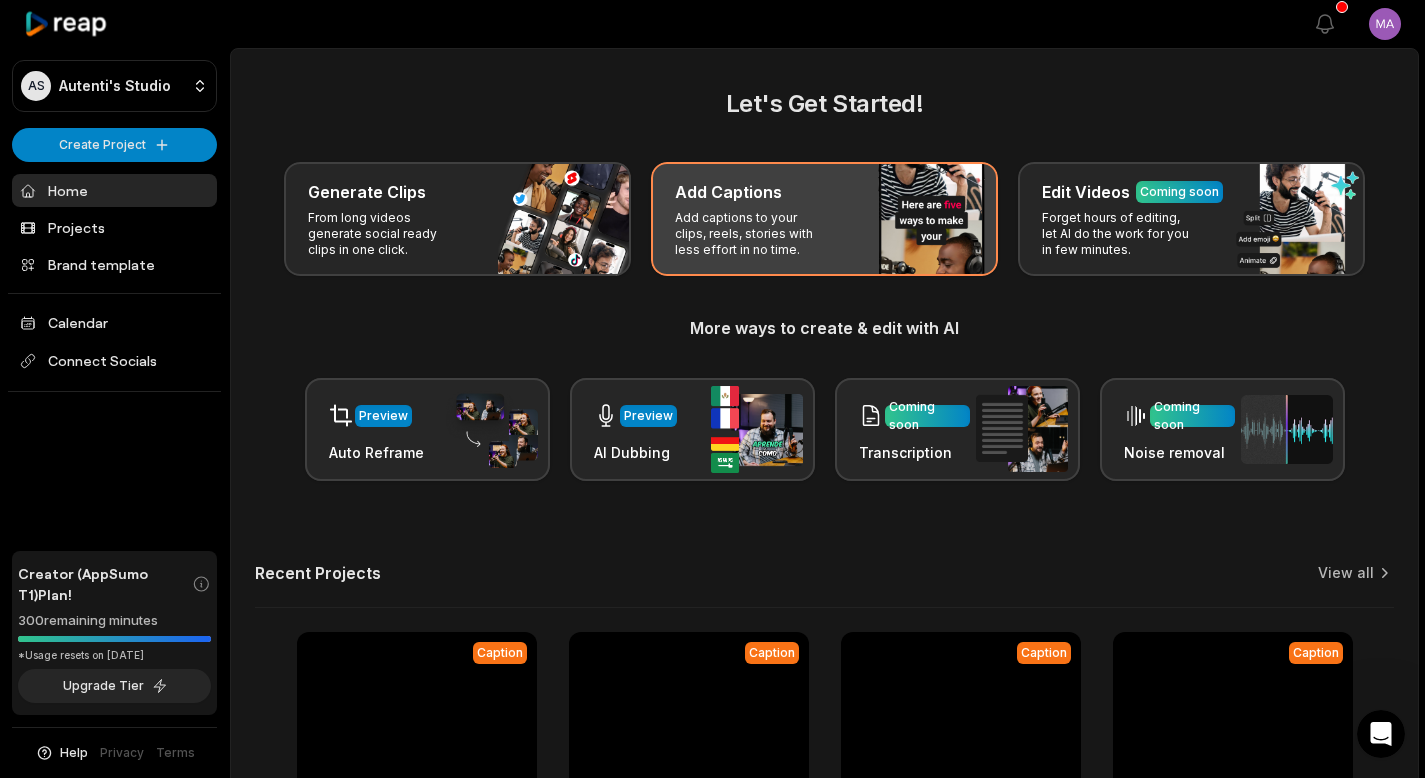 click on "Add Captions" at bounding box center (824, 192) 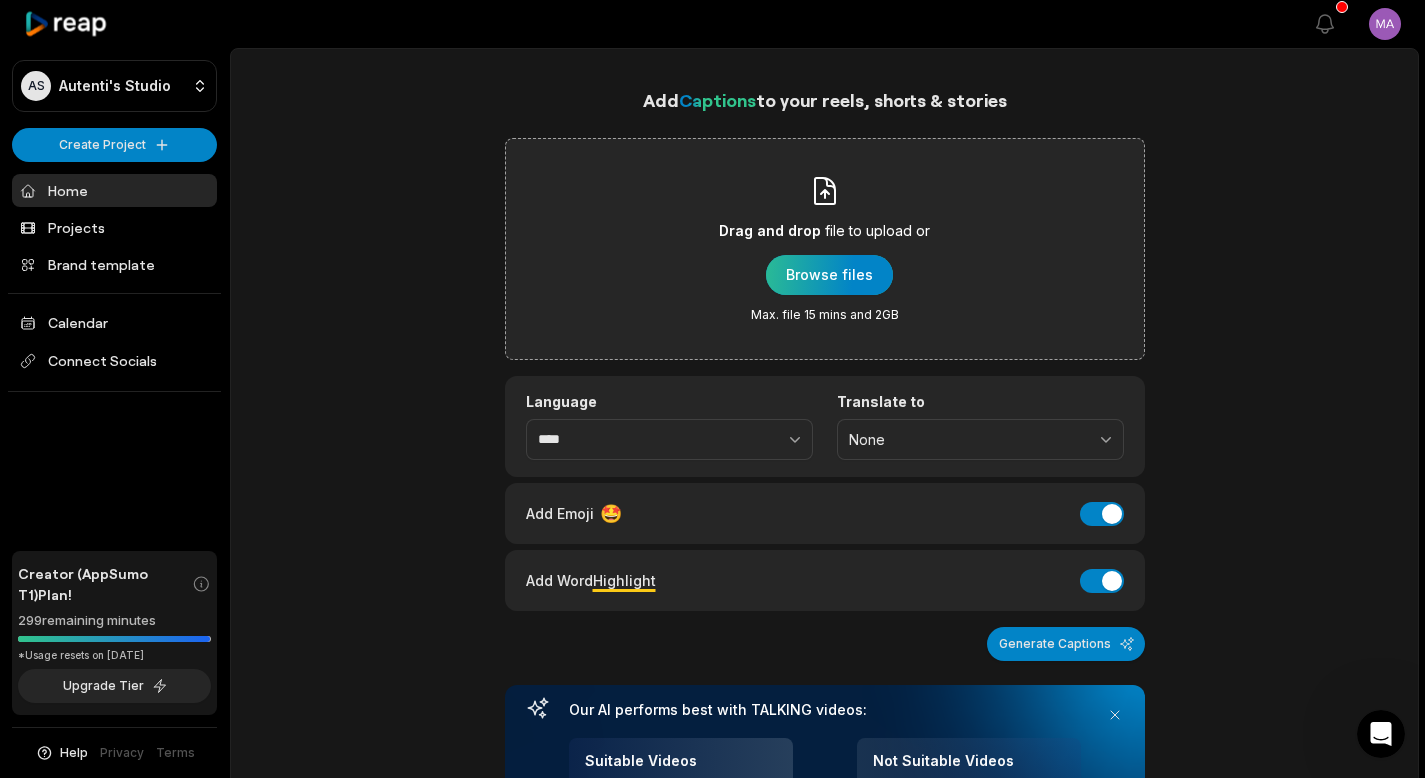 click at bounding box center [829, 275] 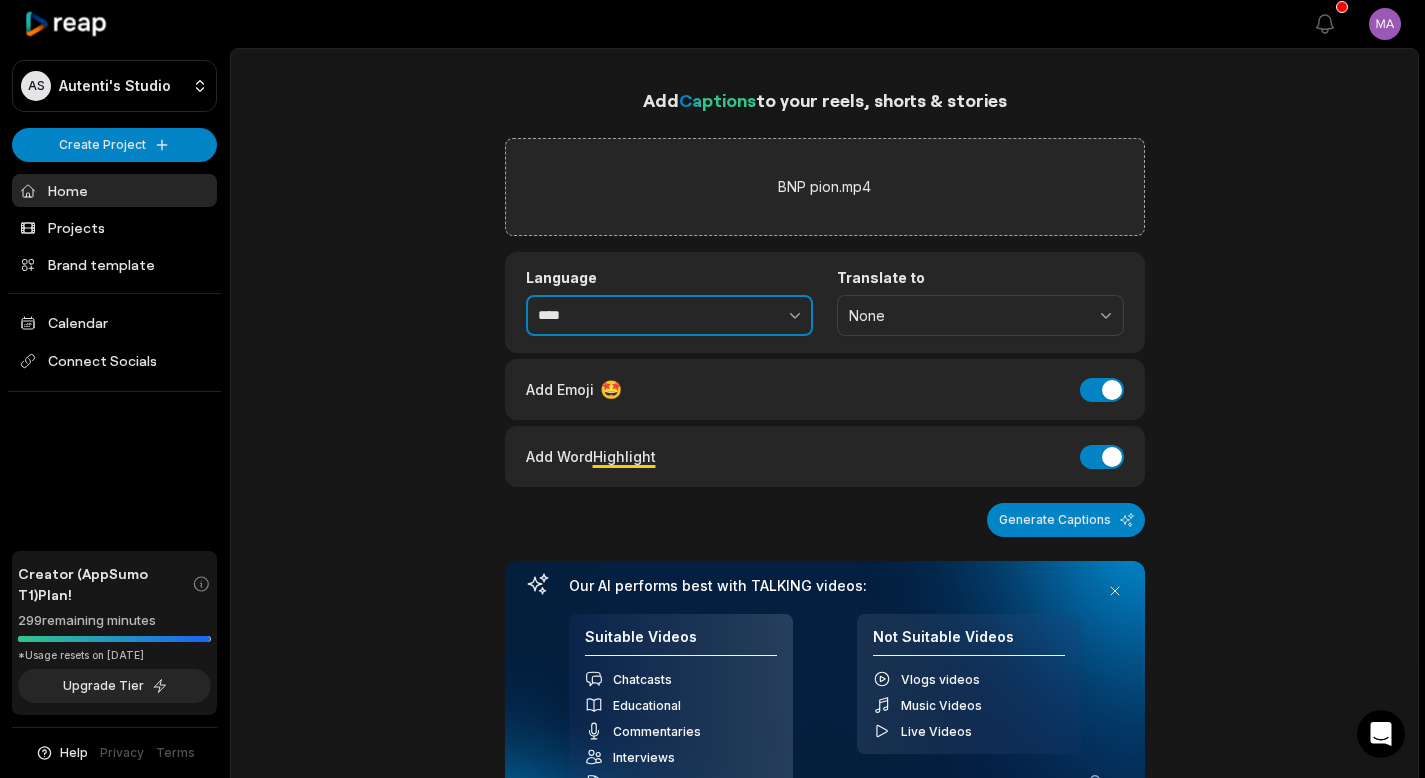 click on "****" at bounding box center (669, 316) 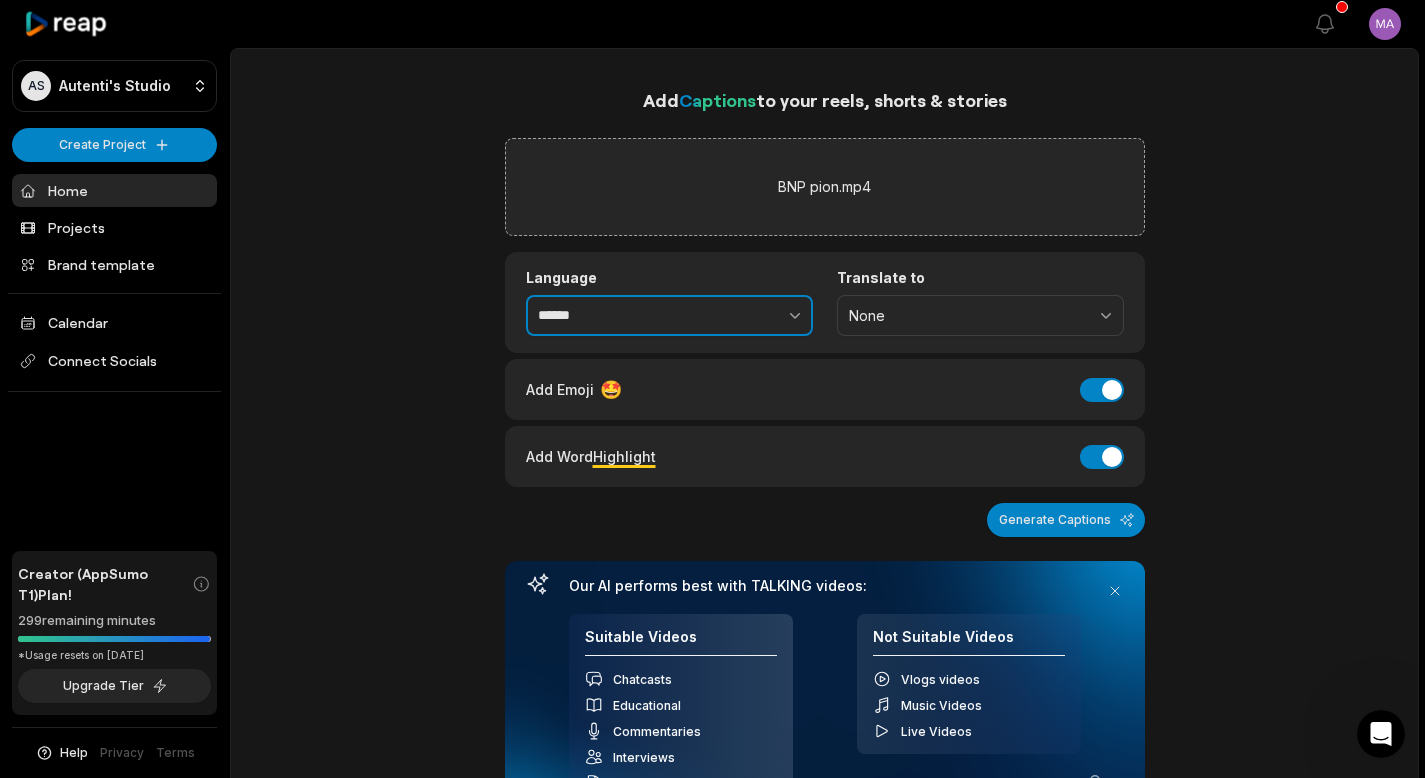 type on "******" 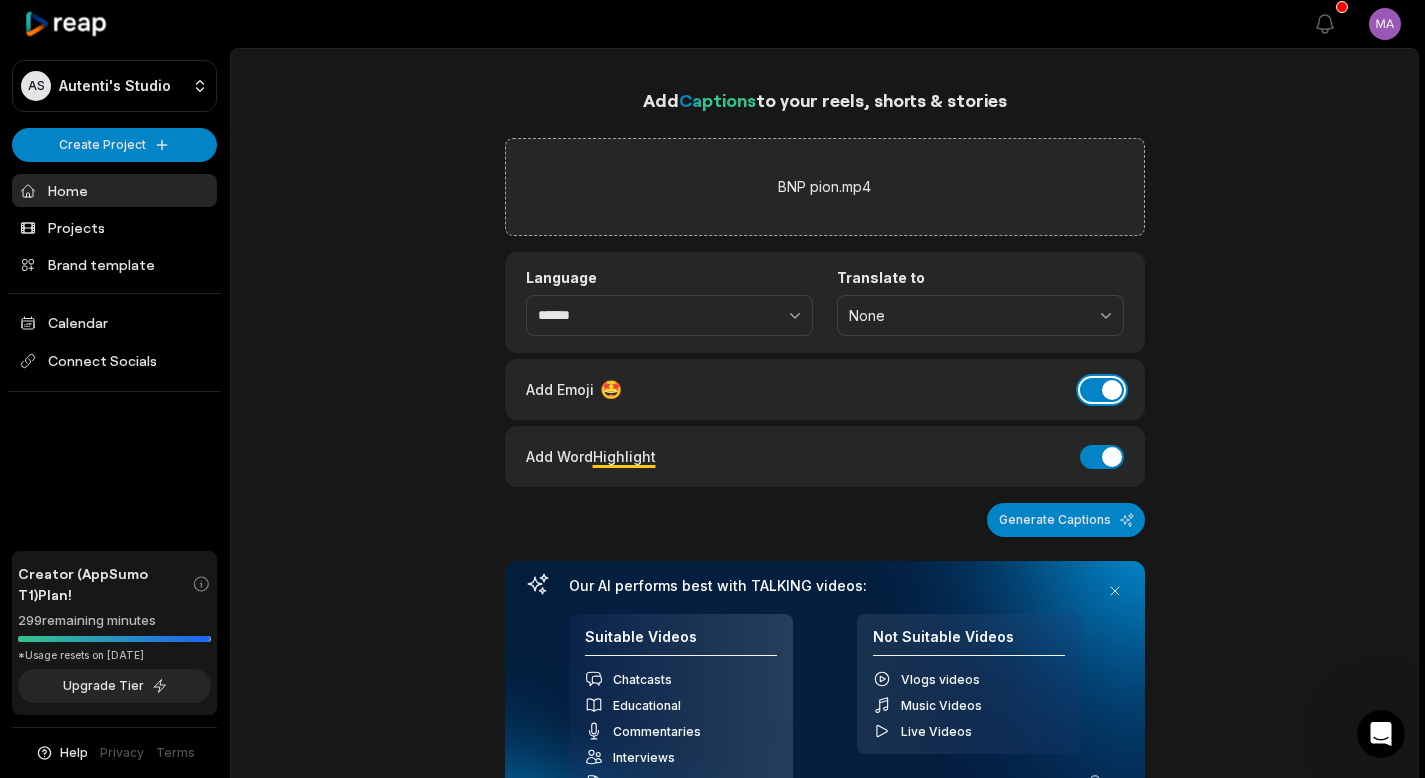 click on "Add Emoji" at bounding box center [1102, 390] 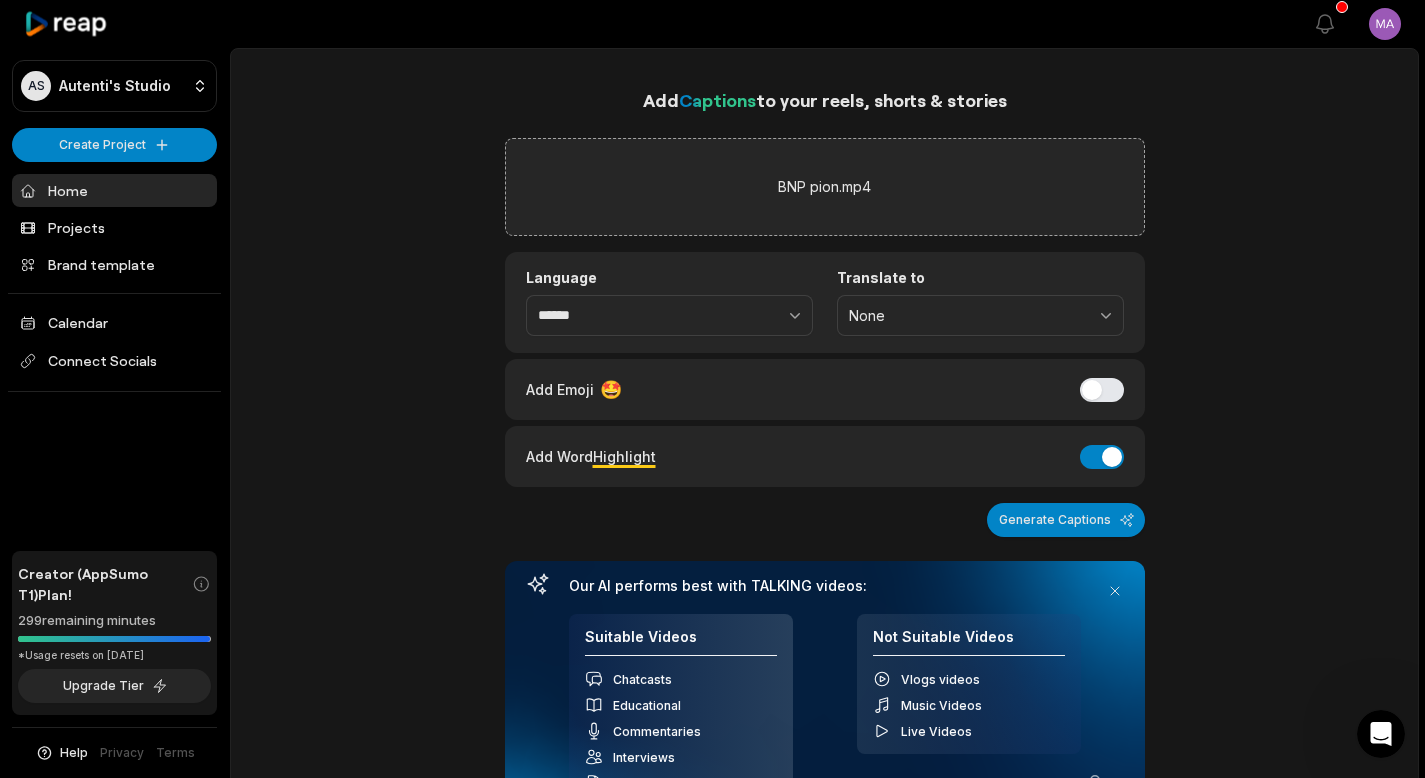 click on "Add Word  Highlight Add Word Highlight" at bounding box center (825, 456) 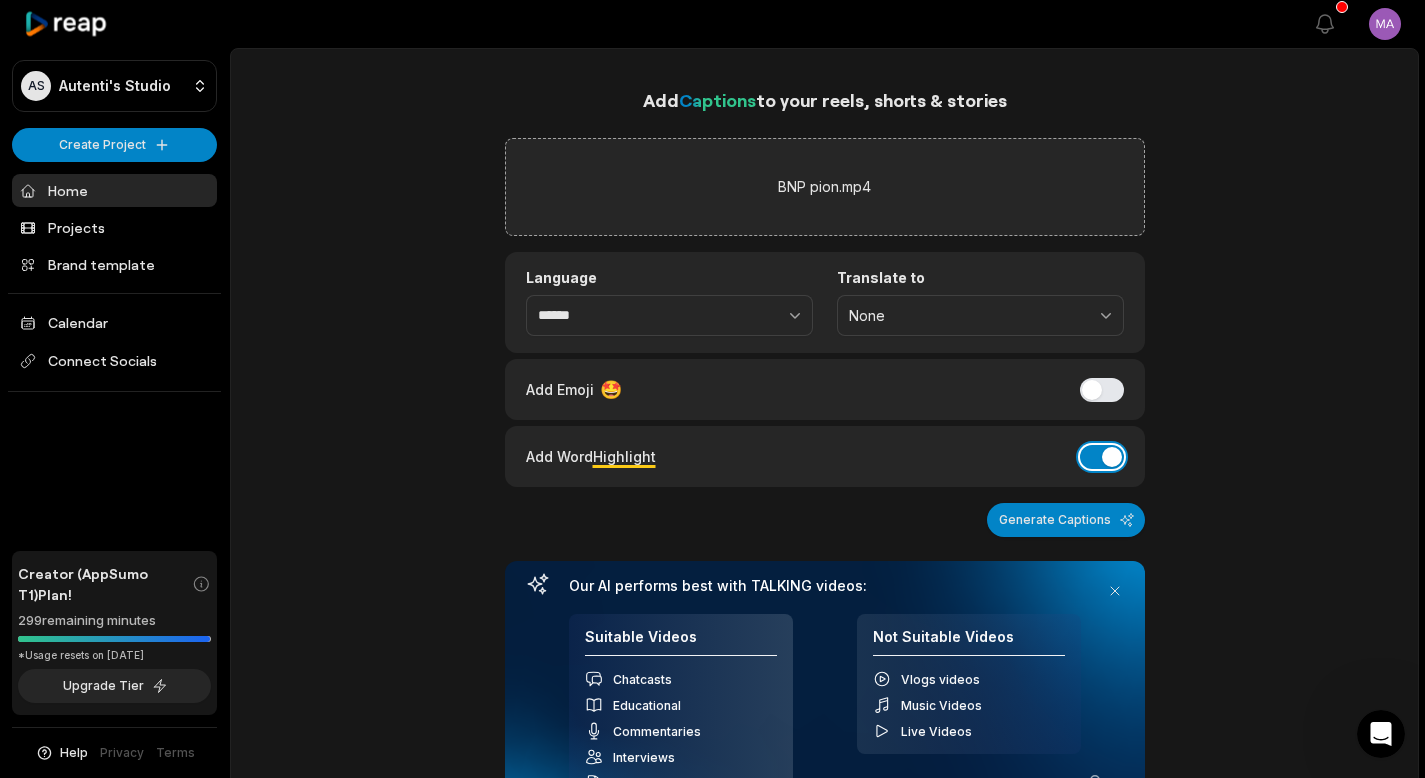 click on "Add Word Highlight" at bounding box center (1102, 457) 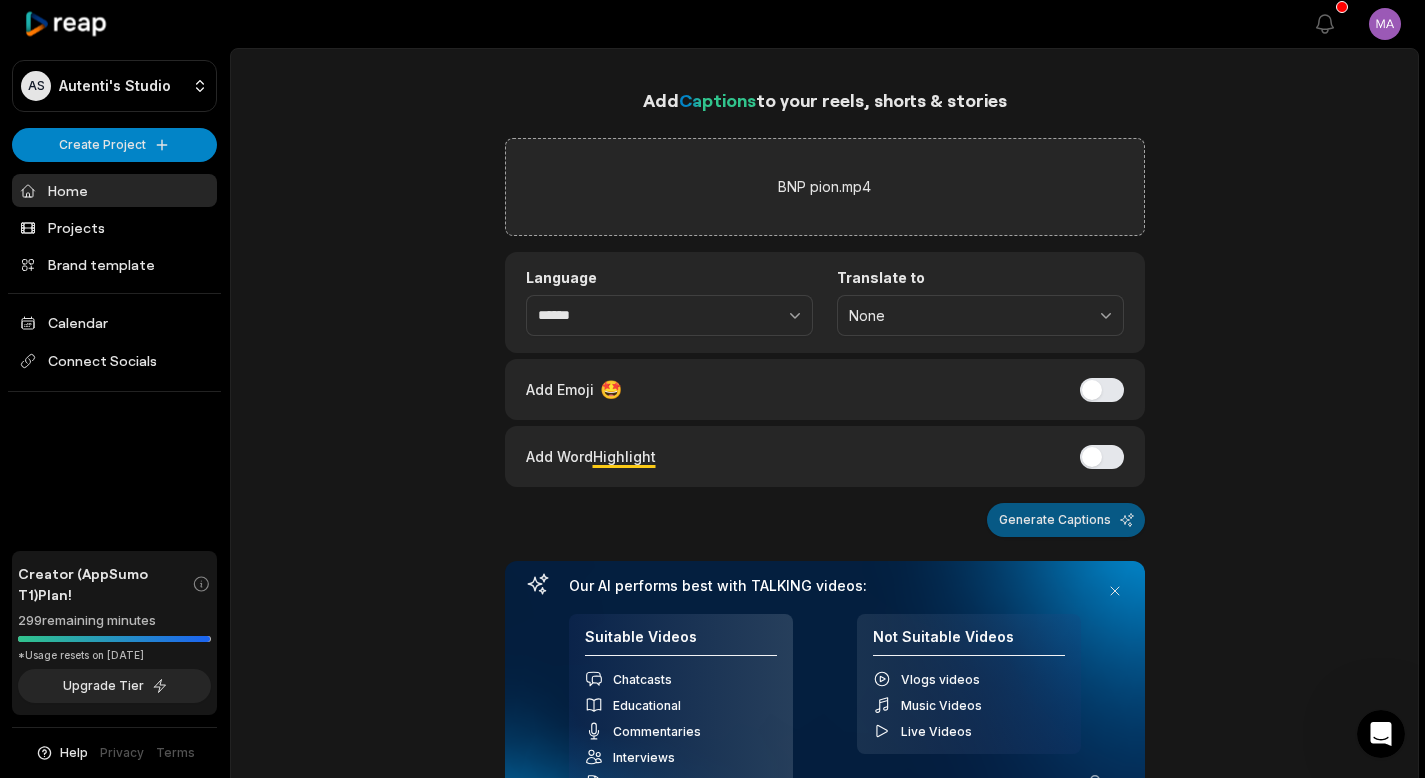 click on "Generate Captions" at bounding box center (1066, 520) 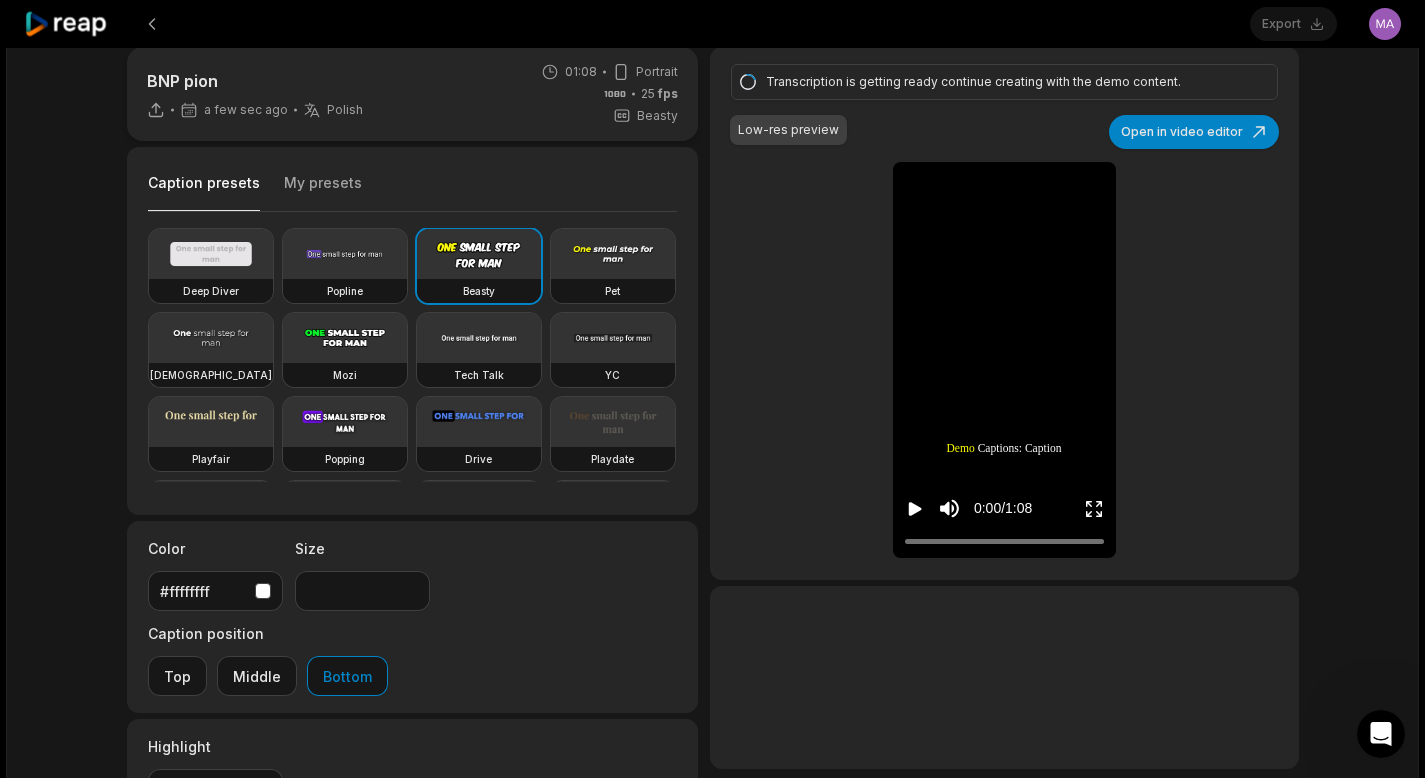 scroll, scrollTop: 0, scrollLeft: 0, axis: both 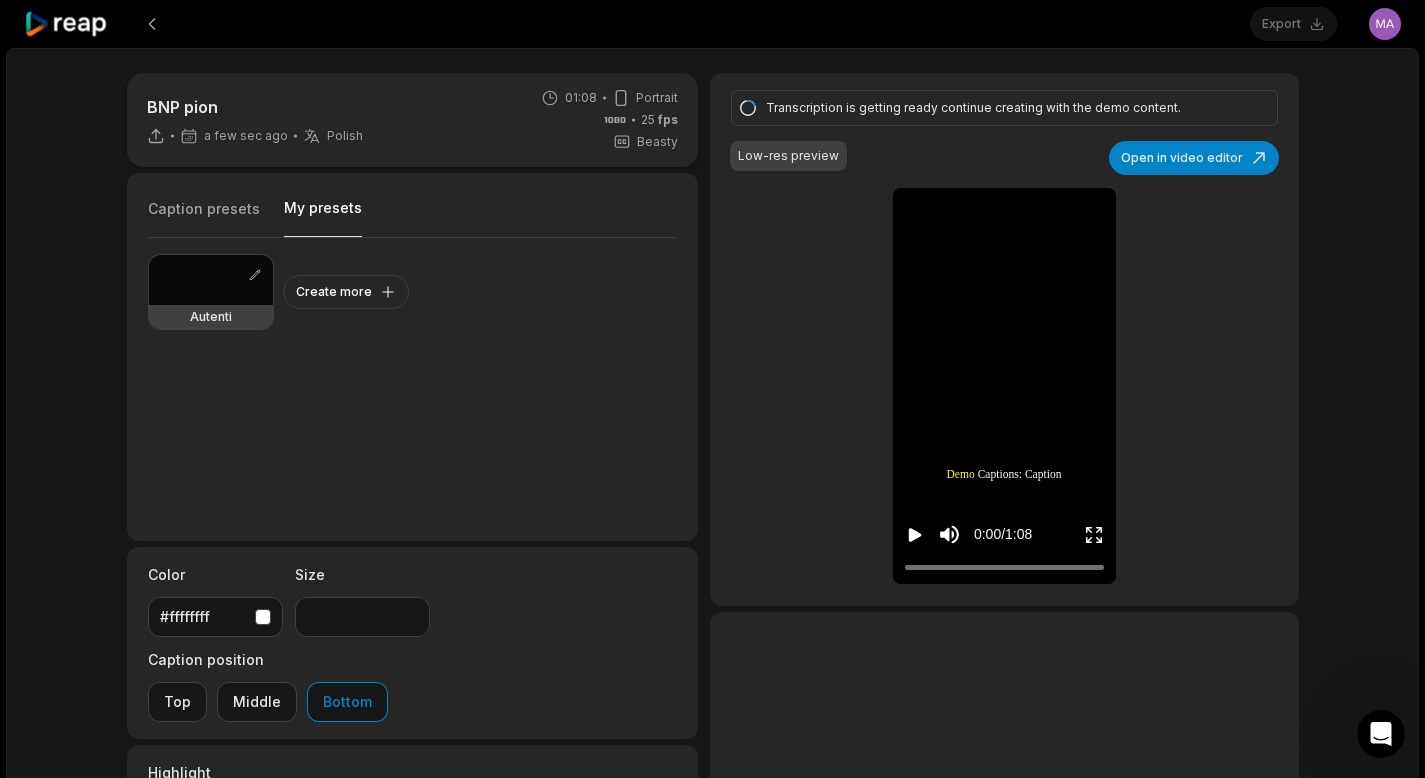 click on "My presets" at bounding box center [323, 217] 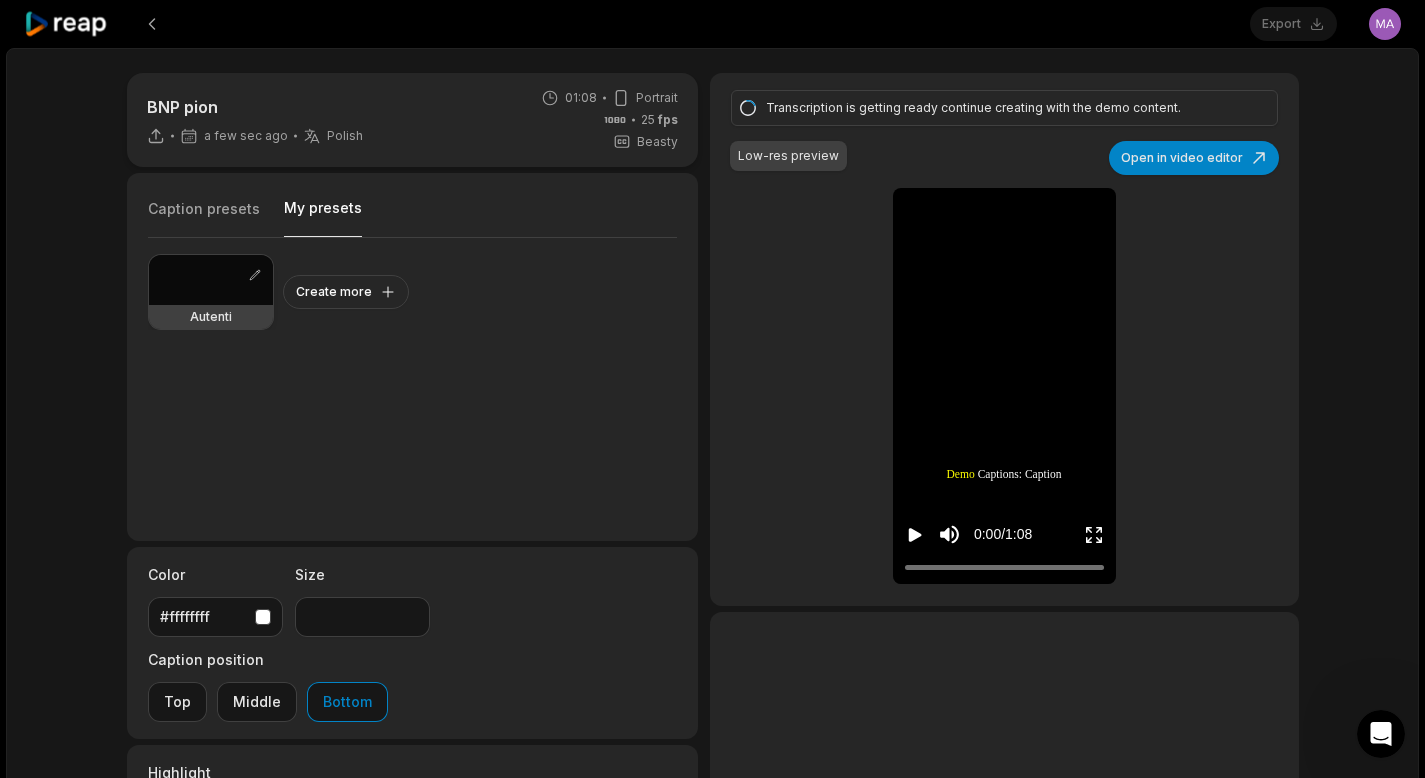 click at bounding box center [211, 280] 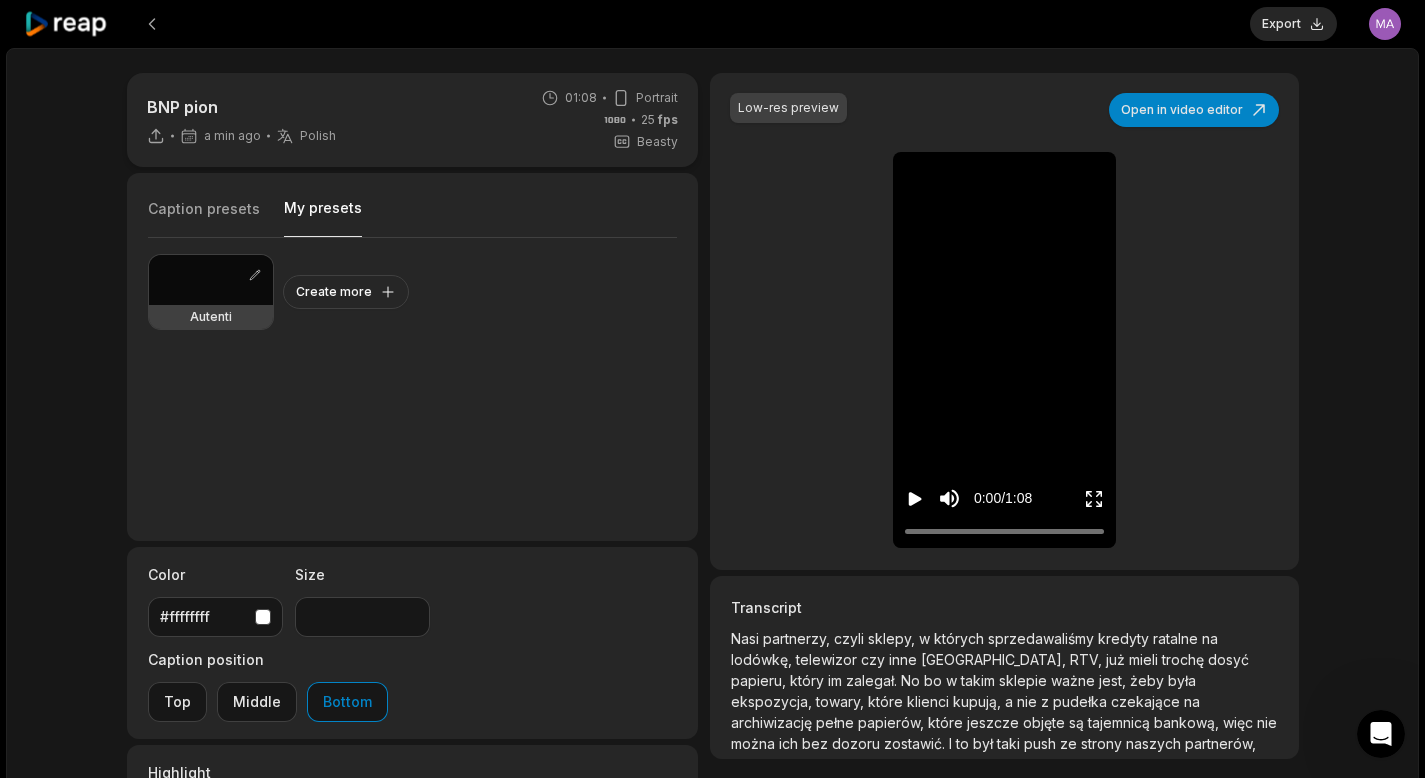 click on "są" at bounding box center [1078, 722] 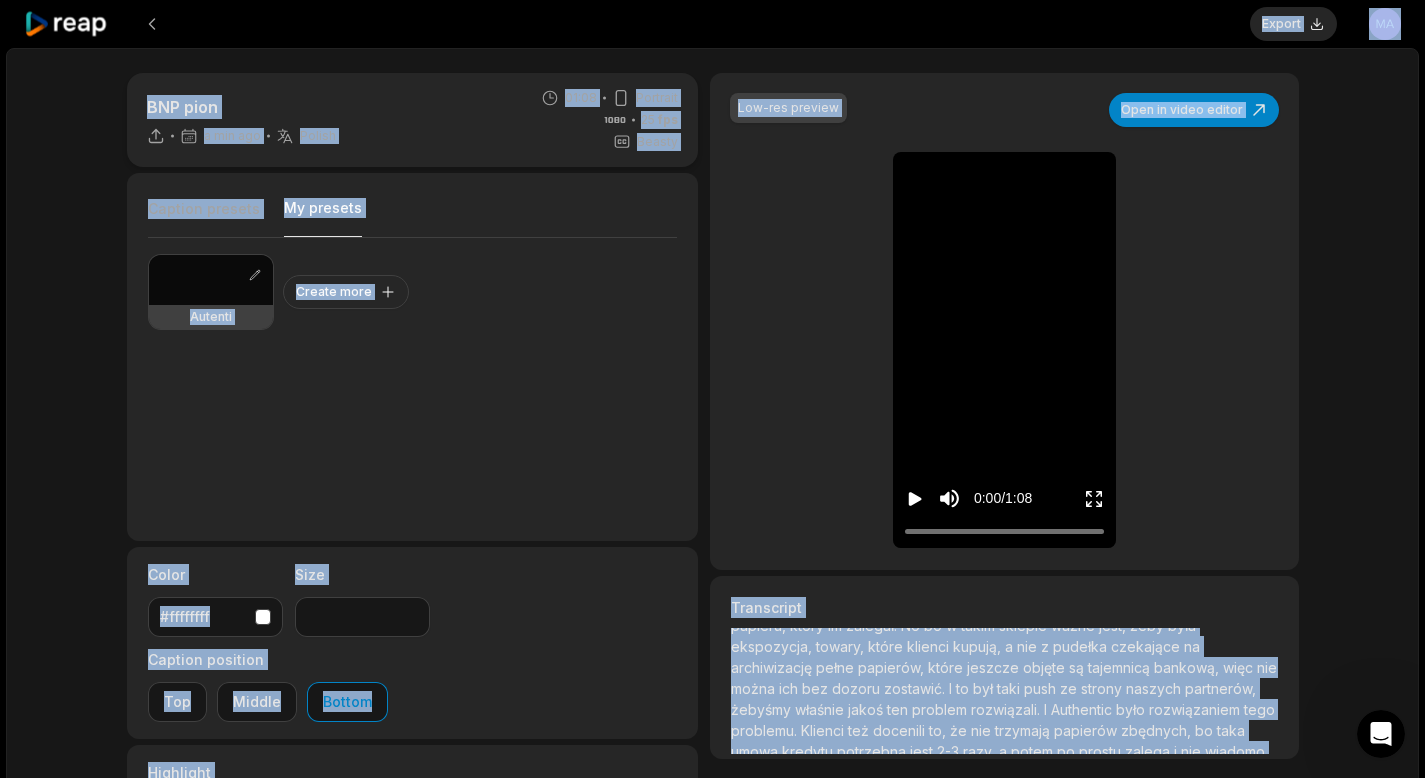 scroll, scrollTop: 163, scrollLeft: 0, axis: vertical 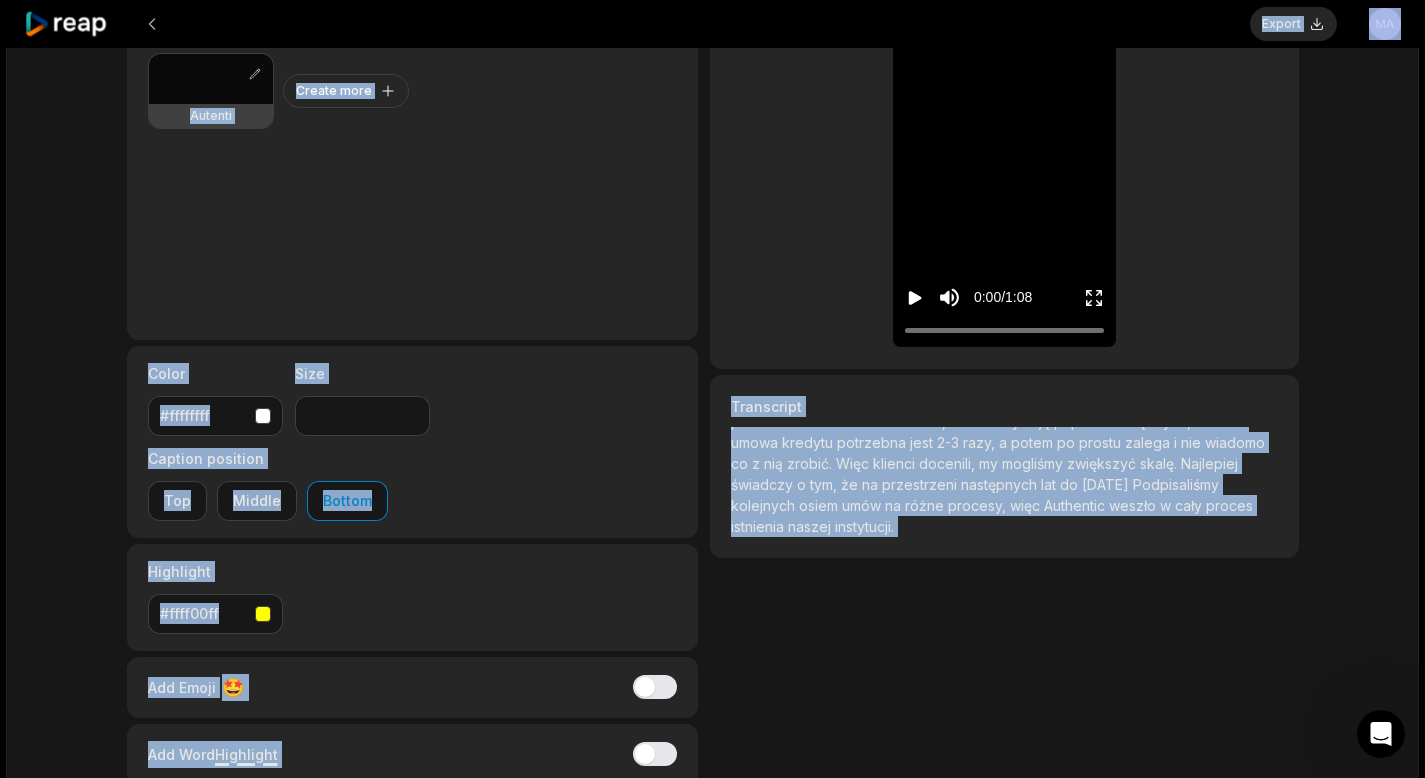 click on "Nasi     partnerzy,     czyli     sklepy,     w     których     sprzedawaliśmy     kredyty     ratalne     na     lodówkę,     telewizor     czy     inne     ABD,     RTV,     już     mieli     trochę     dosyć     papieru,     który     im     zalegał.     No     bo     w     takim     sklepie     ważne     jest,     żeby     była     ekspozycja,     towary,     które     klienci     kupują,     a     nie     z     pudełka     czekające     na     archiwizację     pełne     papierów,     które     jeszcze     objęte     są     tajemnicą     bankową,     więc     nie     można     ich     bez     dozoru     zostawić.     I     to     był     taki     push     ze     strony     naszych     partnerów,     żebyśmy     właśnie     jakoś     ten     problem     rozwiązali.     I     Authentic     było     rozwiązaniem     tego     problemu.     Klienci     też     docenili     to,     że     nie     trzymają     papierów     zbędnych,     bo     taka     umowa     kredytu" at bounding box center (1004, 490) 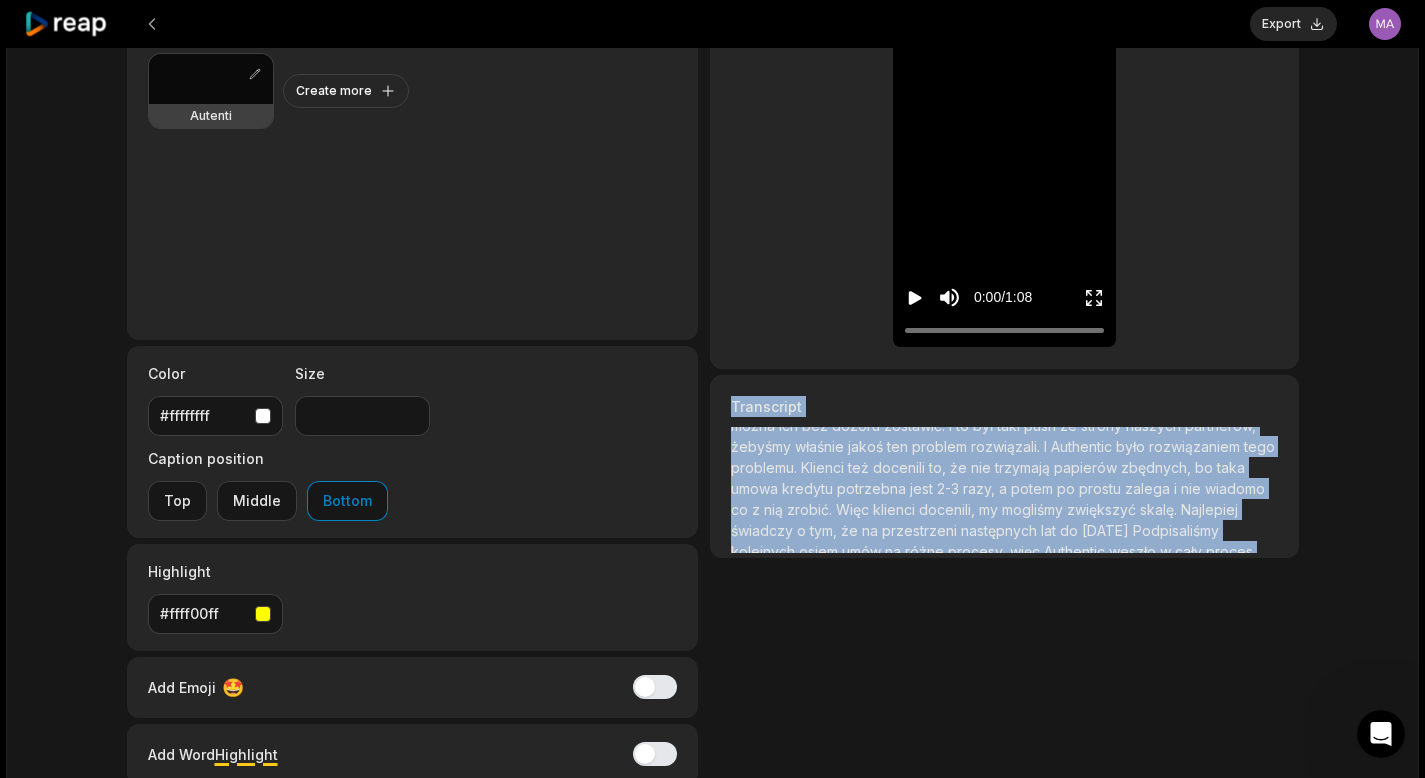 scroll, scrollTop: 0, scrollLeft: 0, axis: both 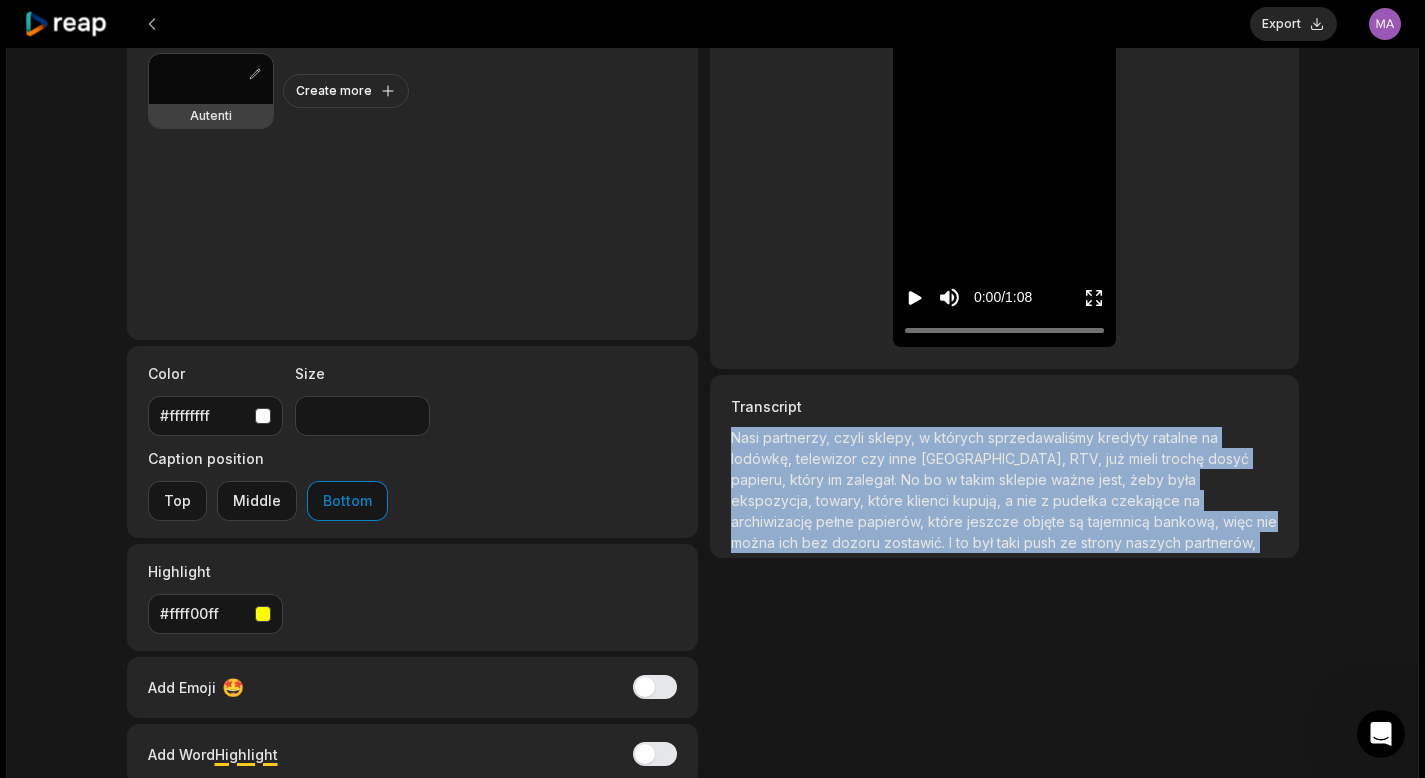 drag, startPoint x: 827, startPoint y: 538, endPoint x: 728, endPoint y: 422, distance: 152.50246 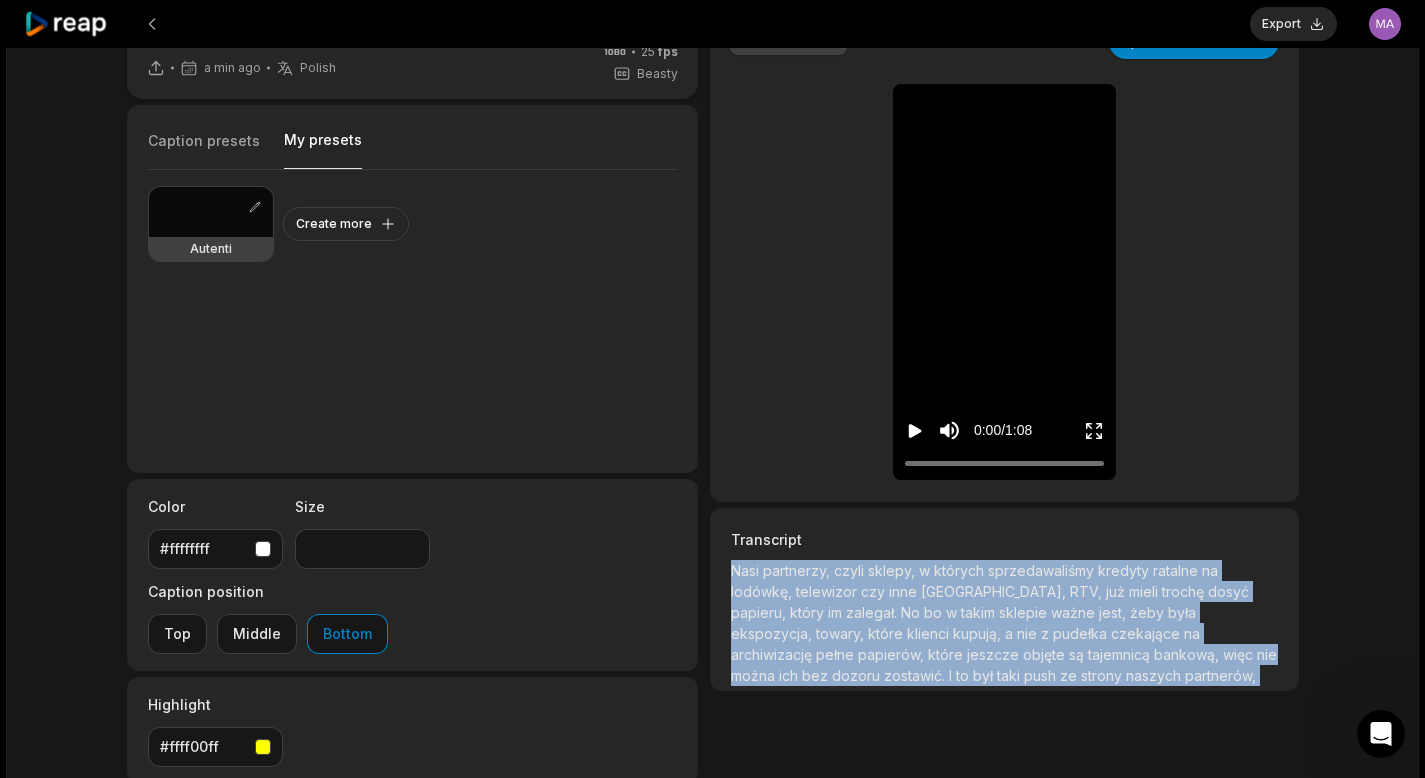 scroll, scrollTop: 0, scrollLeft: 0, axis: both 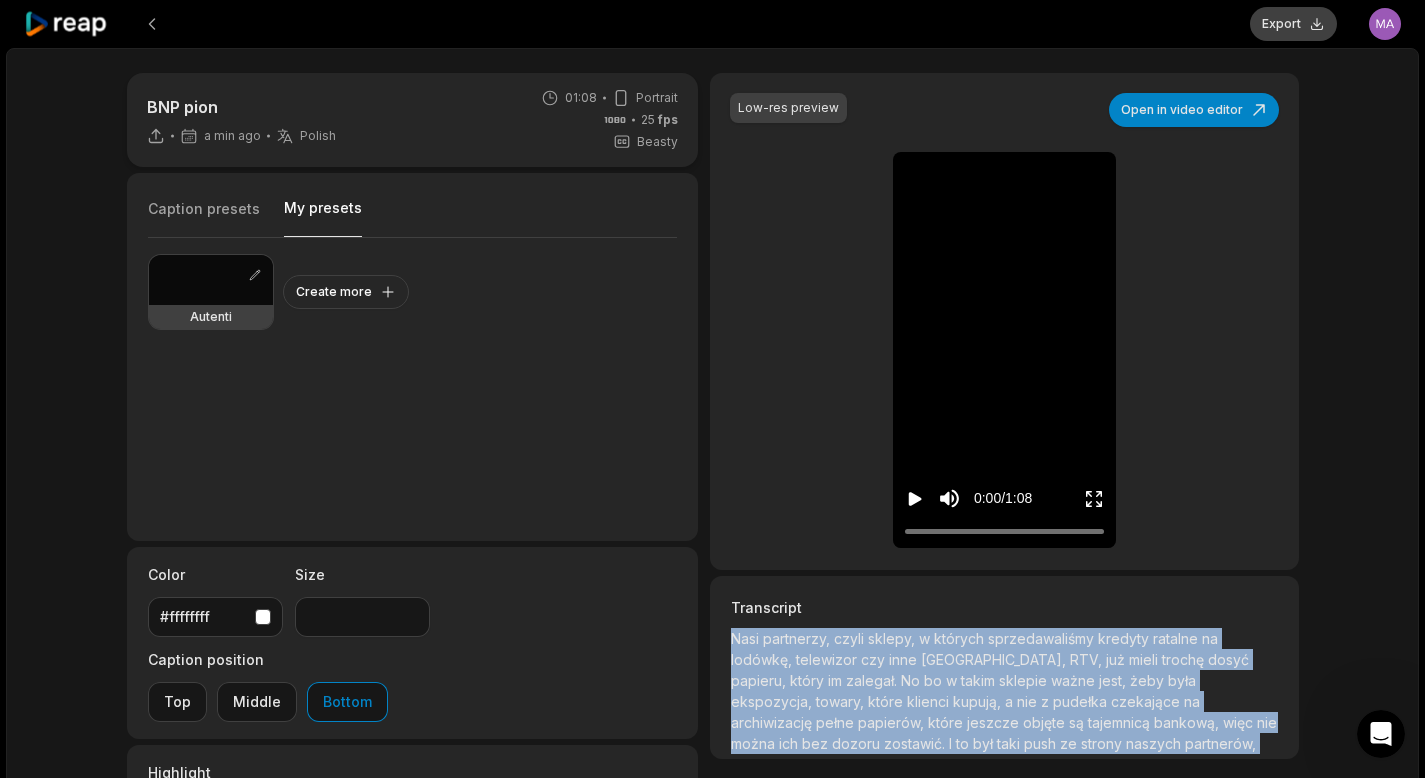 click on "Export" at bounding box center (1293, 24) 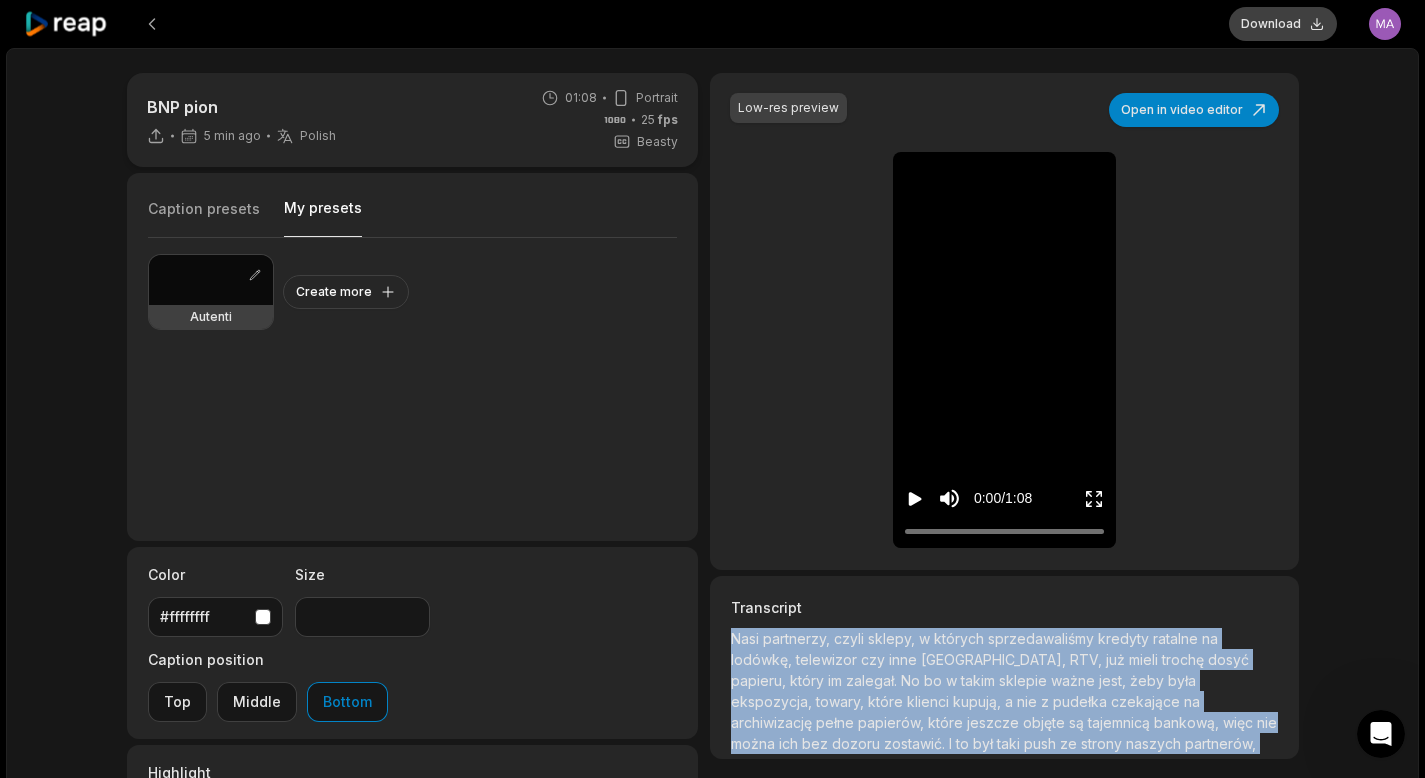 click on "Download" at bounding box center (1283, 24) 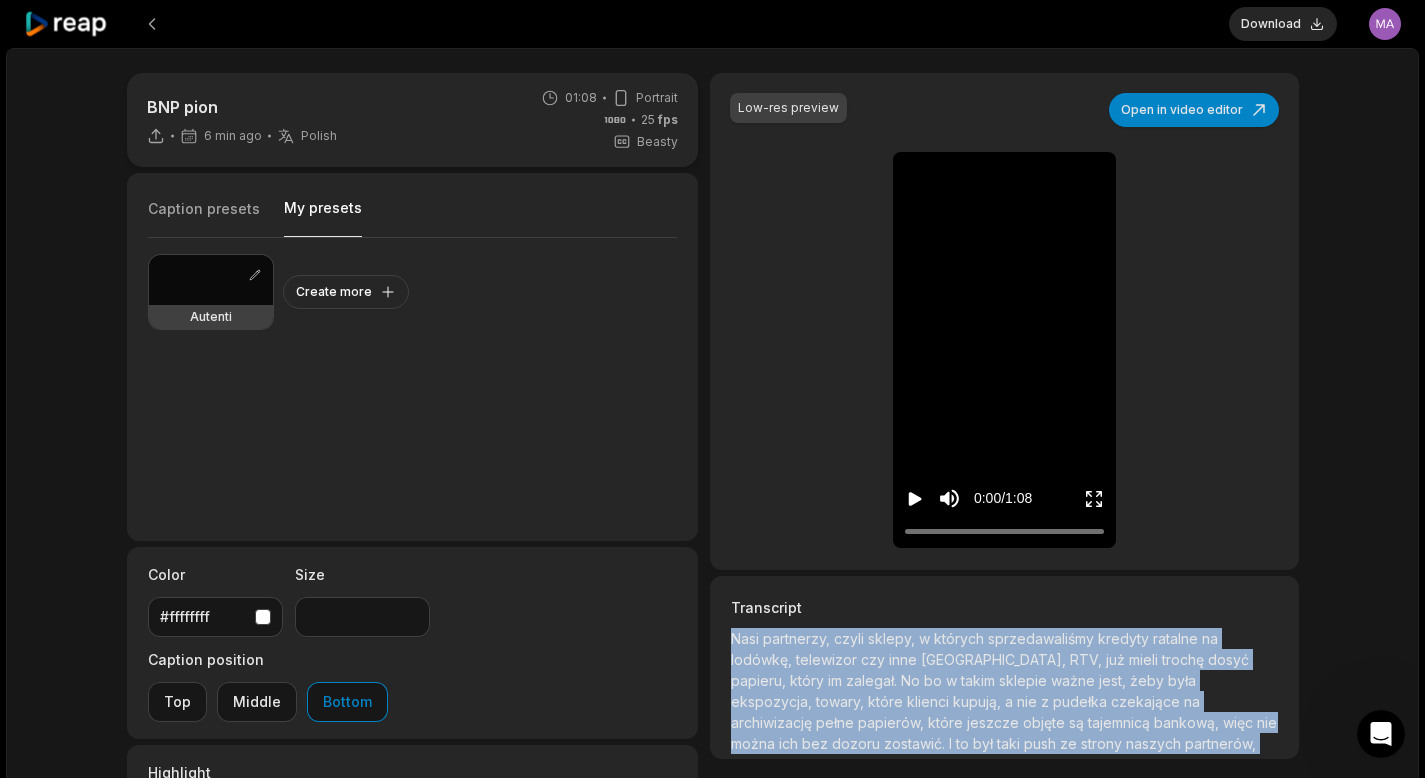 click 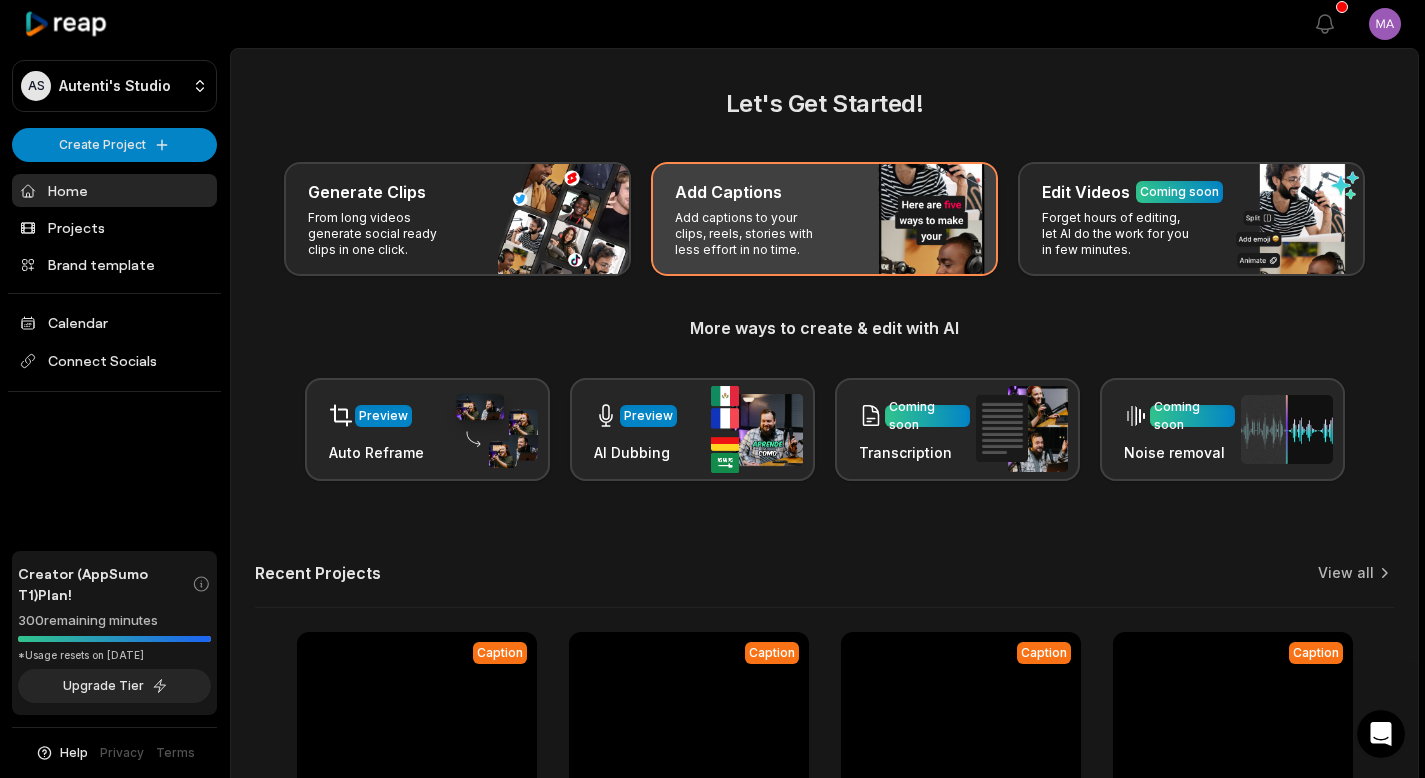 click on "Add Captions" at bounding box center (824, 192) 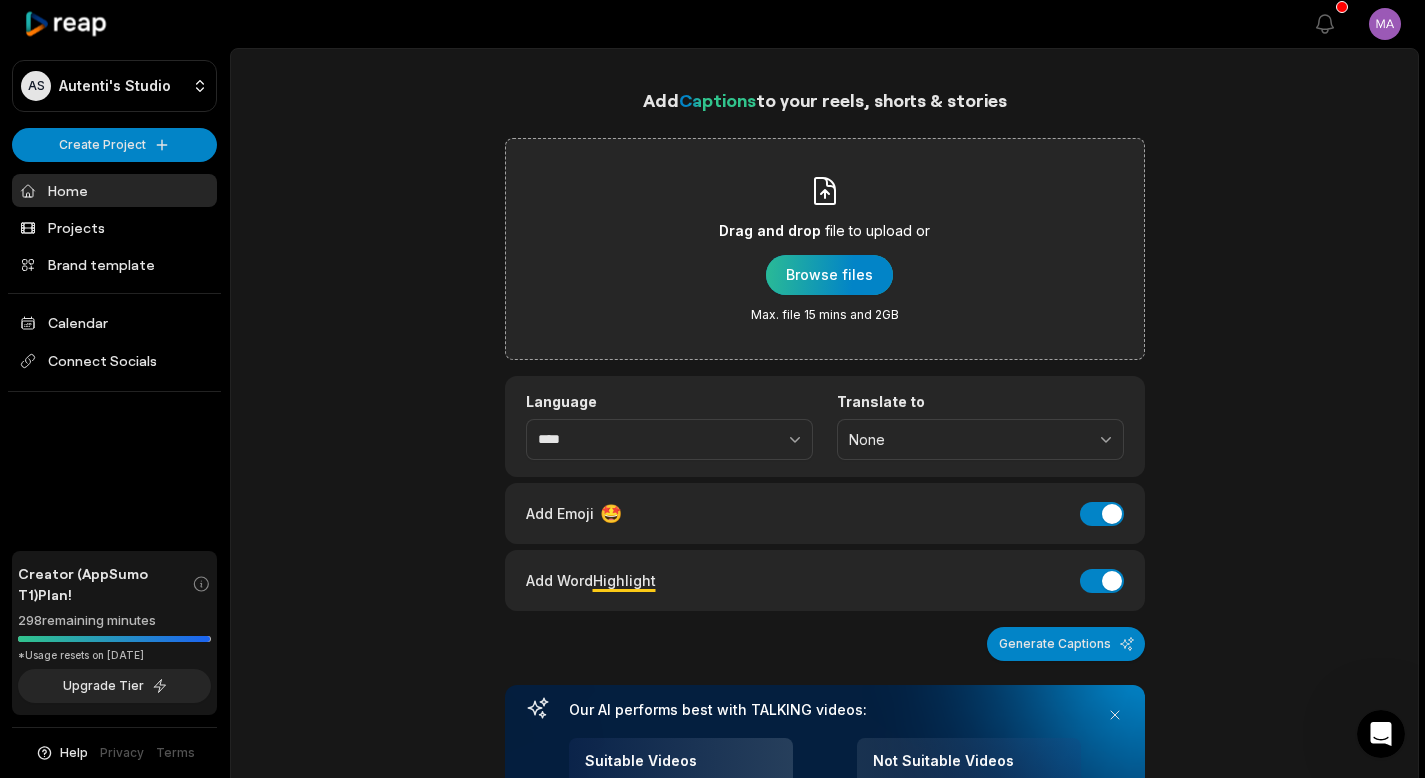 click at bounding box center (829, 275) 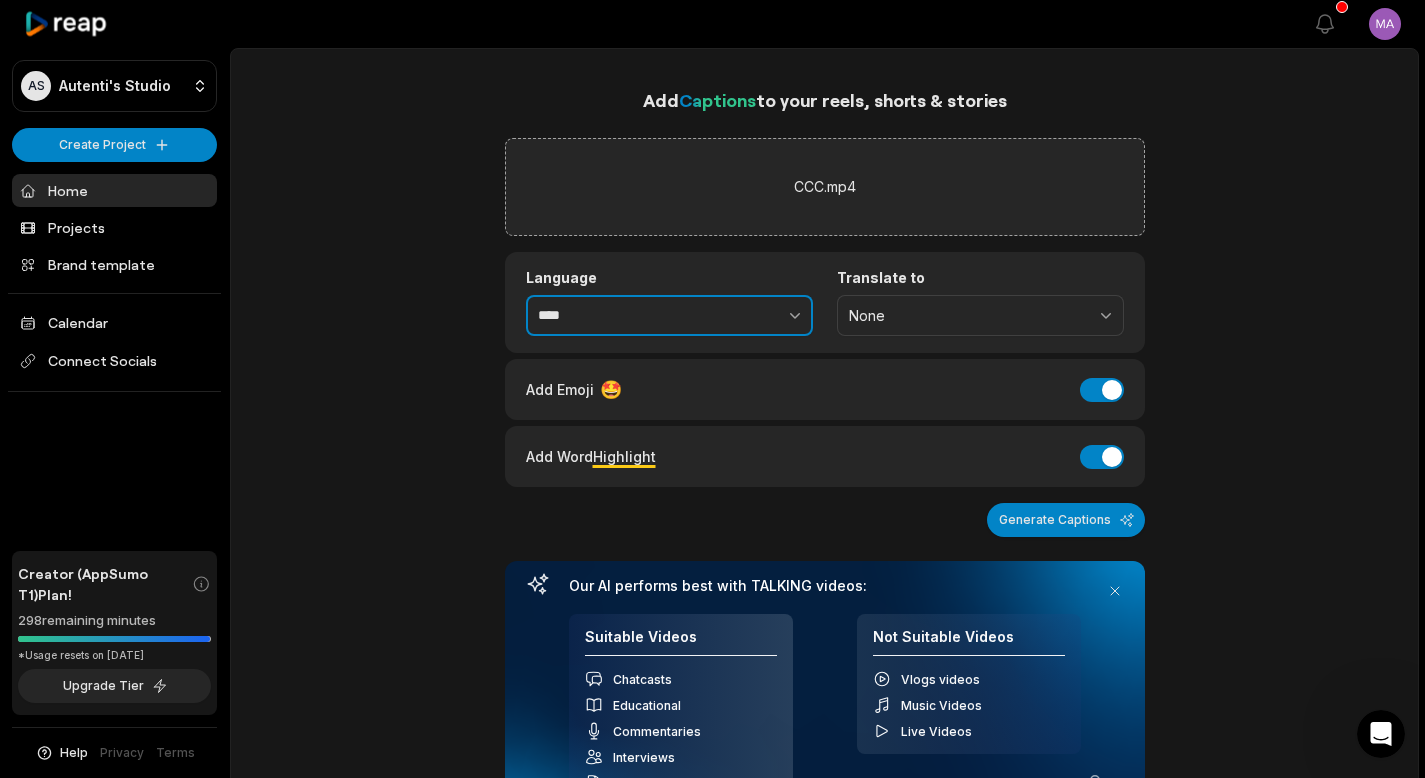 click on "****" at bounding box center (669, 316) 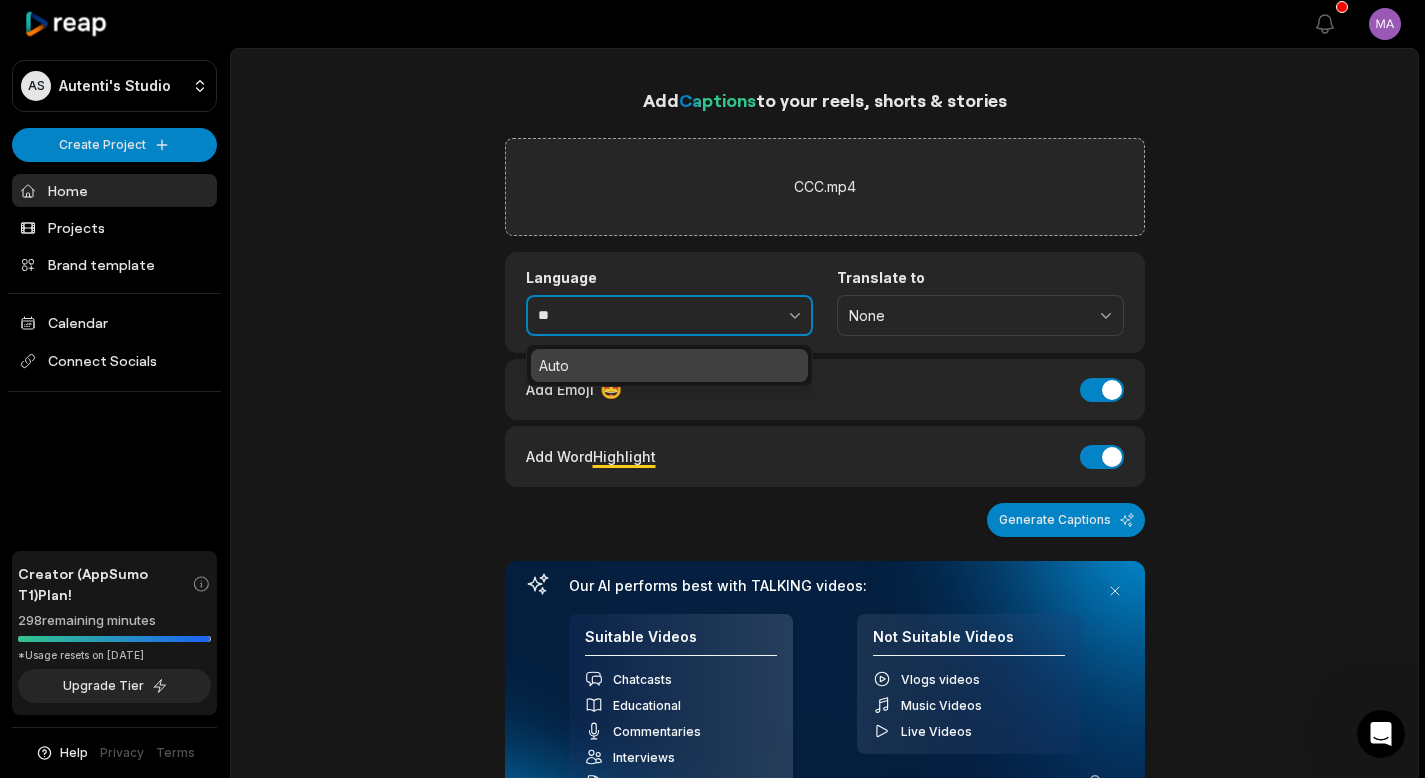 type on "*" 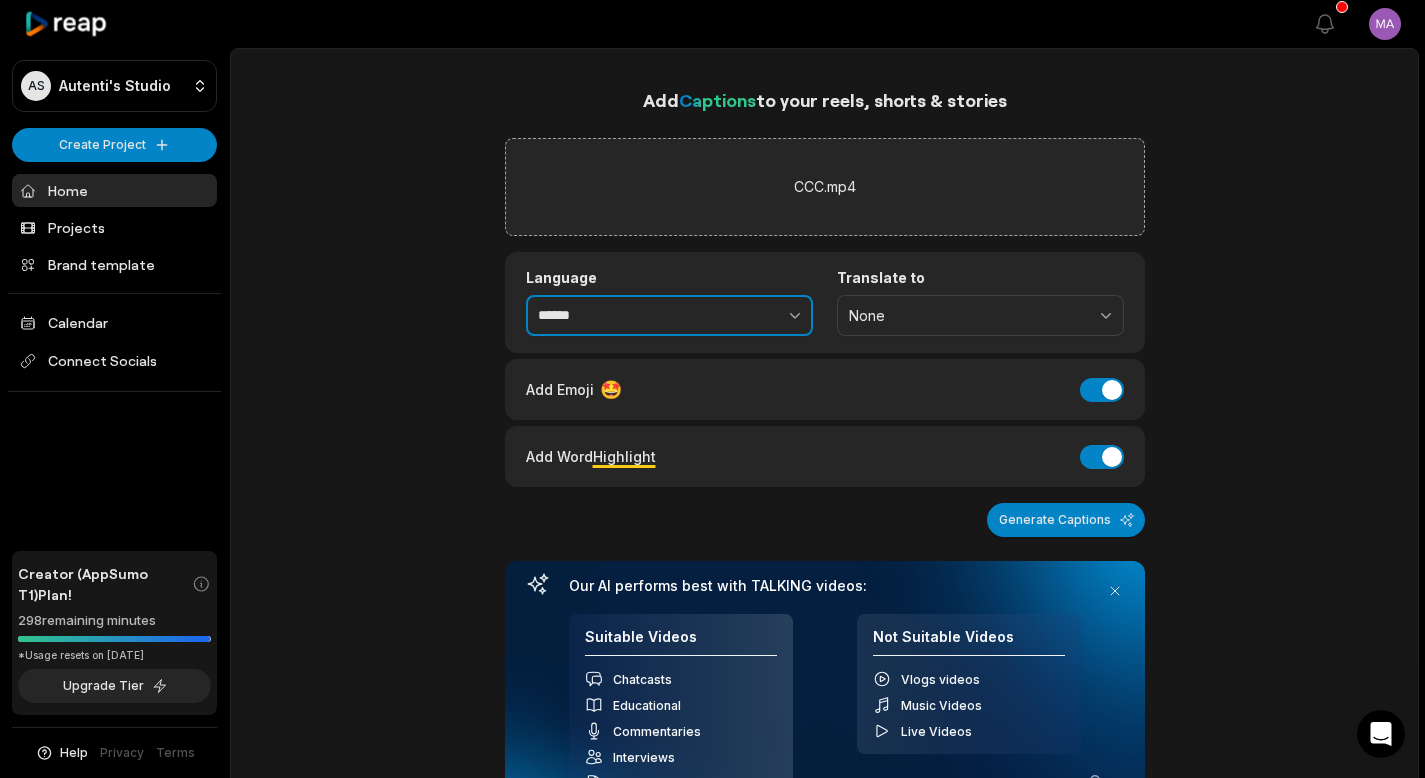 type on "******" 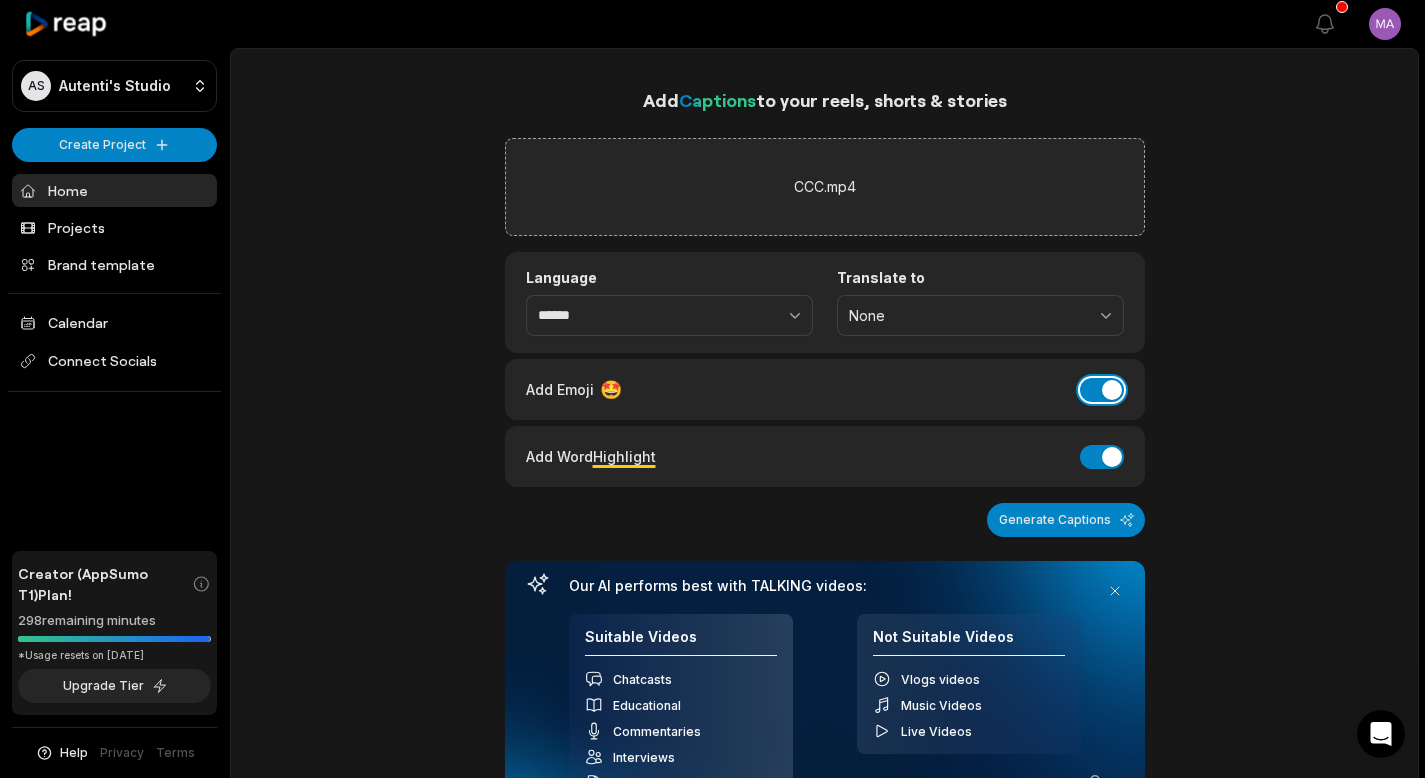 click on "Add Emoji" at bounding box center [1102, 390] 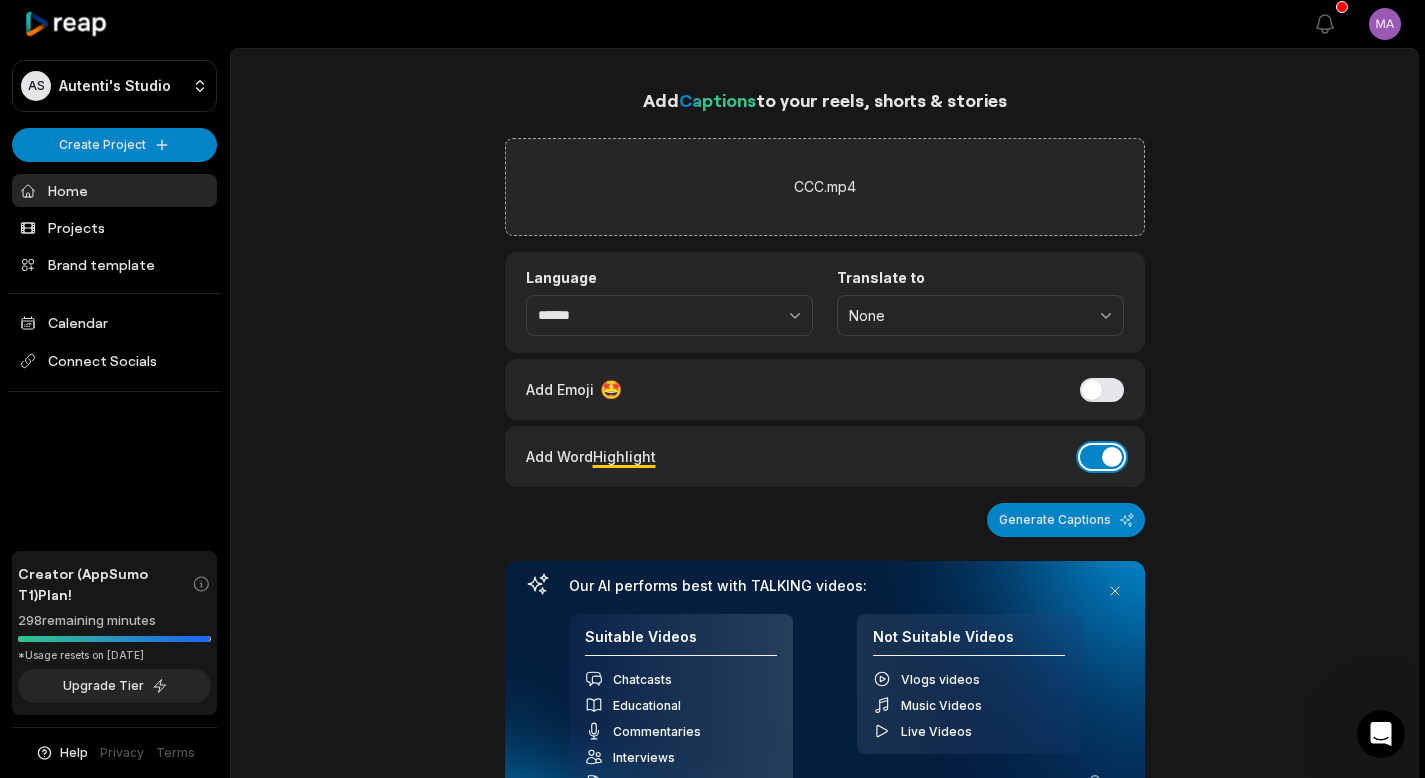 click on "Add Word Highlight" at bounding box center (1102, 457) 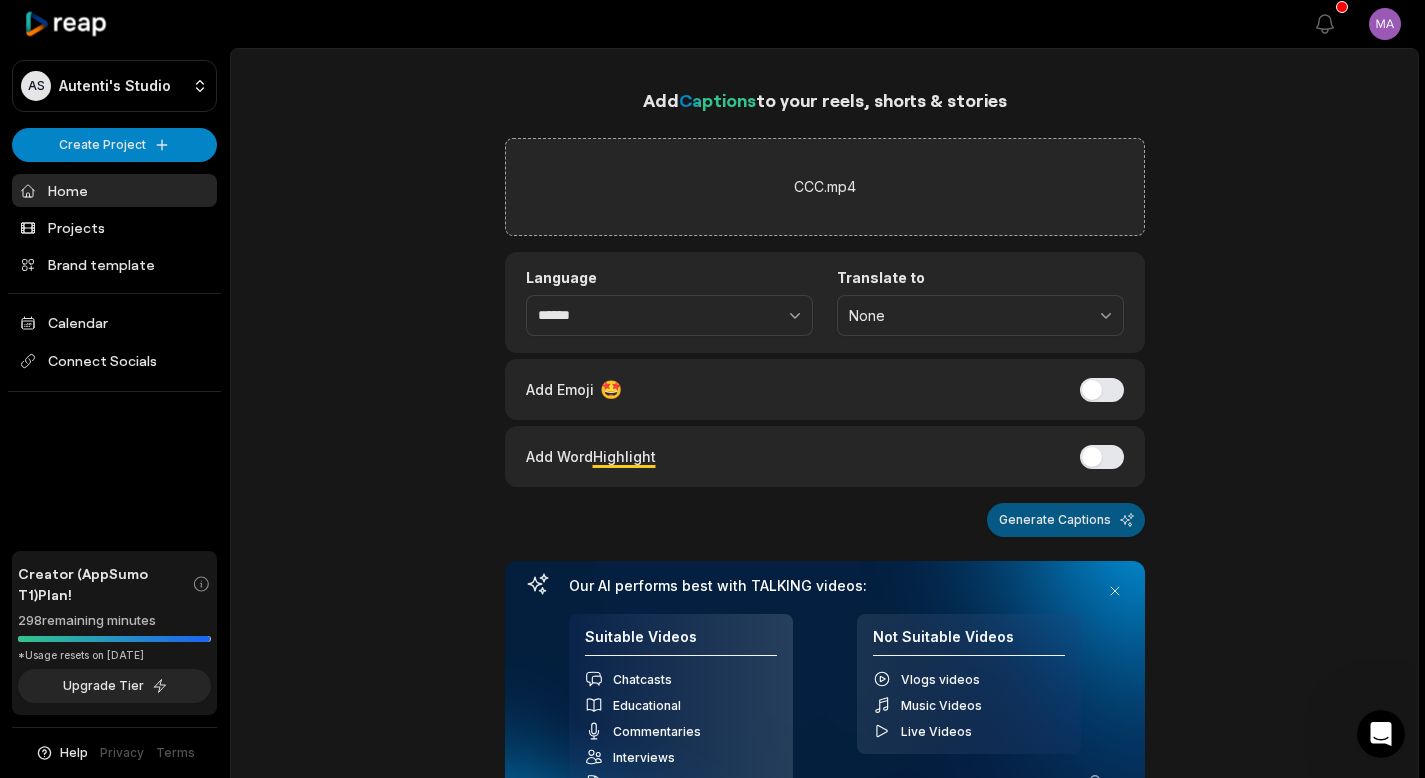 click on "Generate Captions" at bounding box center [1066, 520] 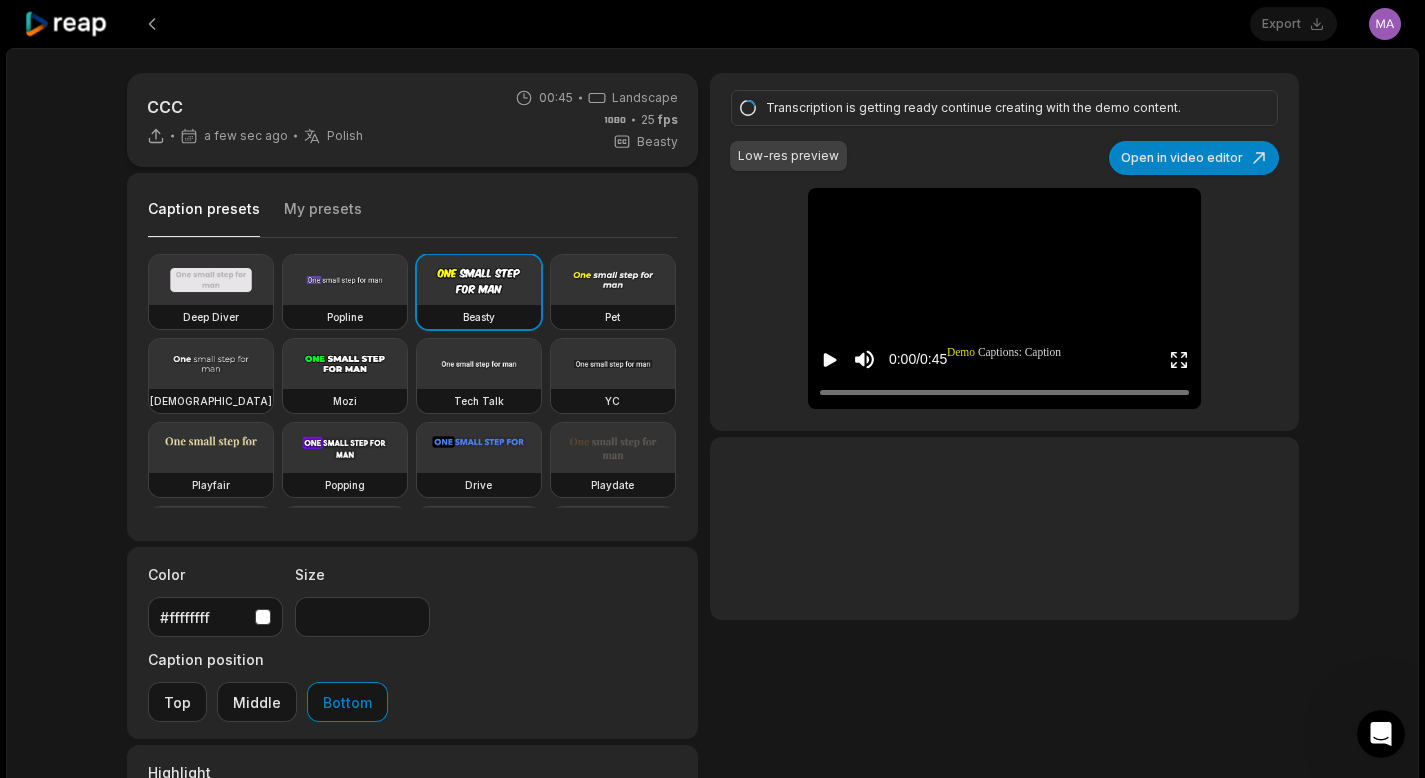 click on "My presets" at bounding box center [323, 218] 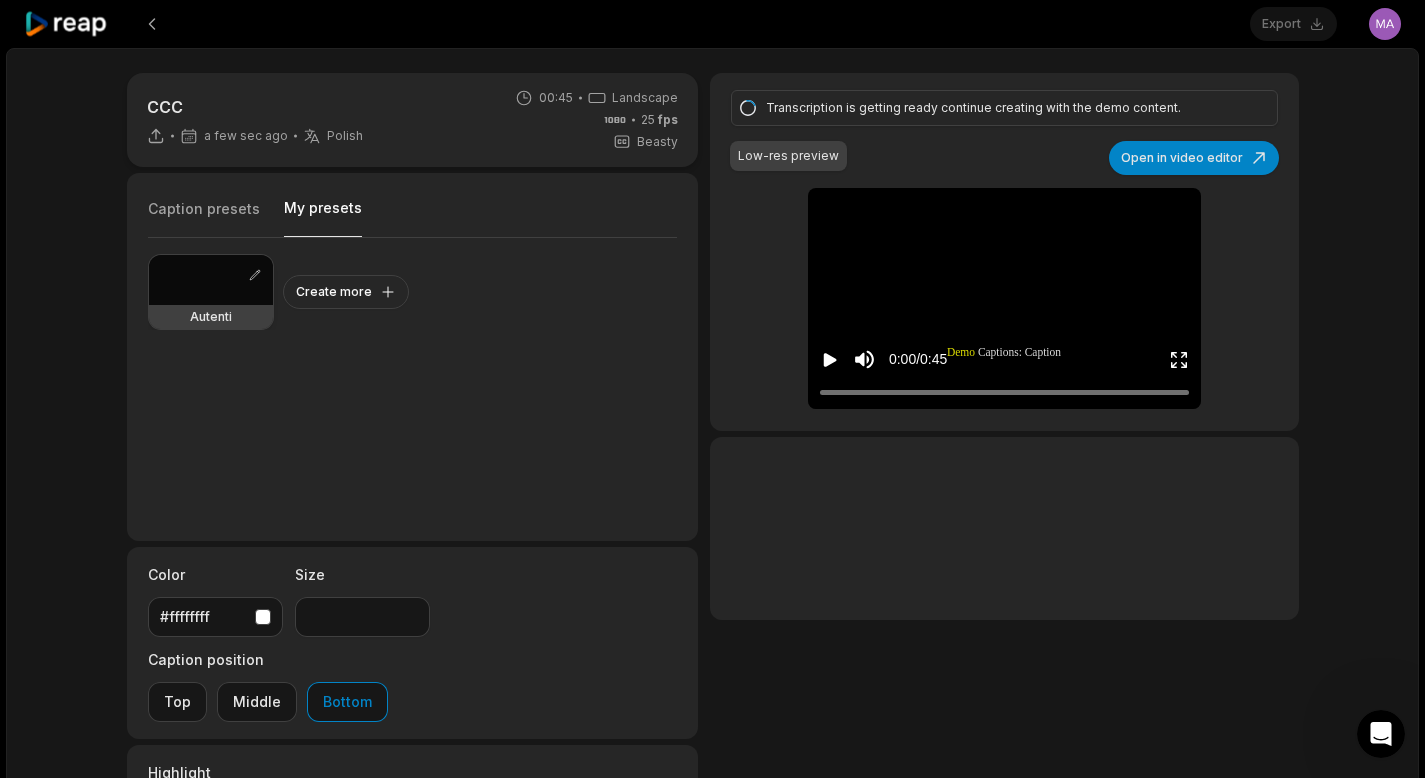 click at bounding box center (211, 280) 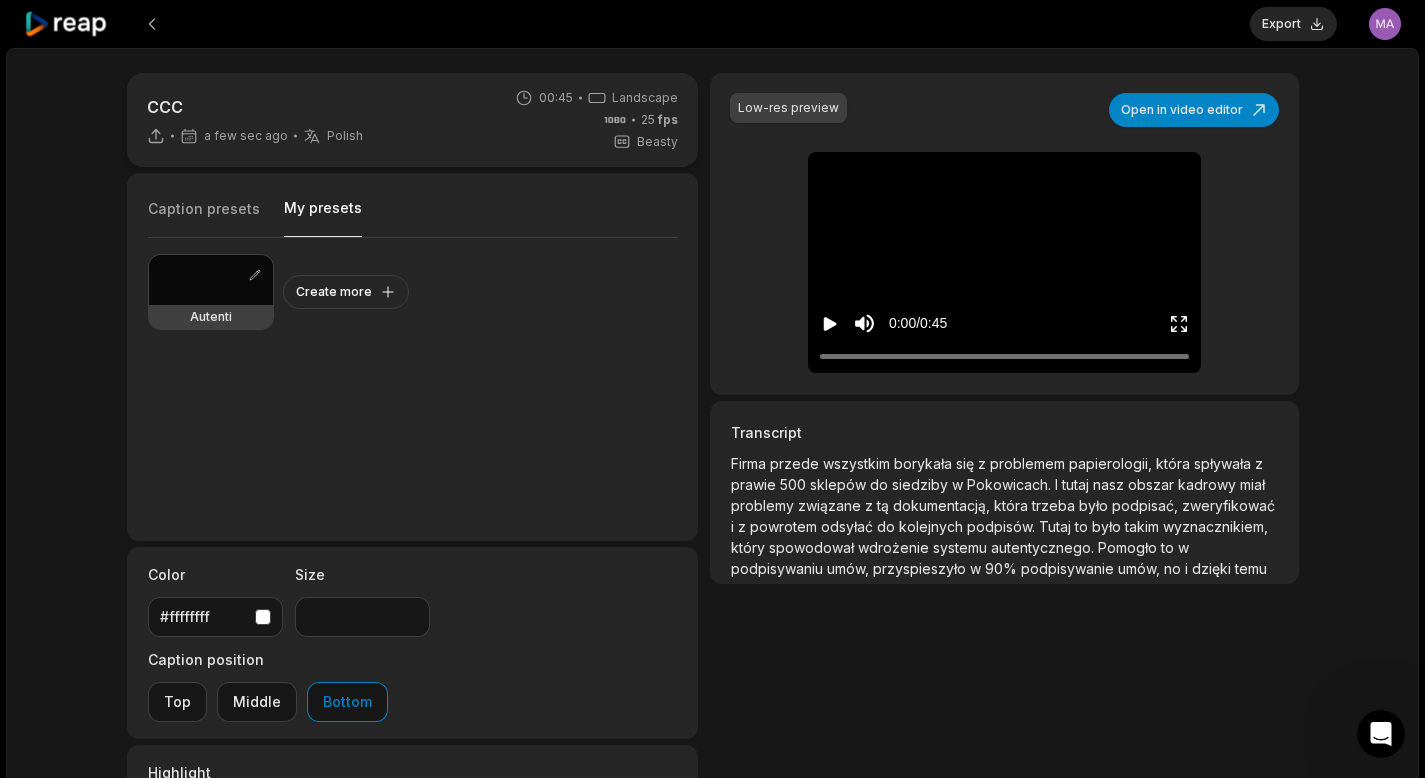 click on "sklepów" at bounding box center (840, 484) 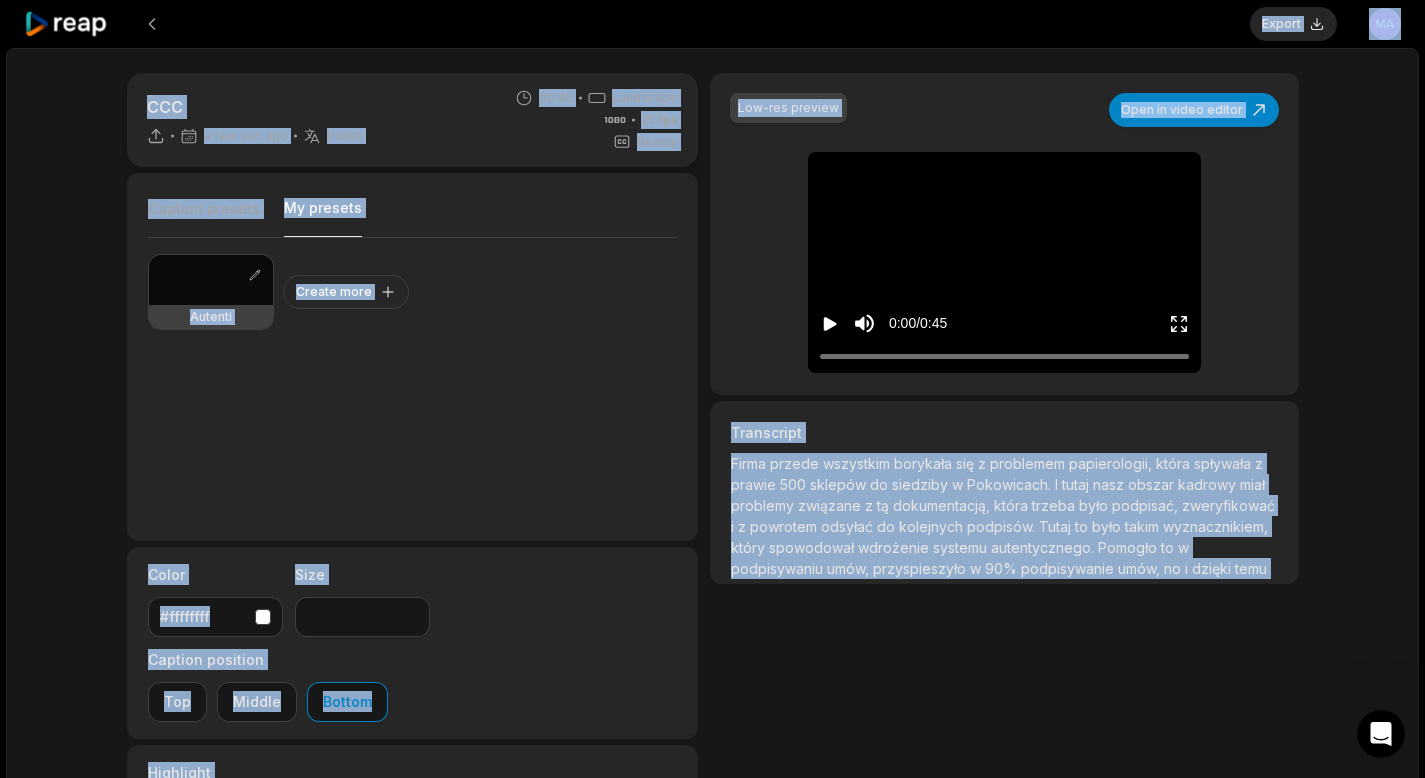 click on "związane" at bounding box center [831, 505] 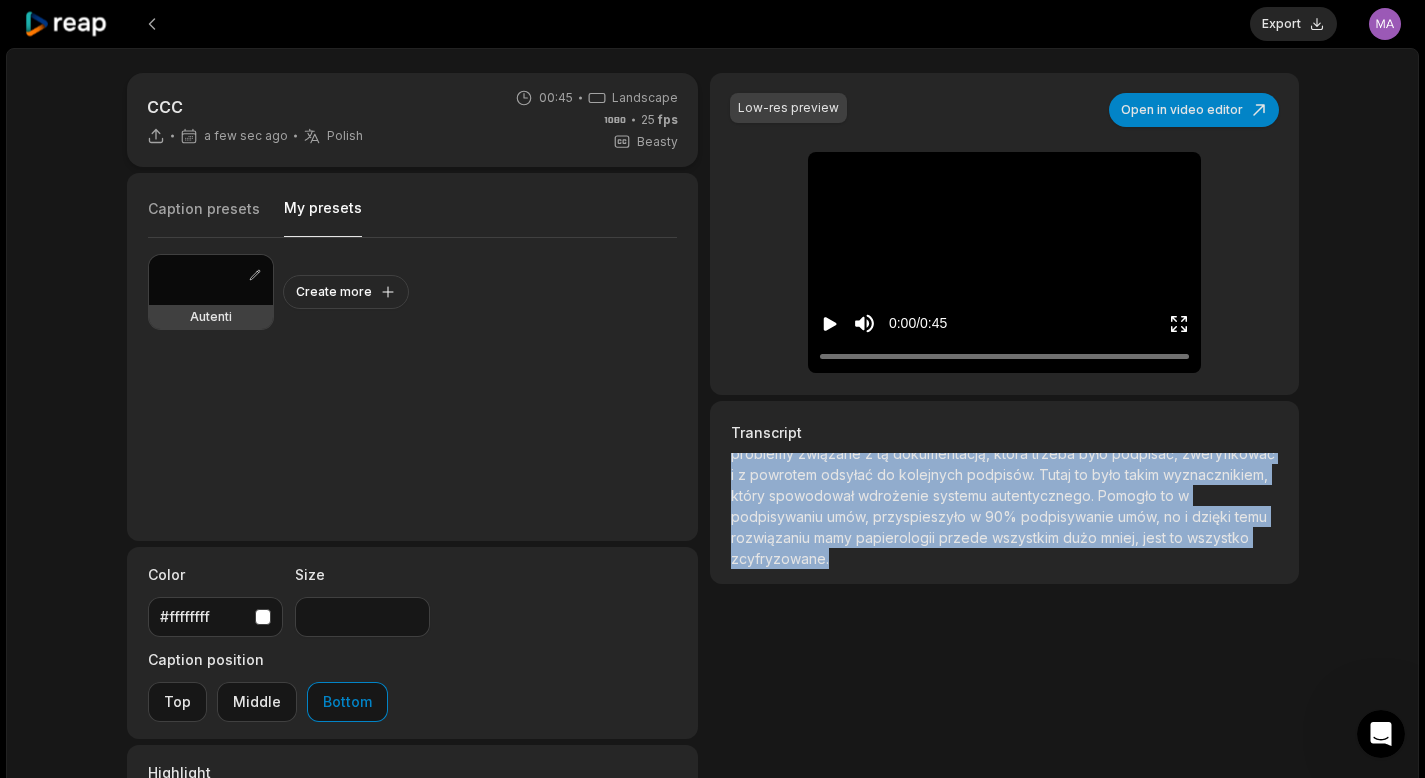 scroll, scrollTop: 58, scrollLeft: 0, axis: vertical 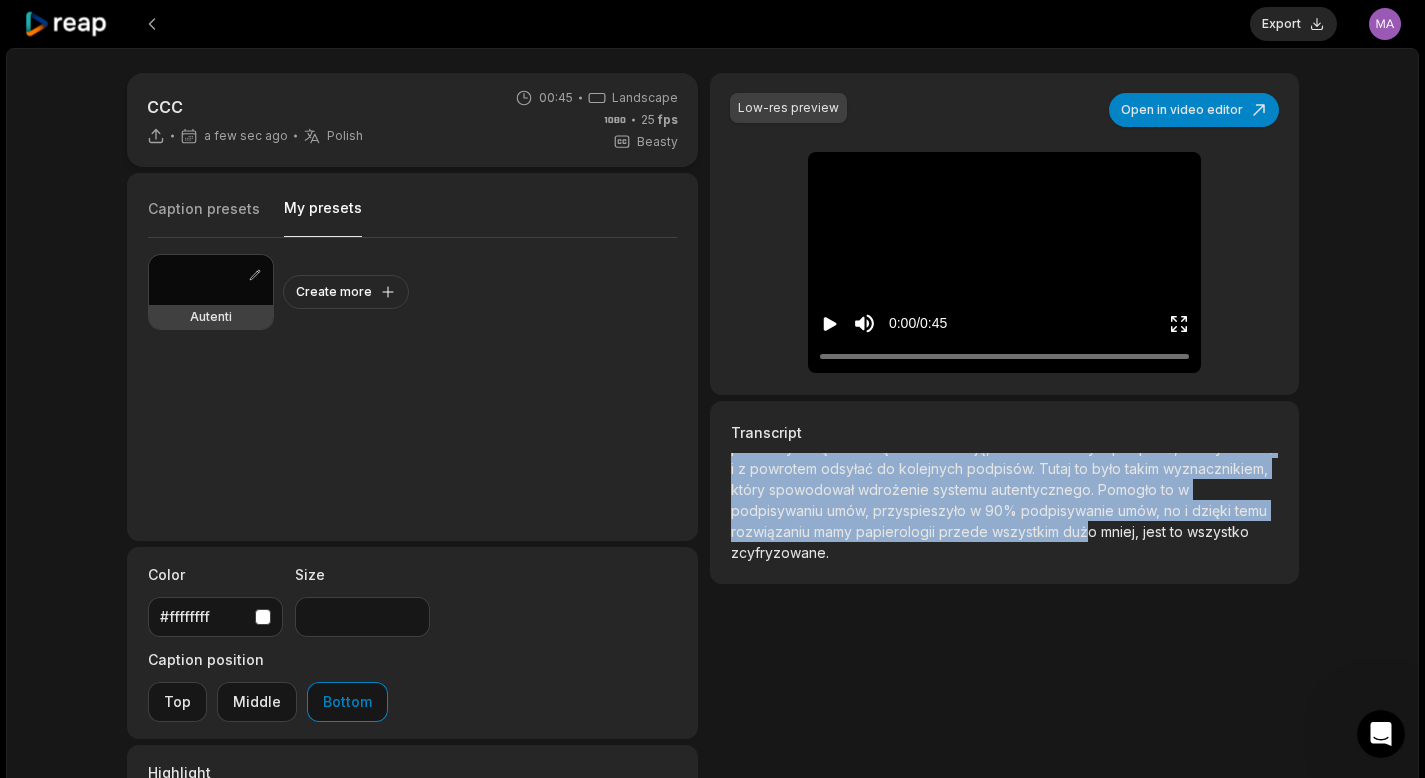 drag, startPoint x: 733, startPoint y: 463, endPoint x: 1187, endPoint y: 537, distance: 459.9913 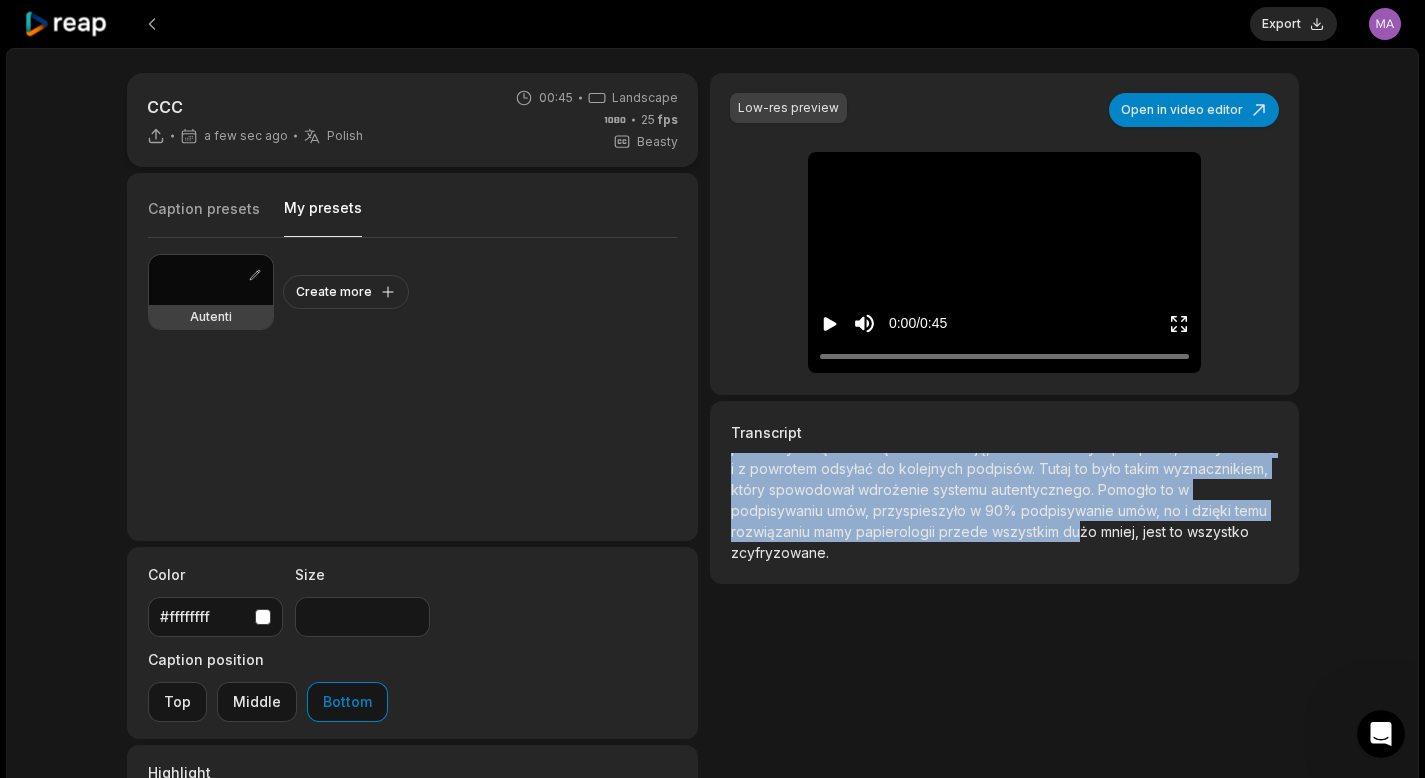 click on "dużo" at bounding box center [1082, 531] 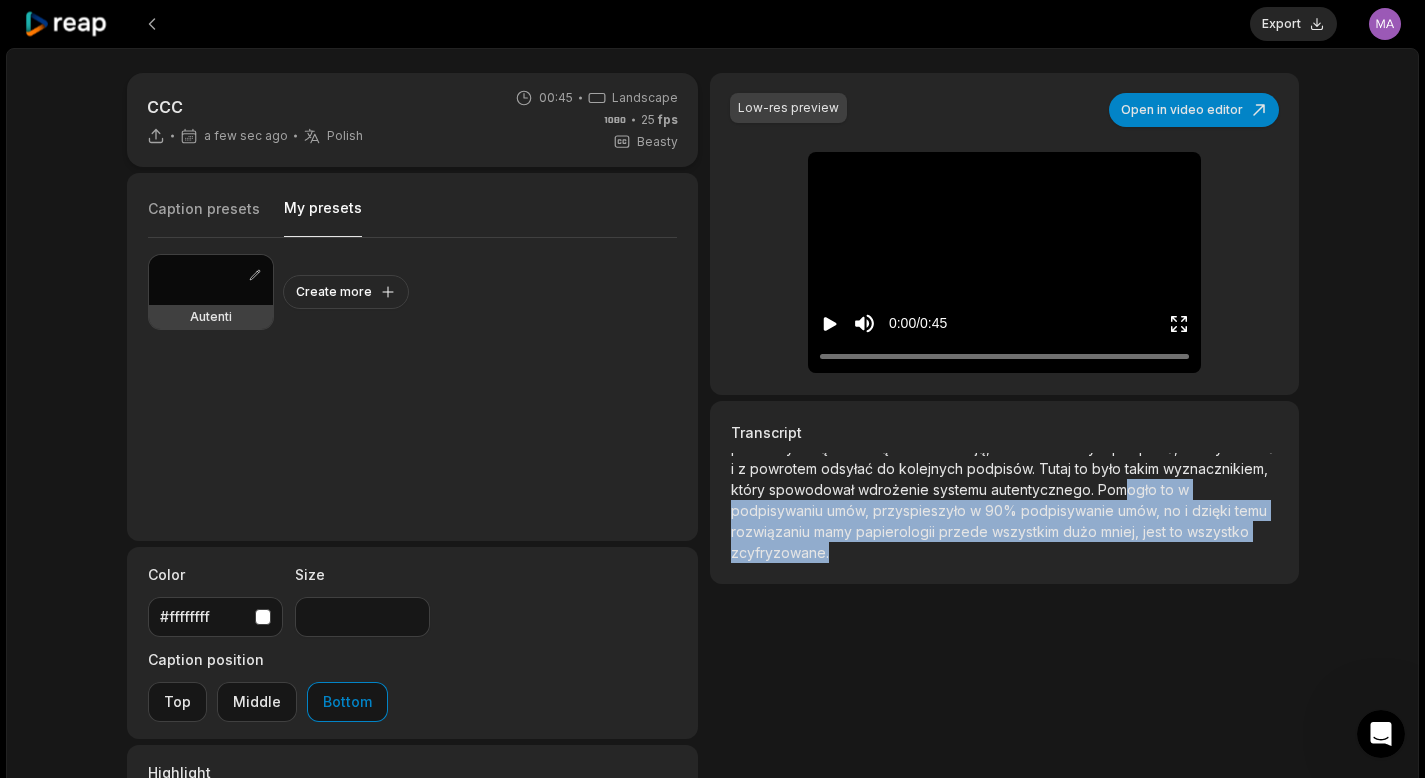 scroll, scrollTop: 0, scrollLeft: 0, axis: both 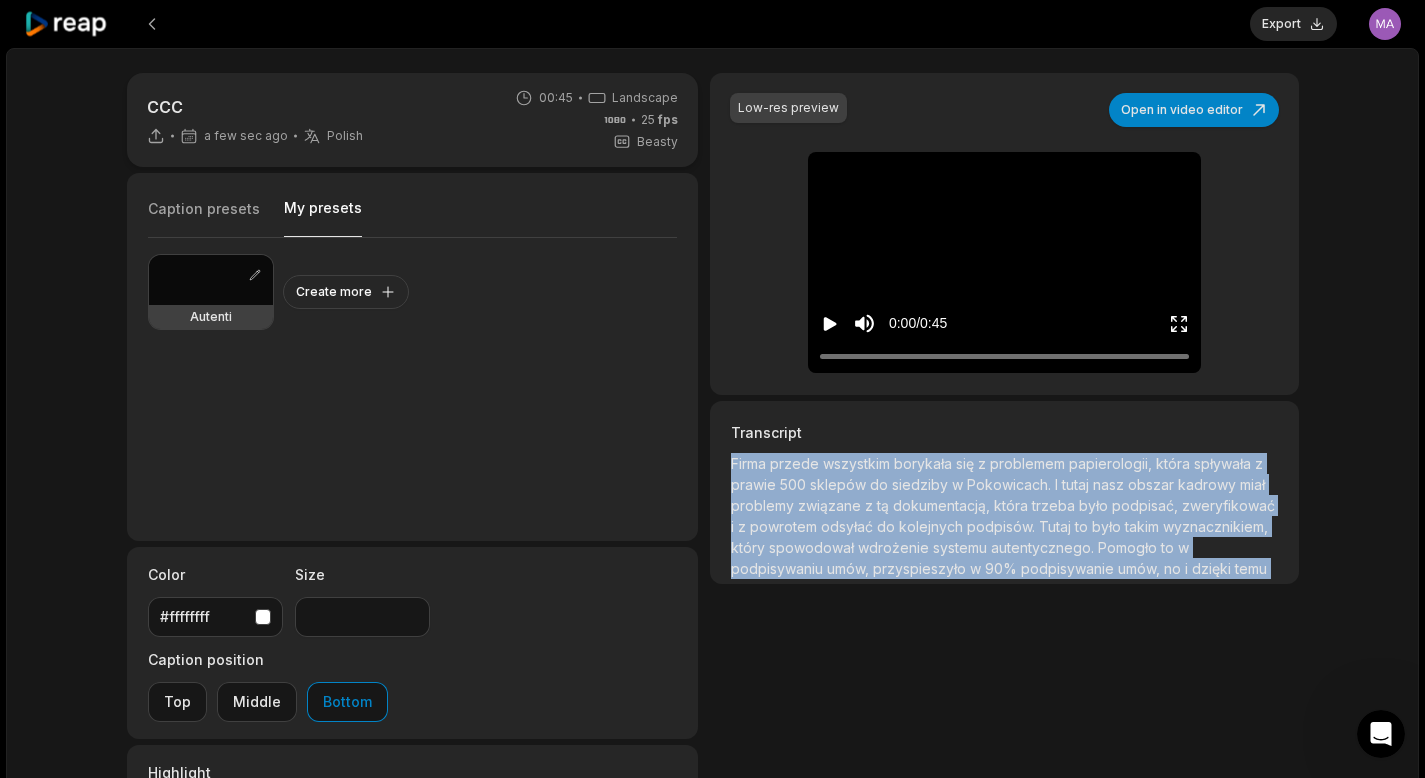 drag, startPoint x: 960, startPoint y: 555, endPoint x: 727, endPoint y: 465, distance: 249.77791 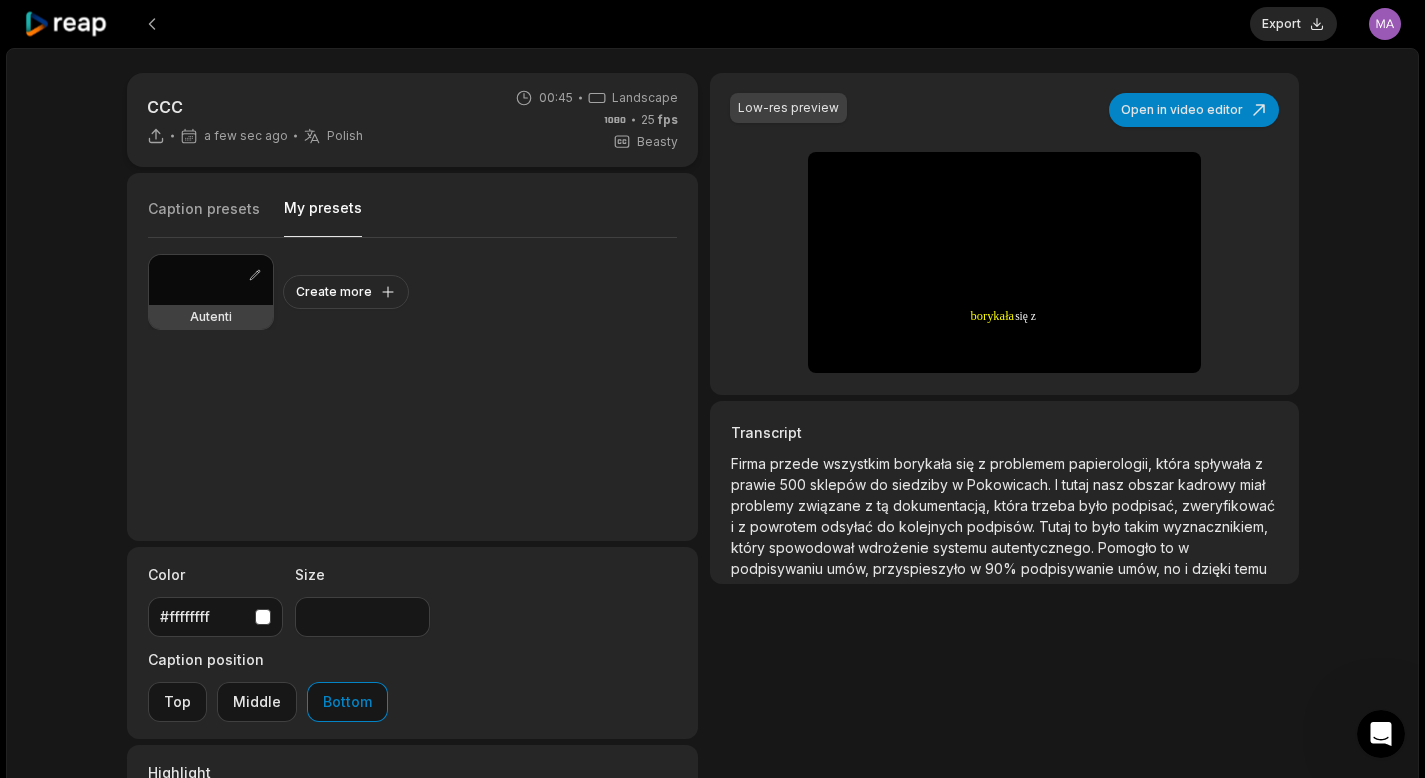 click at bounding box center (211, 280) 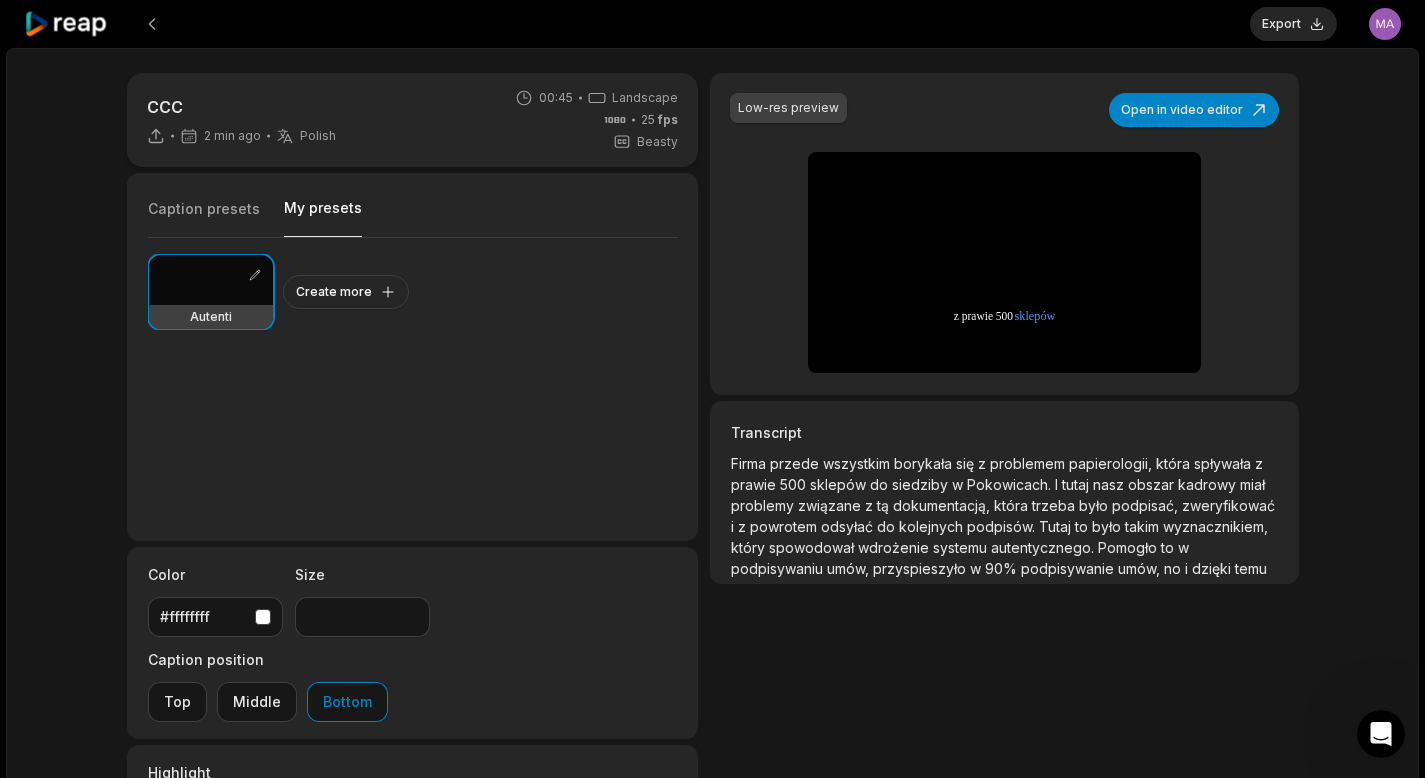 click 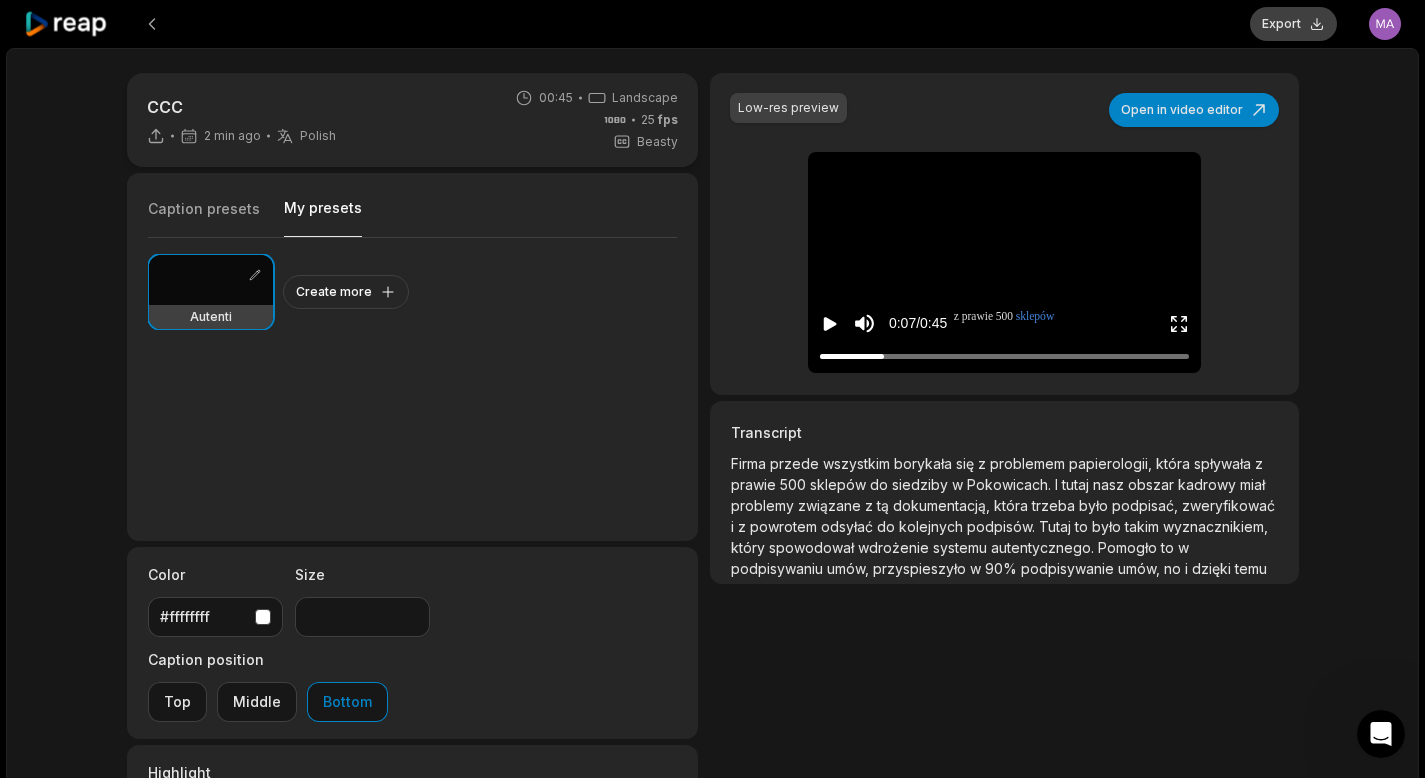 click on "Export" at bounding box center [1293, 24] 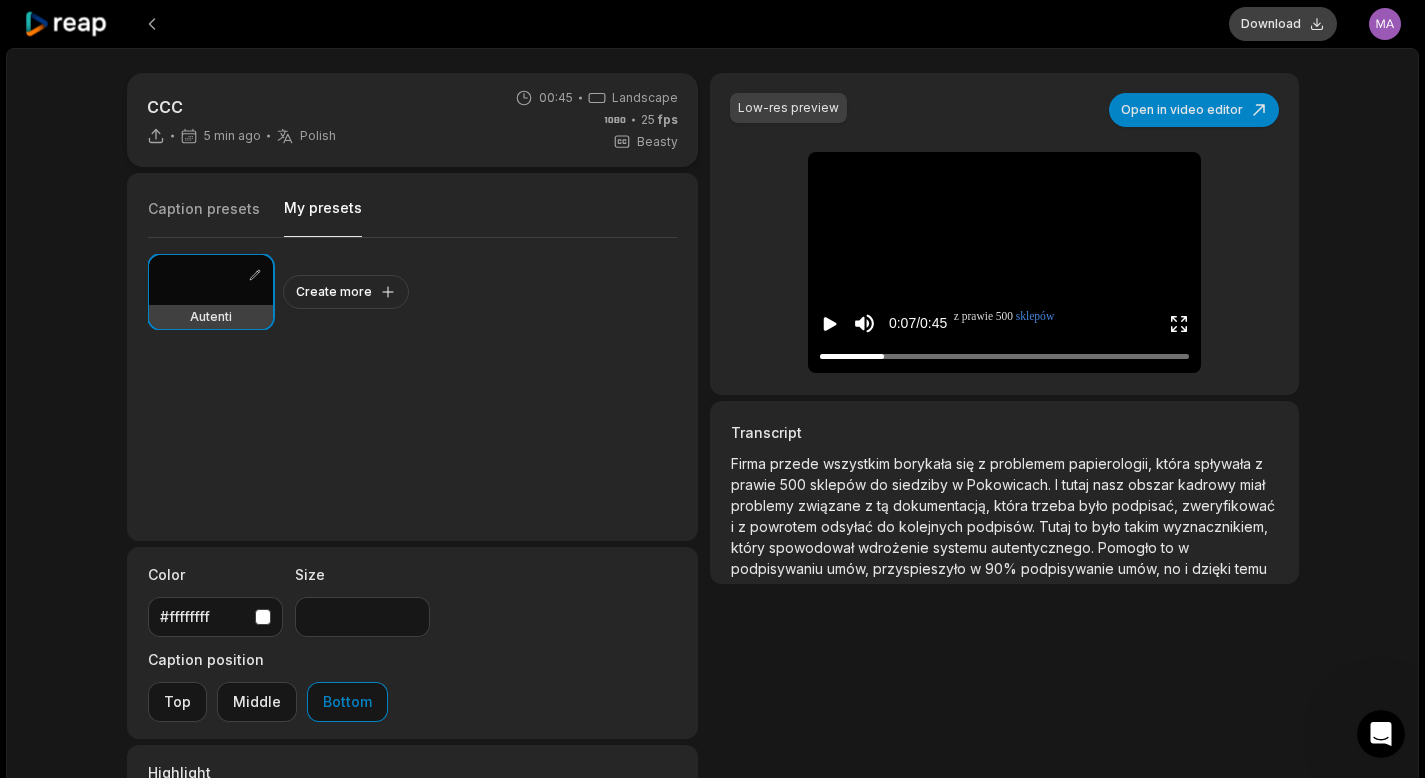 click on "Download" at bounding box center (1283, 24) 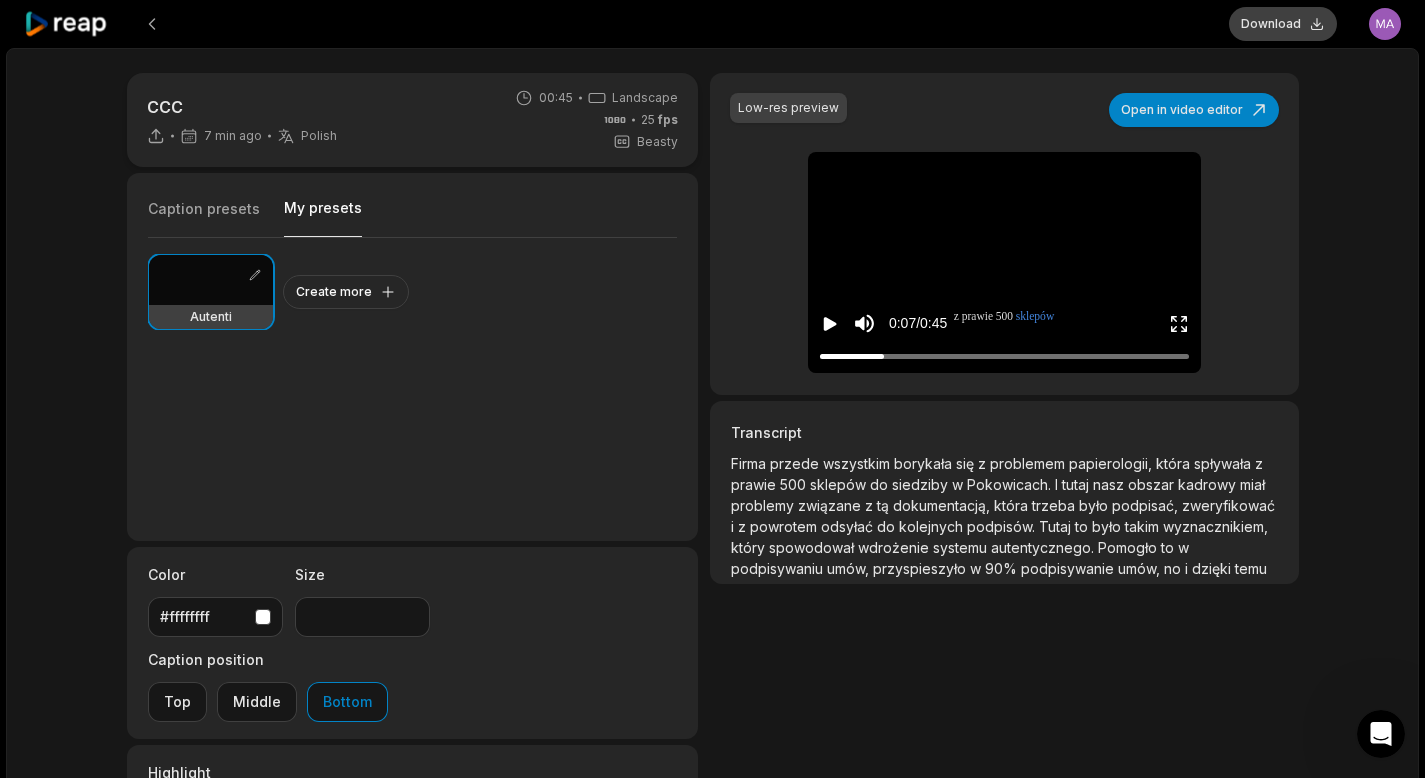 click on "Download" at bounding box center (1283, 24) 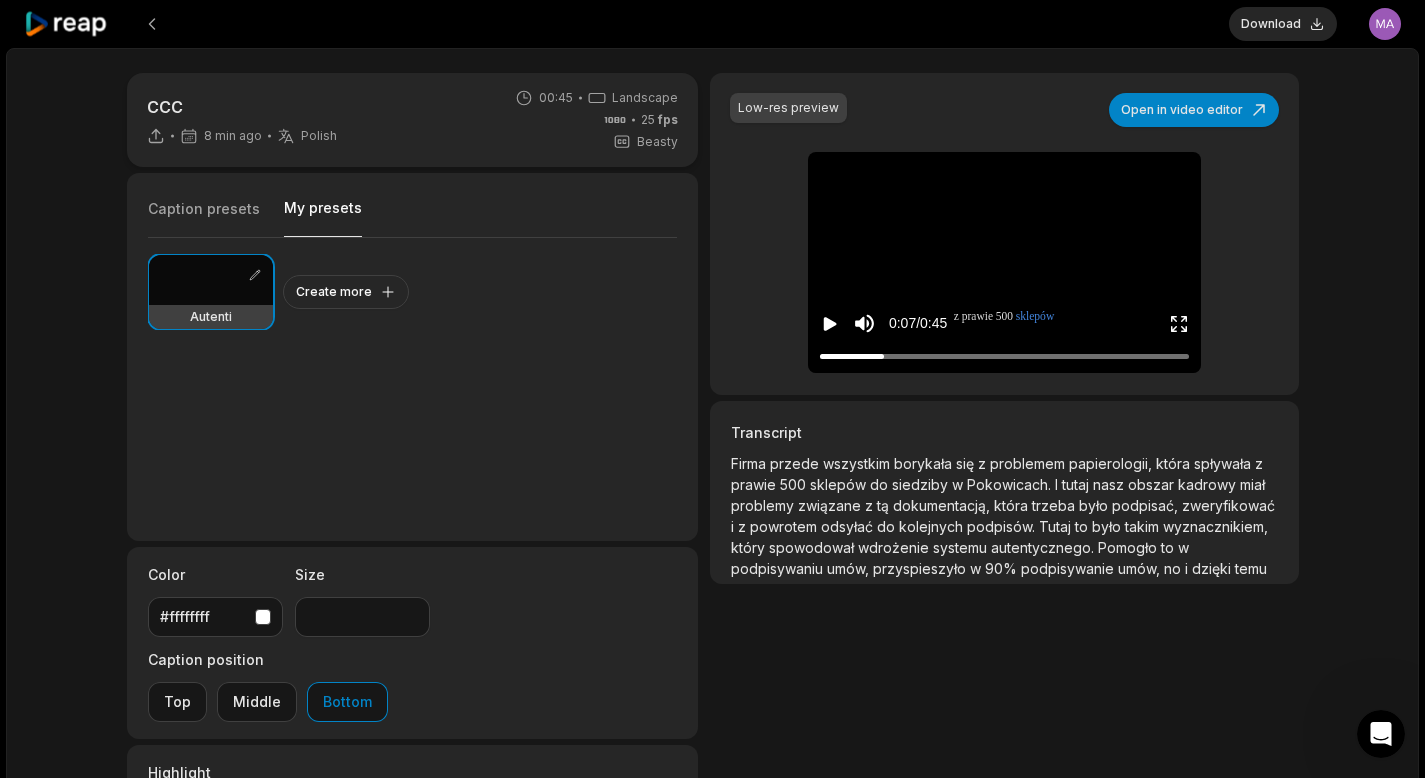 click 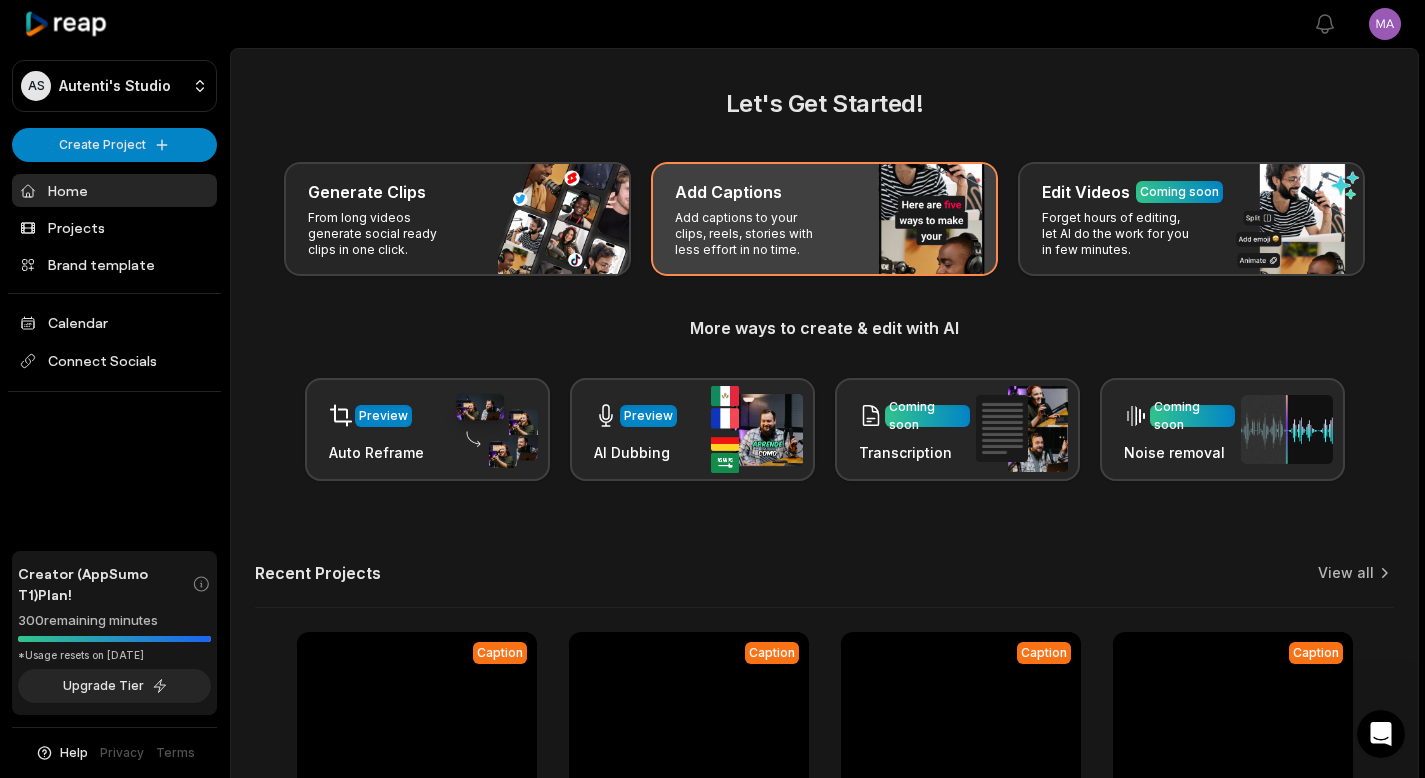 click on "Add Captions Add captions to your clips, reels, stories with less effort in no time." at bounding box center (824, 219) 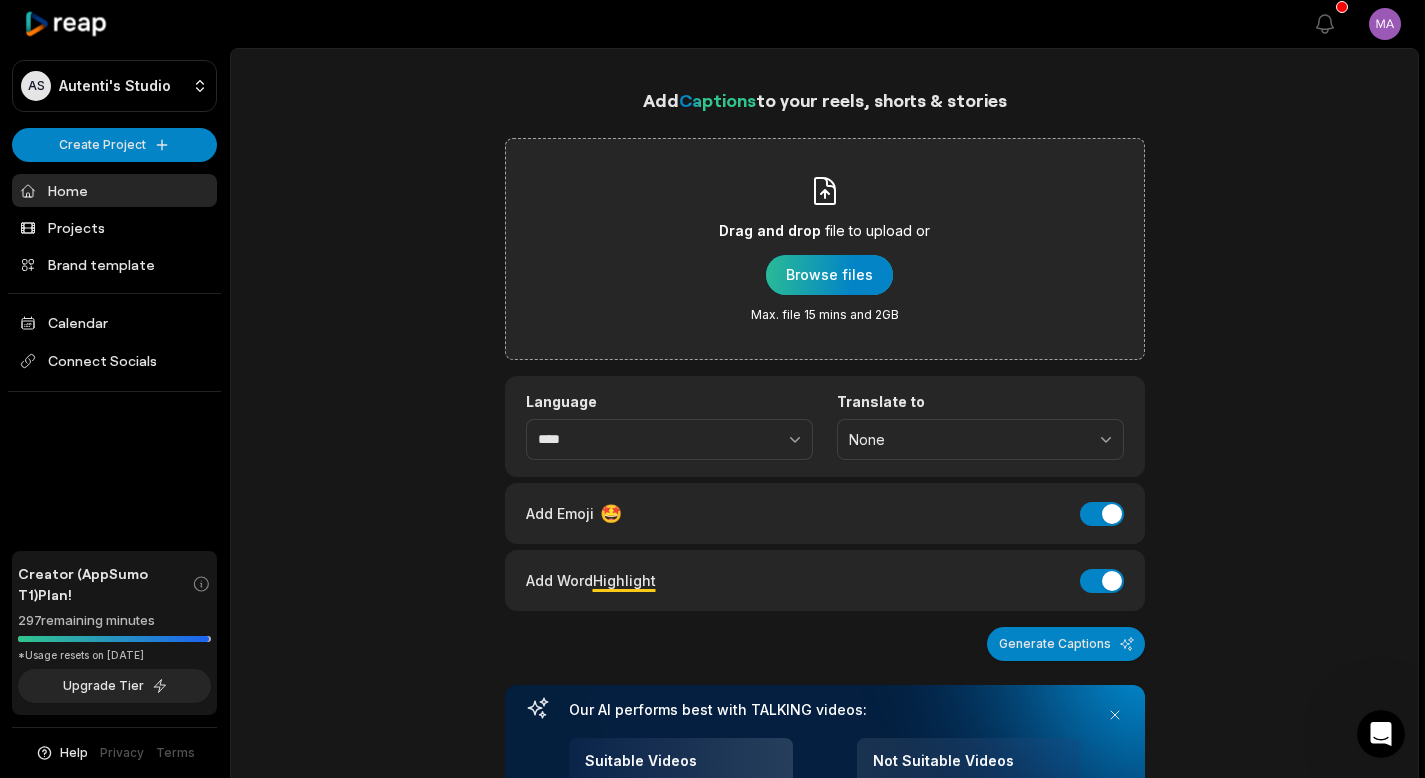 click at bounding box center (829, 275) 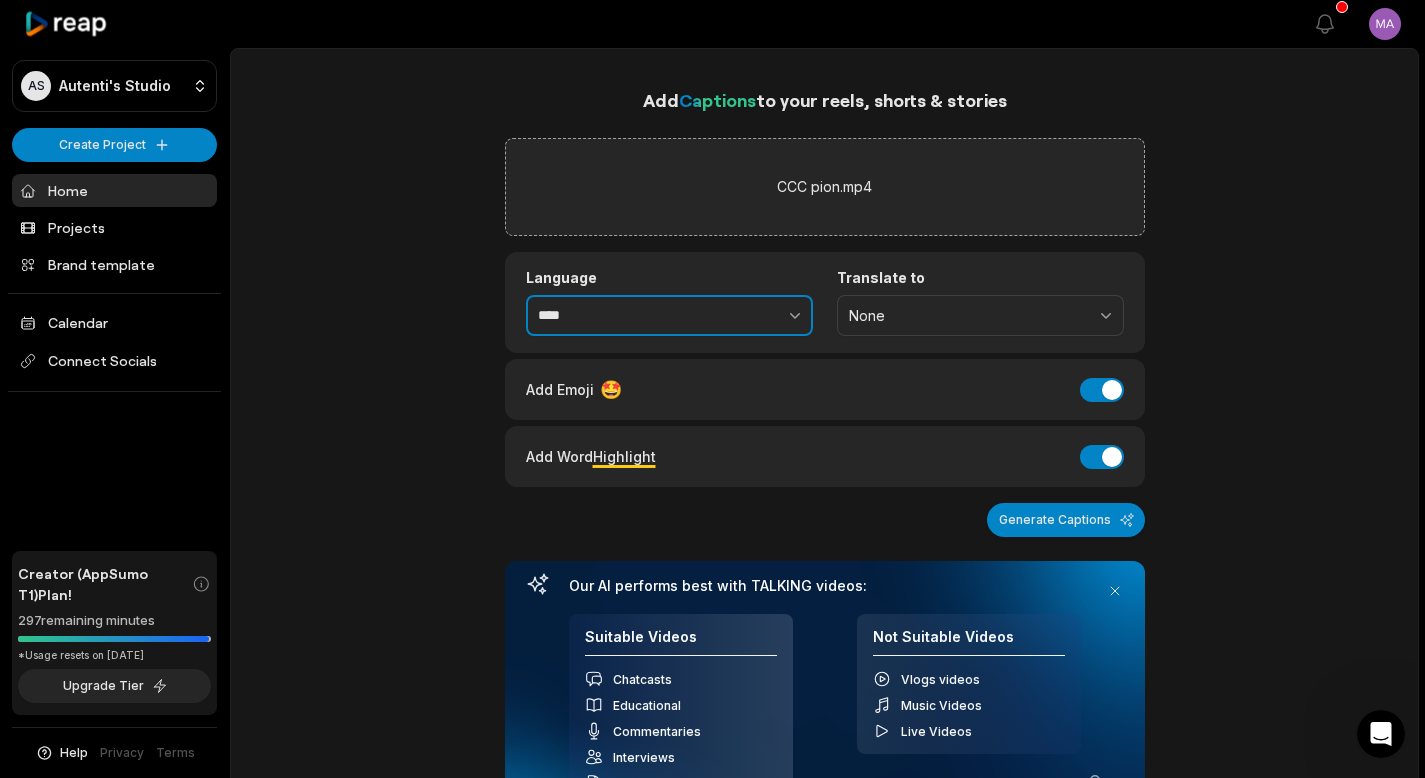 click on "****" at bounding box center [669, 316] 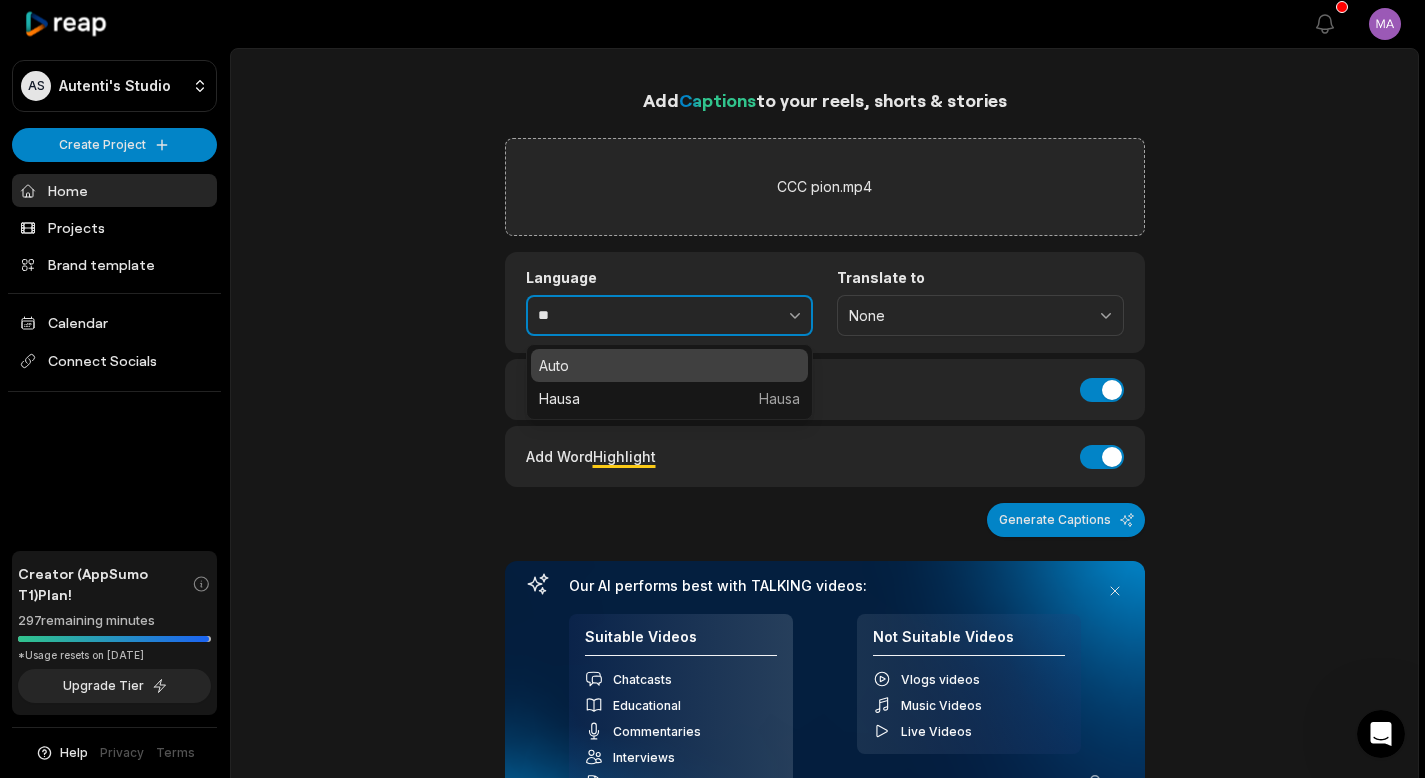 type on "*" 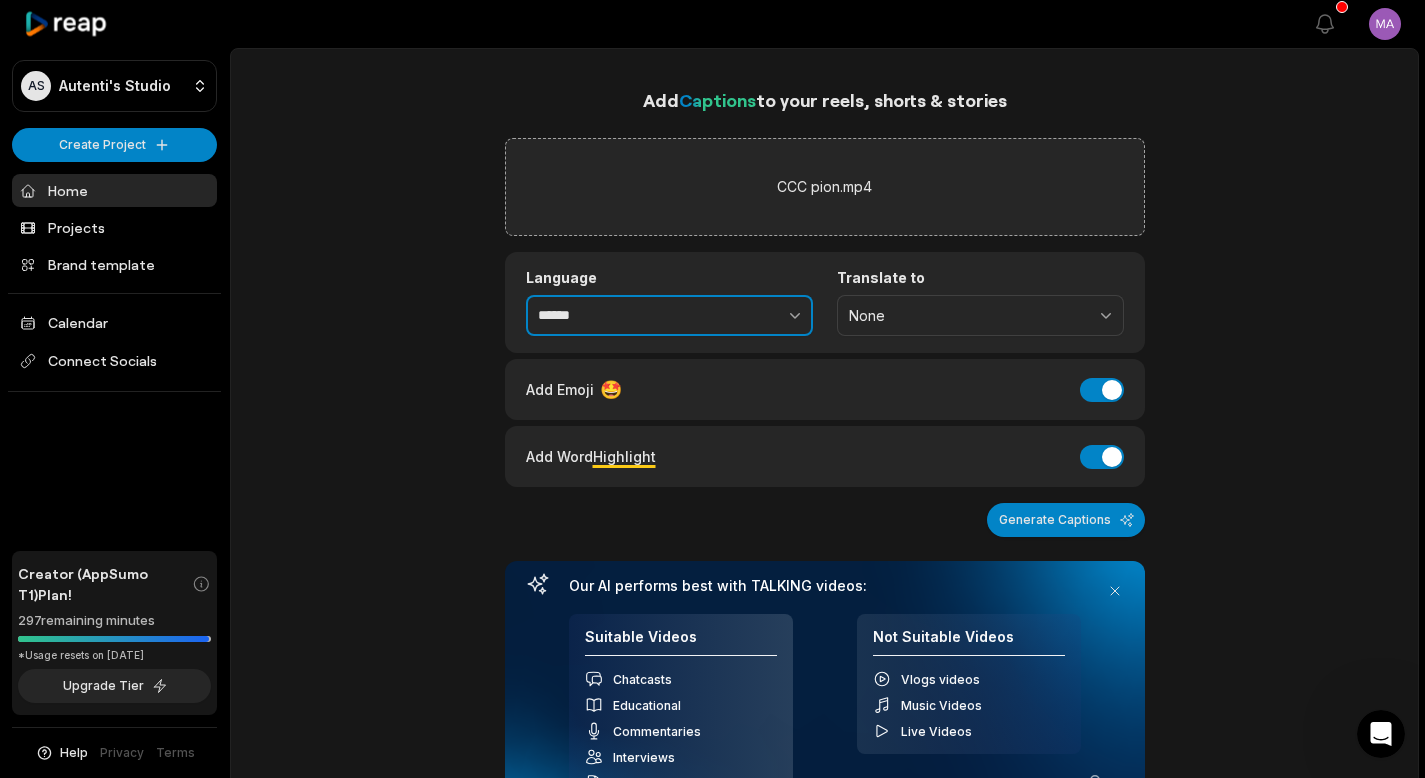 type on "******" 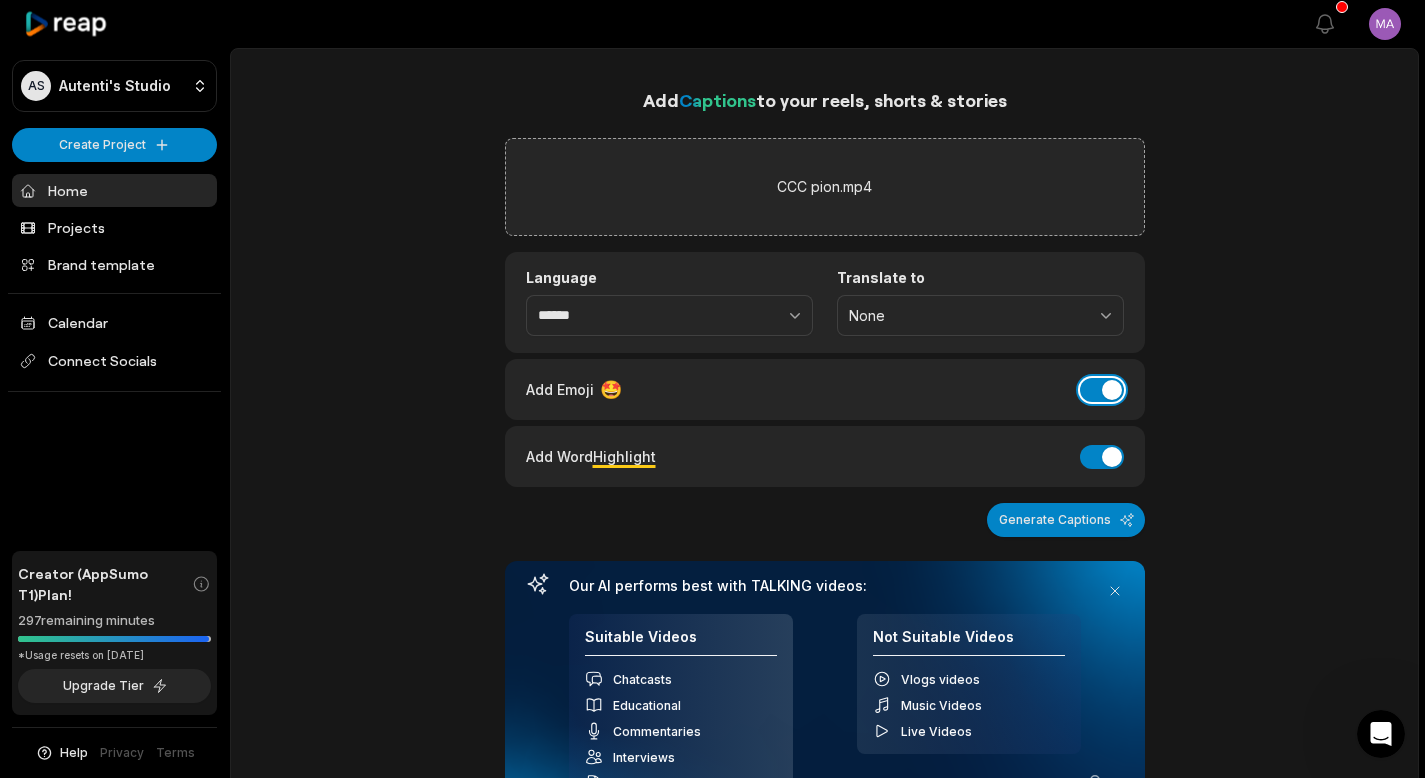 click on "Add Emoji" at bounding box center (1102, 390) 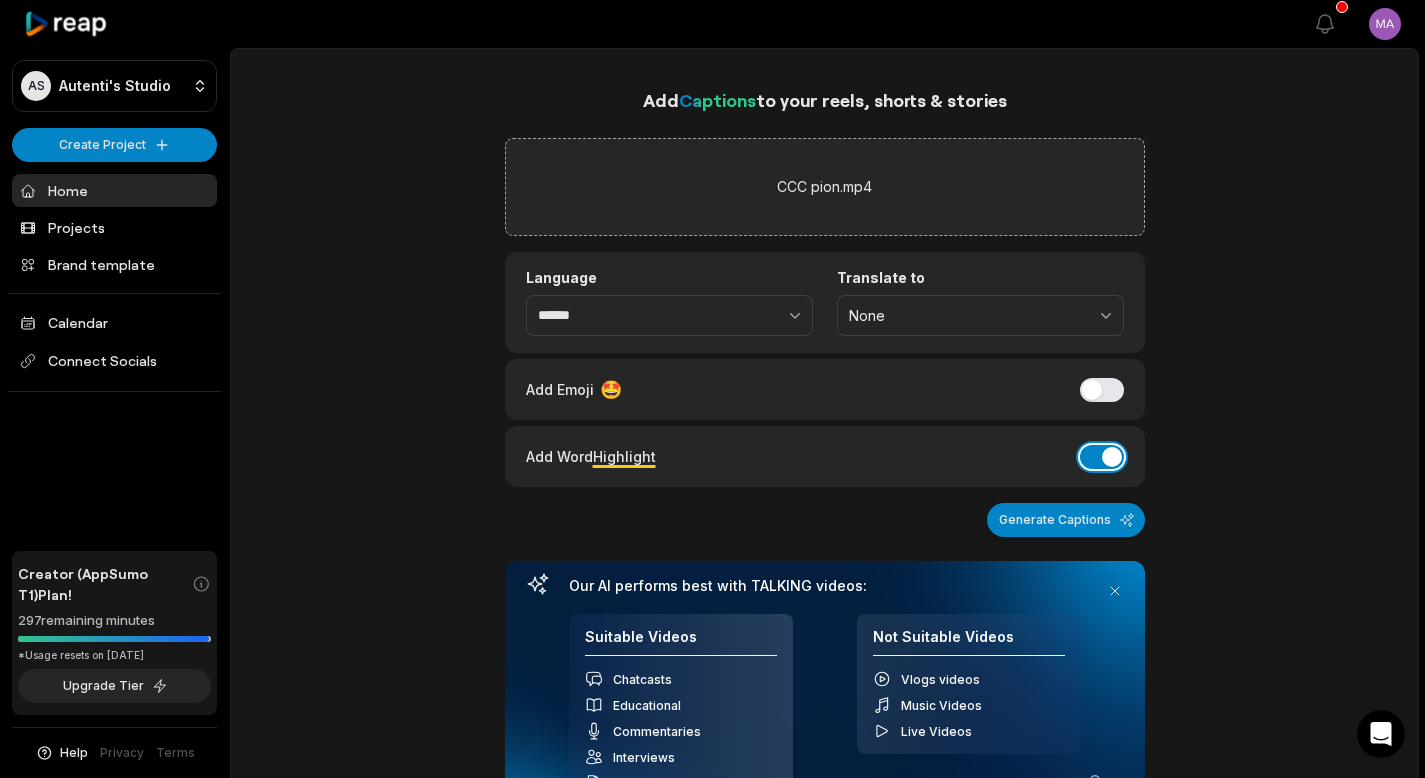 click on "Add Word Highlight" at bounding box center (1102, 457) 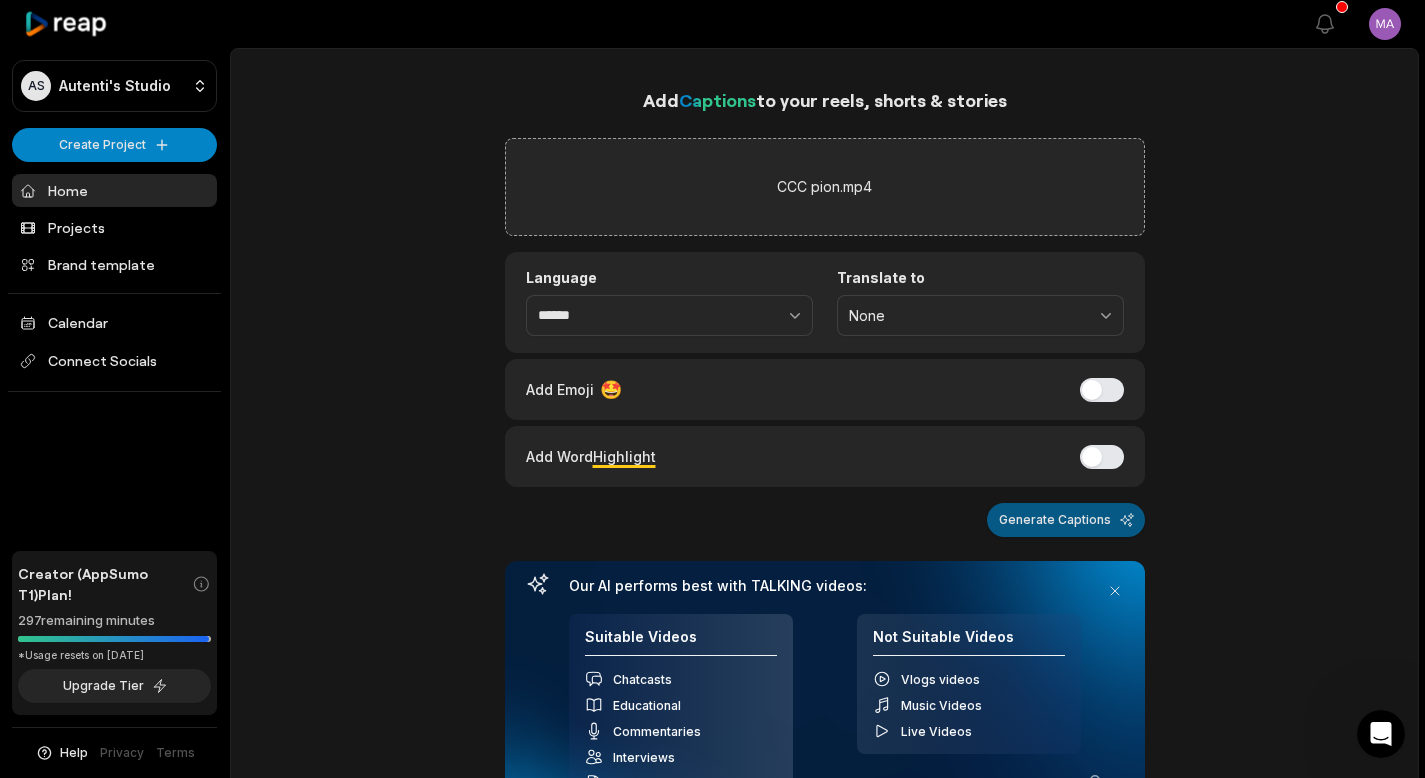 click on "Generate Captions" at bounding box center (1066, 520) 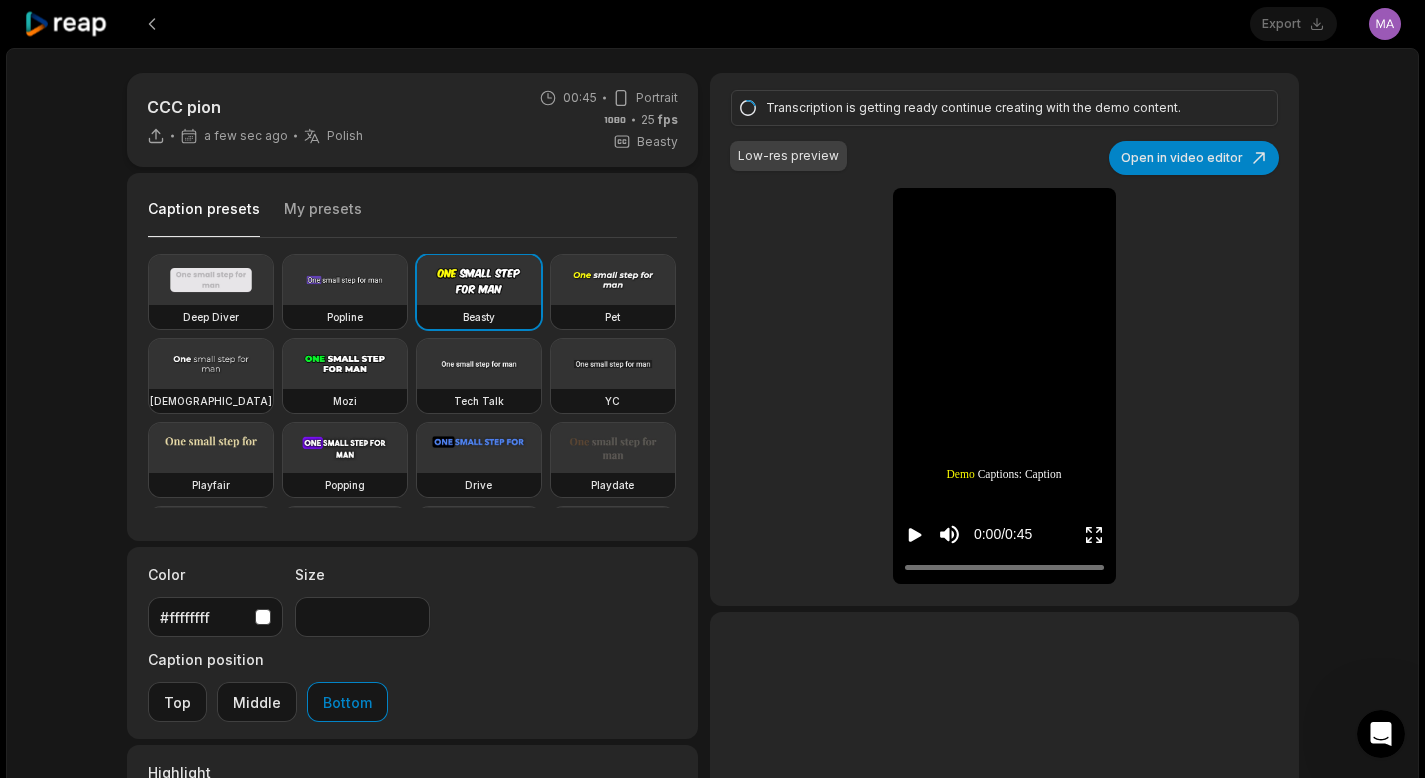 click on "My presets" at bounding box center (323, 218) 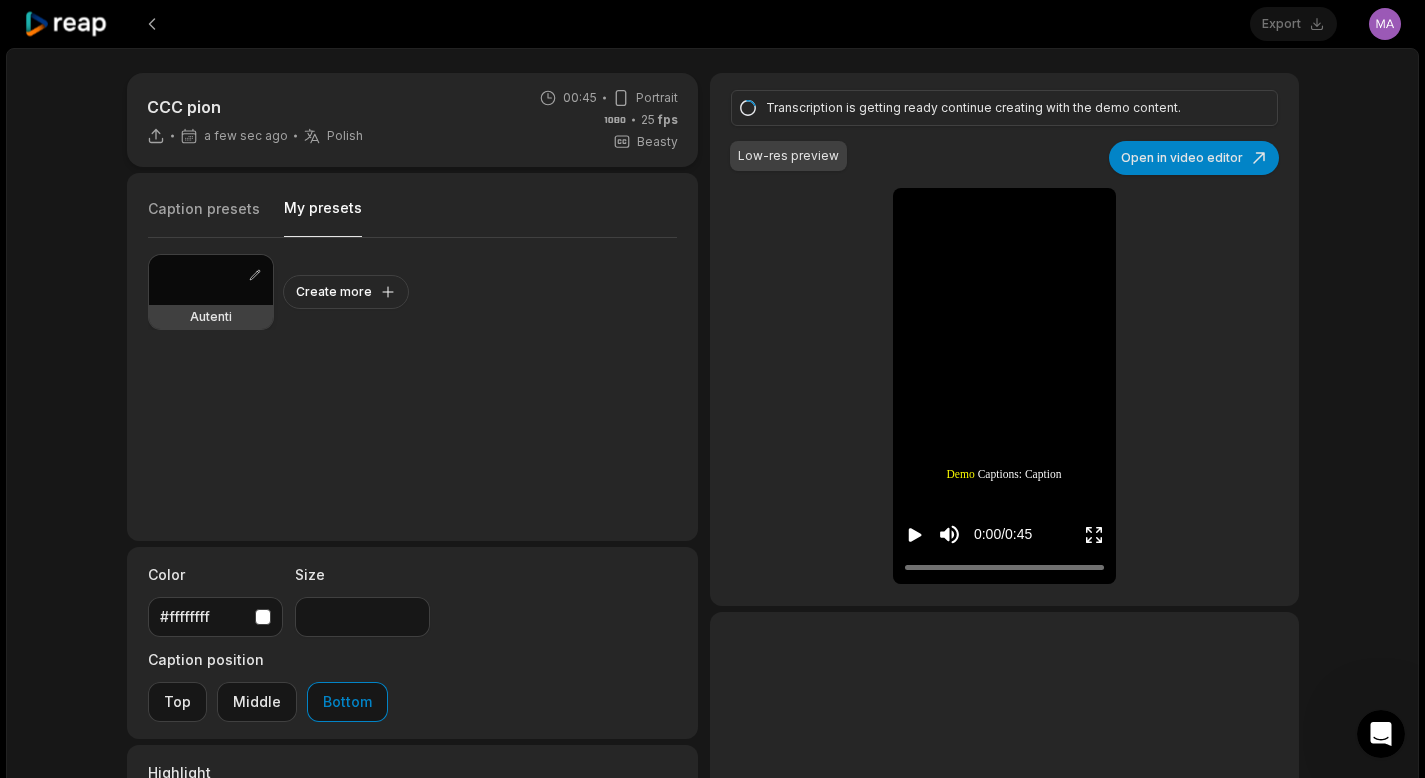 click at bounding box center (211, 280) 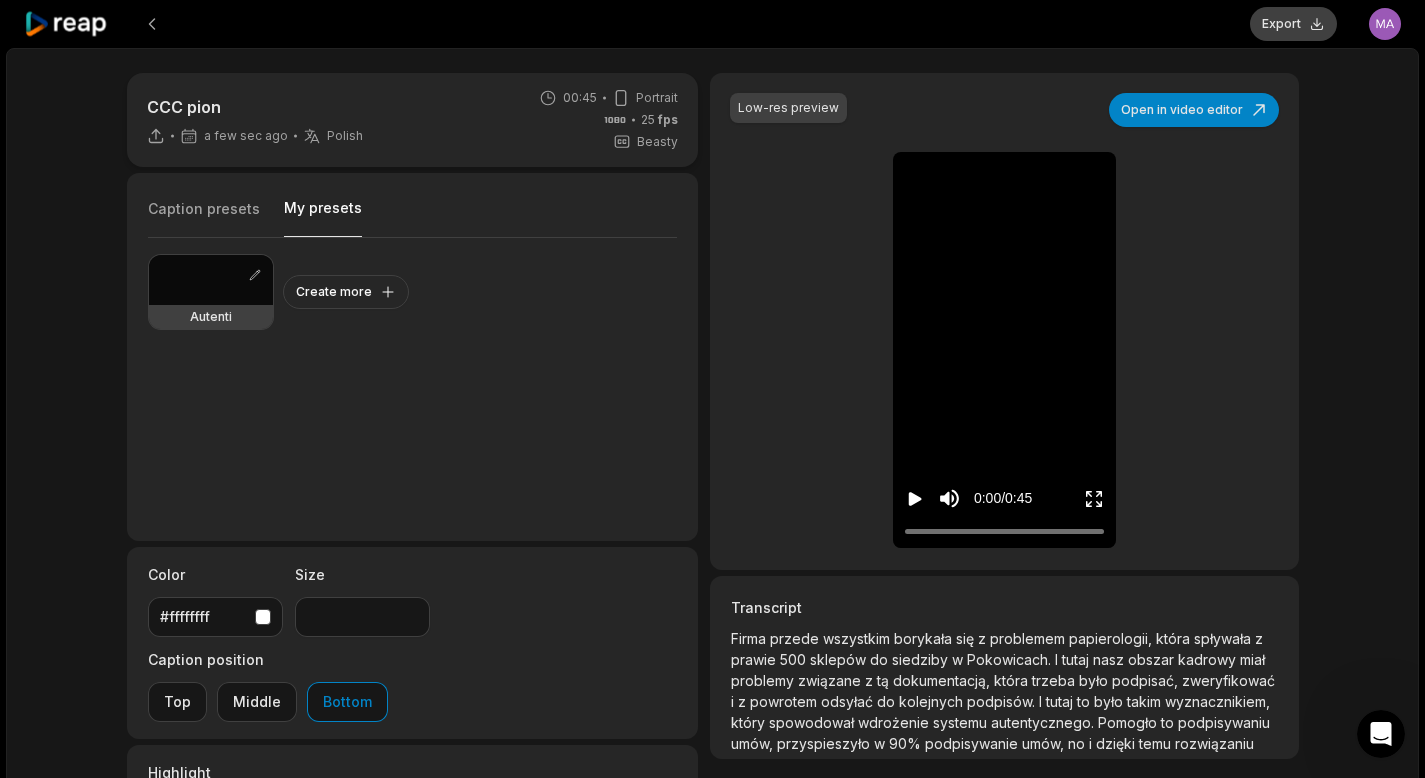 click on "Export" at bounding box center [1293, 24] 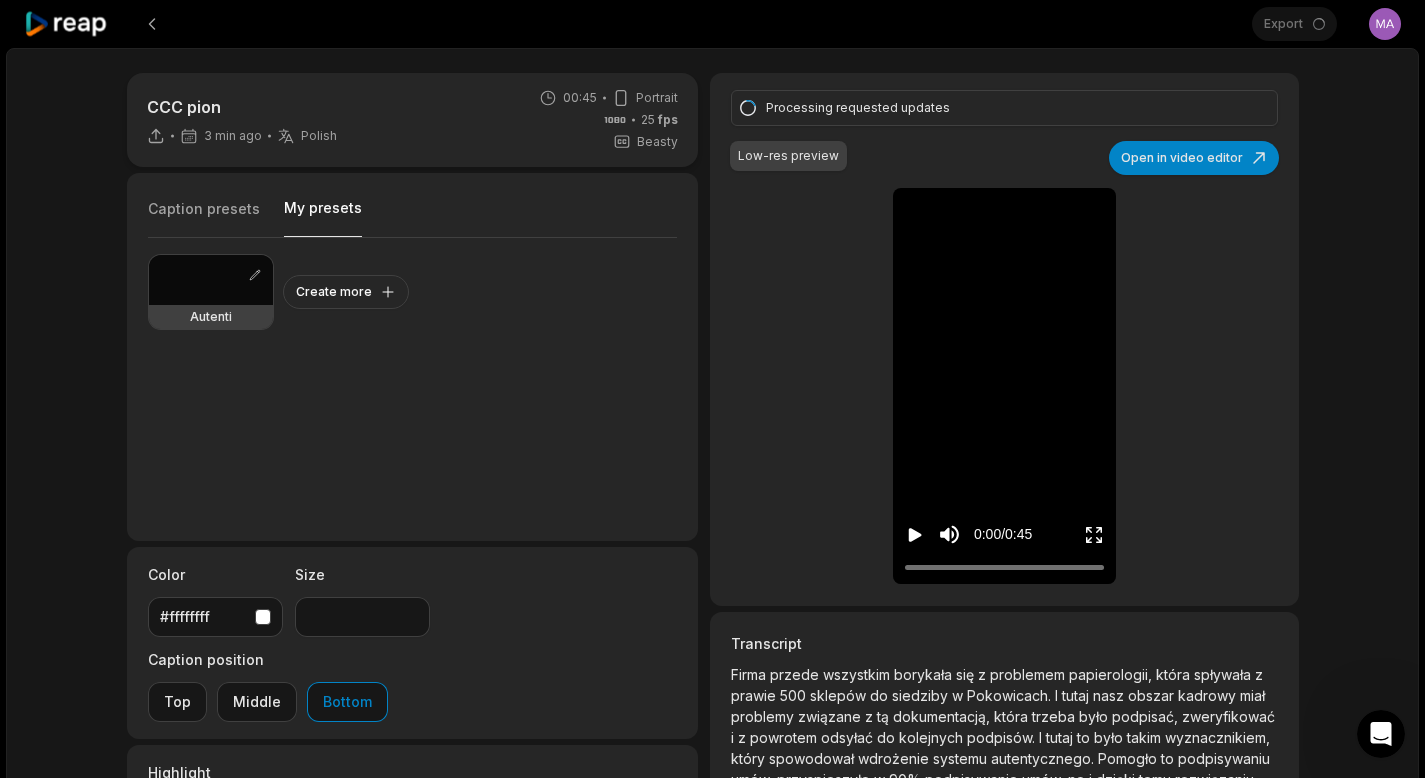 click 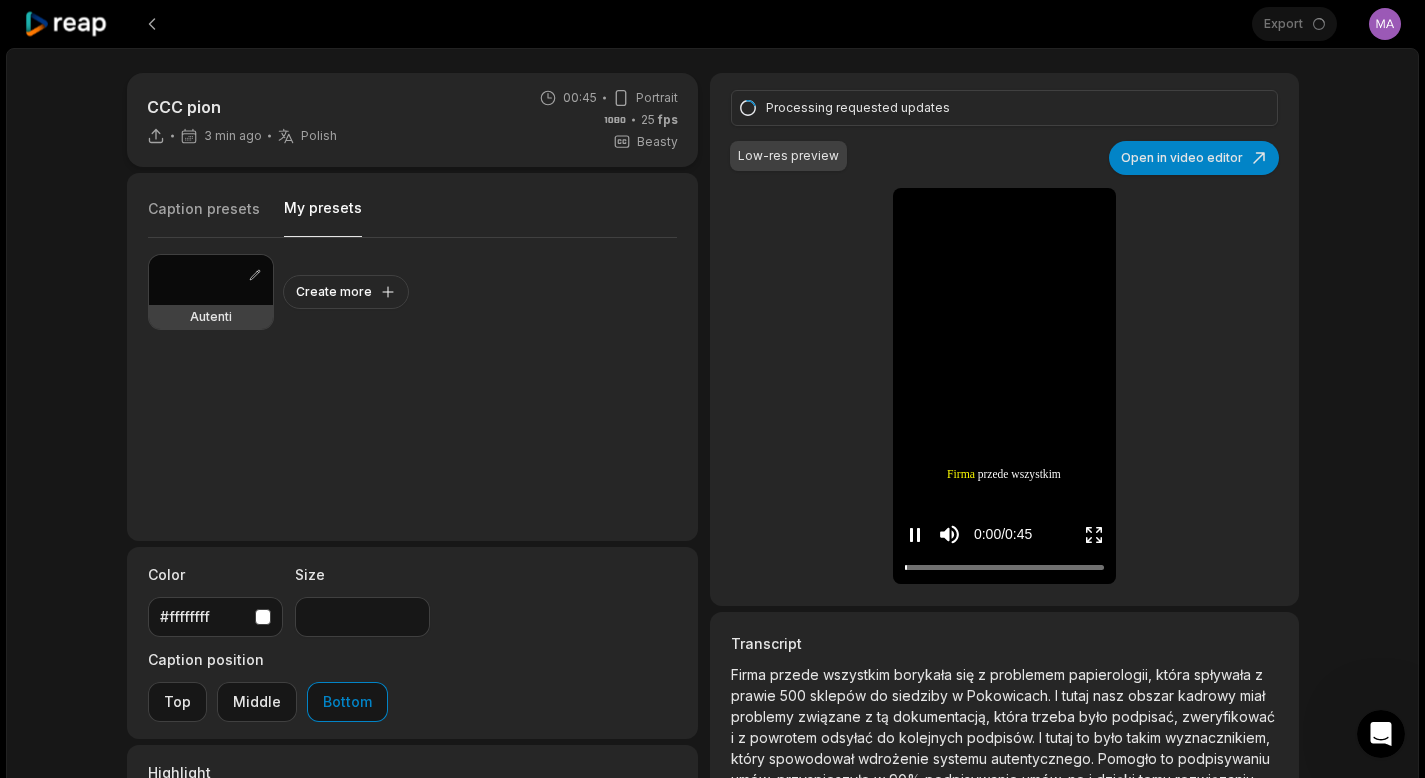click 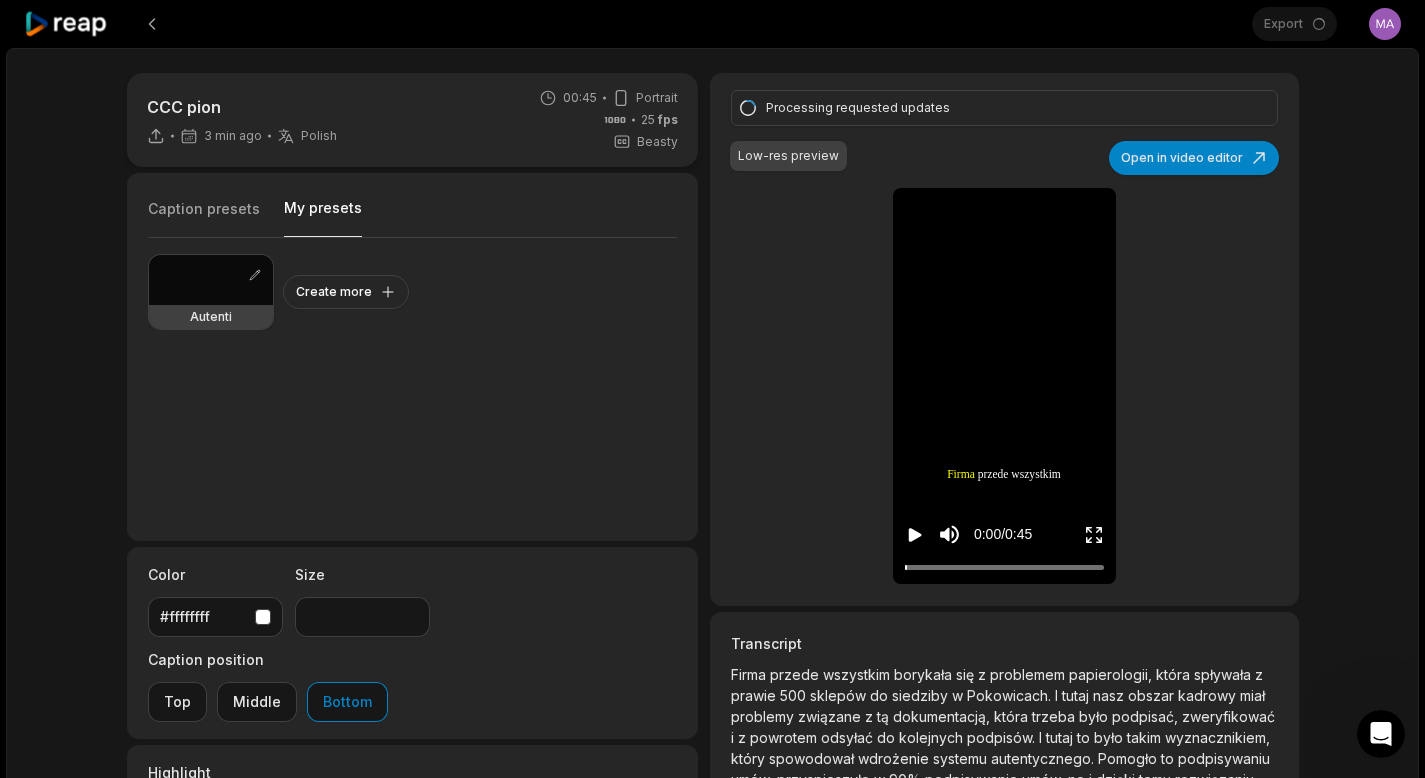 click at bounding box center [211, 280] 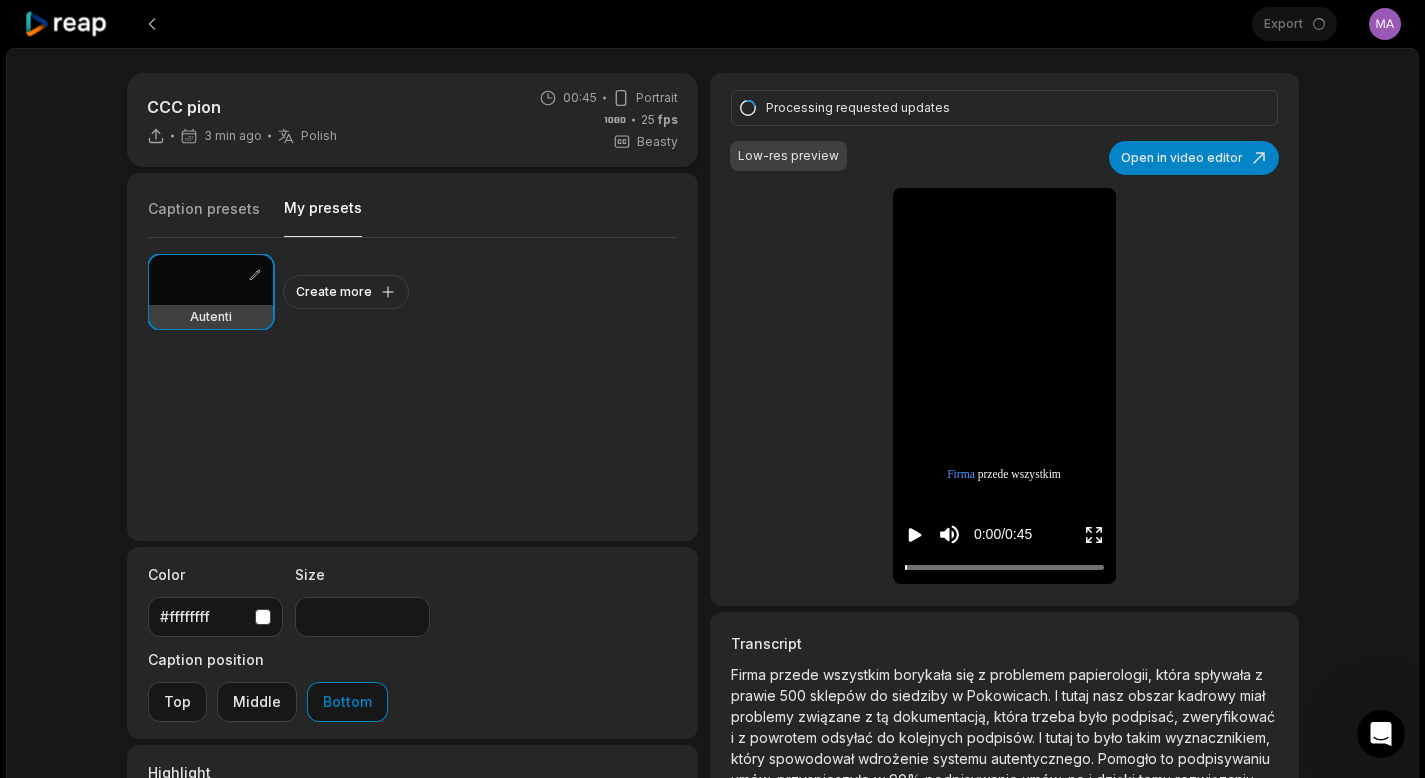 click 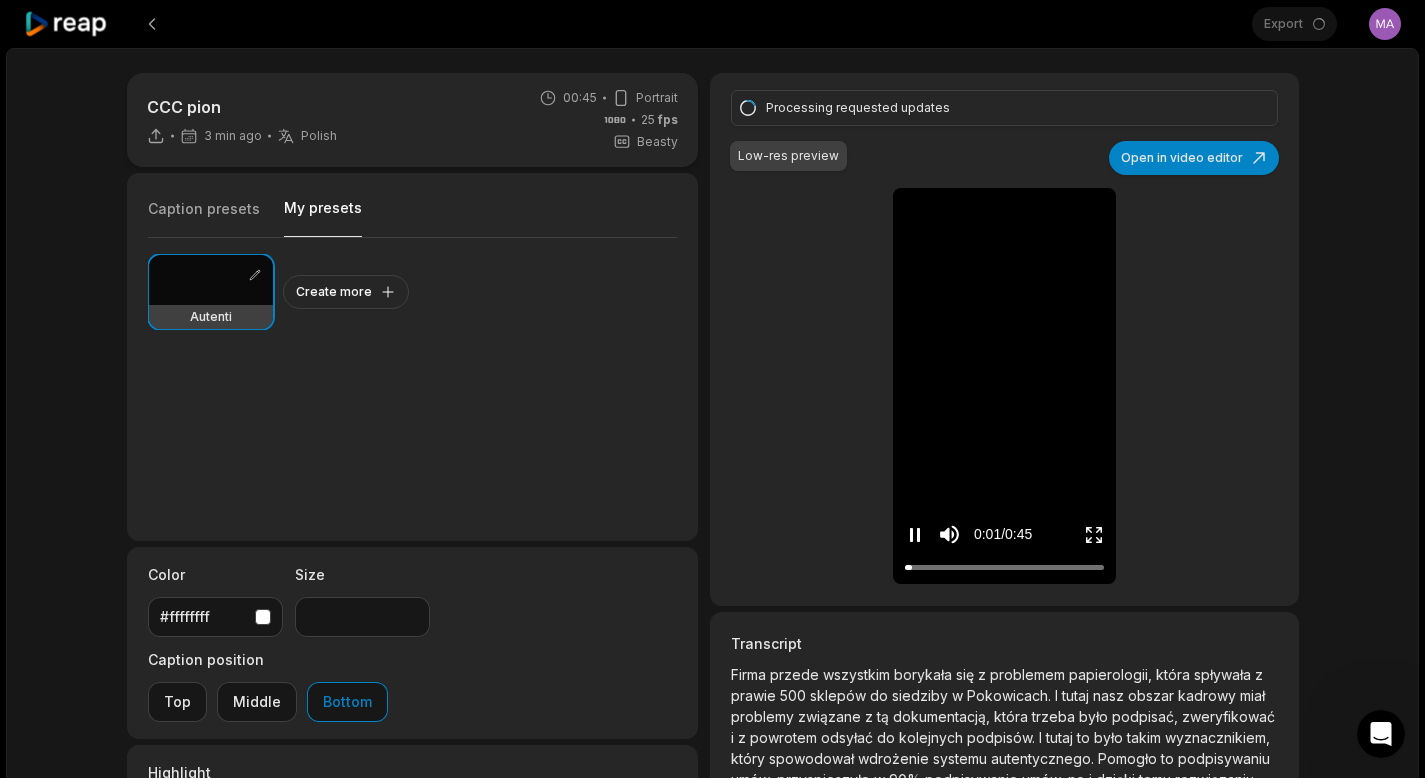 click 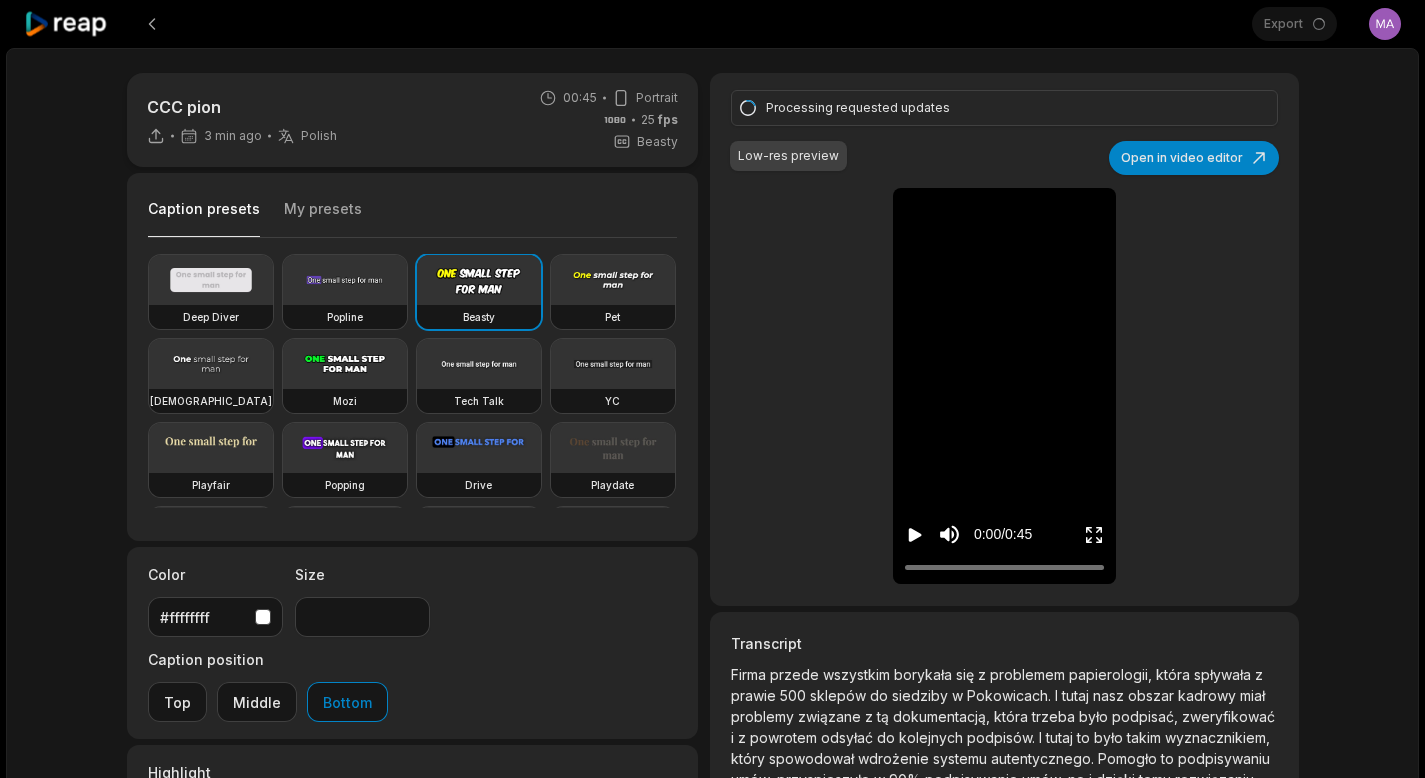scroll, scrollTop: 0, scrollLeft: 0, axis: both 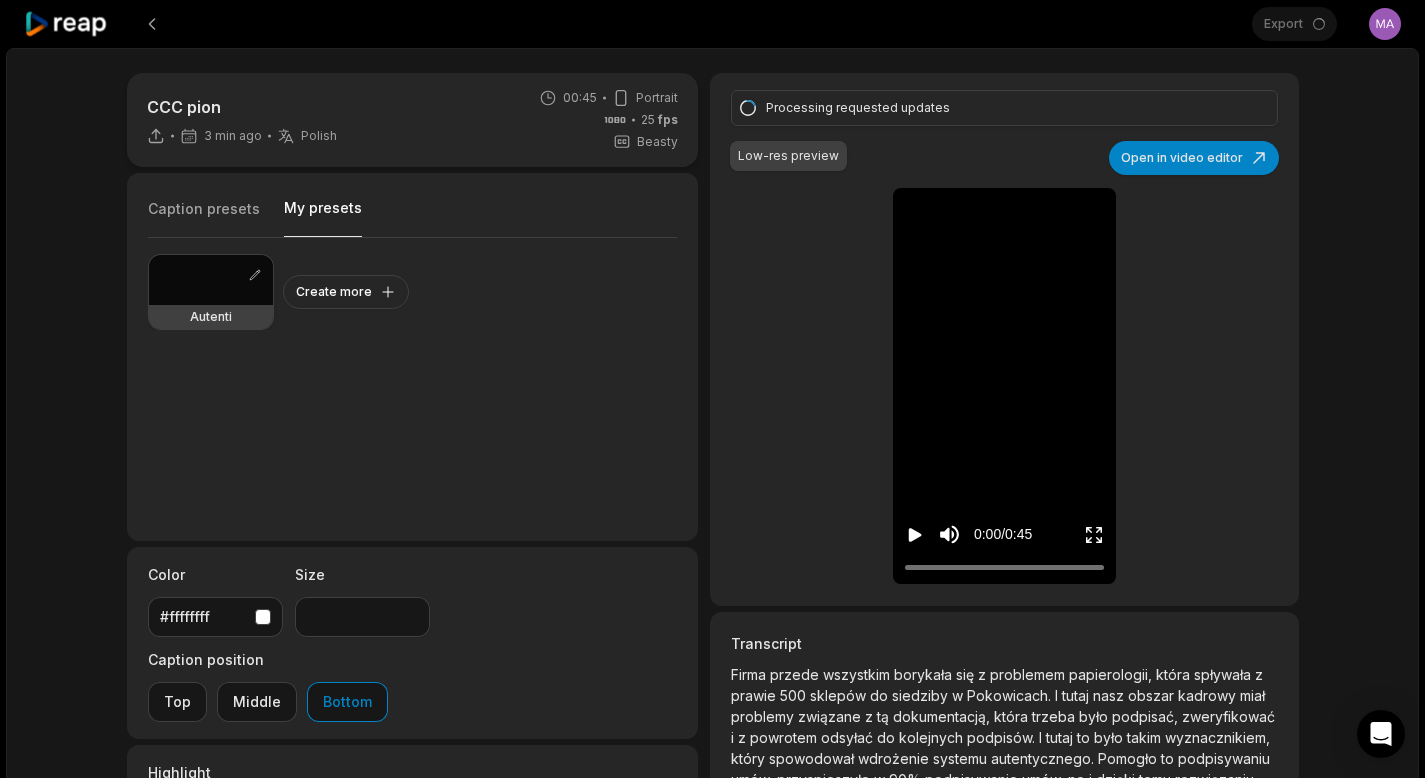click at bounding box center [211, 280] 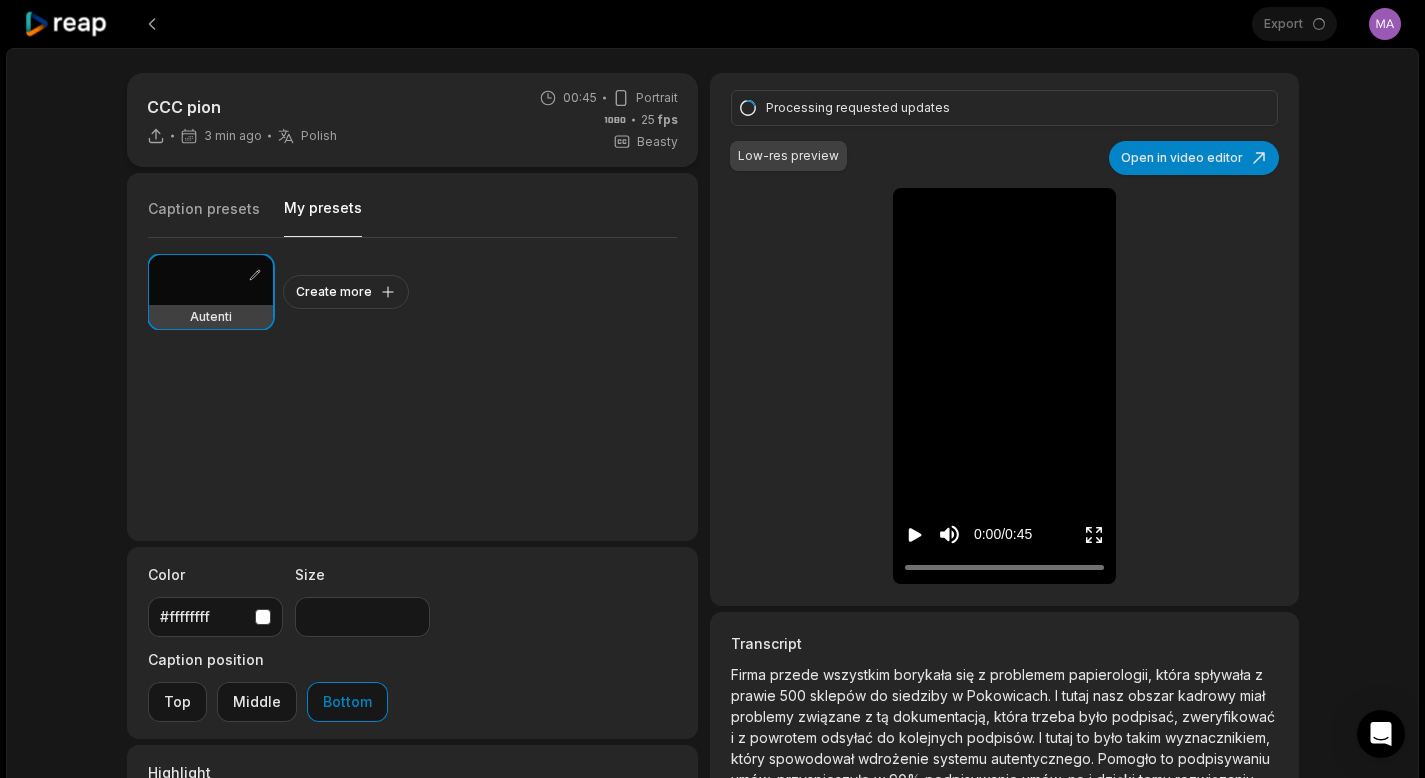 click on "Processing requested updates Low-res preview Open in video editor Firma Firma   przede przede   wszystkim wszystkim borykała borykała   się się   z z   problemem problemem papierologii, papierologii,   która która   spływała spływała z z   prawie prawie   500 500   sklepów sklepów do do   siedziby siedziby   w w   Pokowicach Pokowicach I I   tutaj tutaj   nasz nasz   obszar obszar   kadrowy kadrowy miał miał   problemy problemy   związane związane z z   tą tą   dokumentacją, dokumentacją,   która która trzeba trzeba   było było   podpisać, podpisać, zweryfikować zweryfikować   i i   z z   powrotem powrotem odsyłać odsyłać   do do   kolejnych kolejnych   podpisów podpisów I I   tutaj tutaj   to to   było było   takim takim wyznacznikiem, wyznacznikiem,   który który spowodował spowodował wdrożenie wdrożenie   systemu systemu autentycznego autentycznego Pomogło Pomogło   to to   podpisywaniu podpisywaniu umów, umów,   w w" at bounding box center [1004, 339] 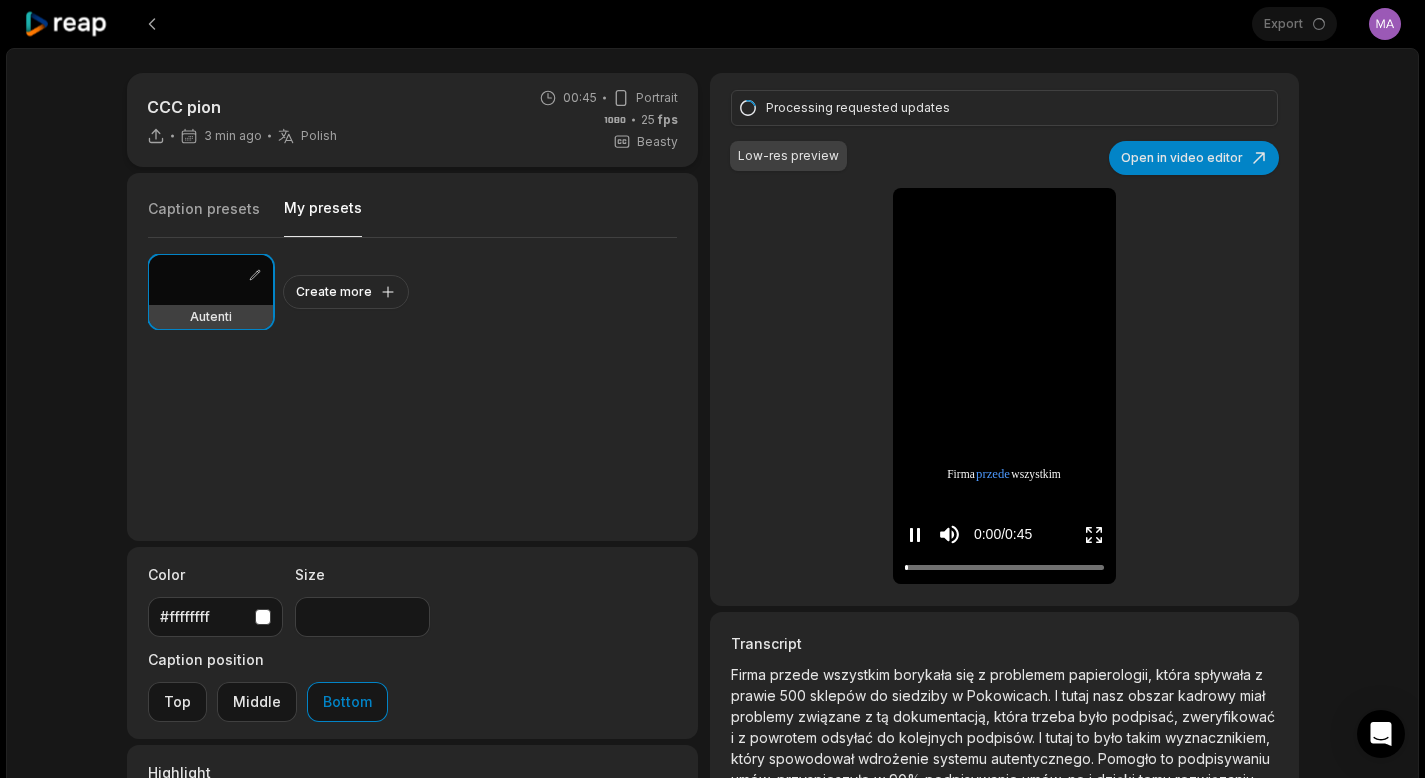 click 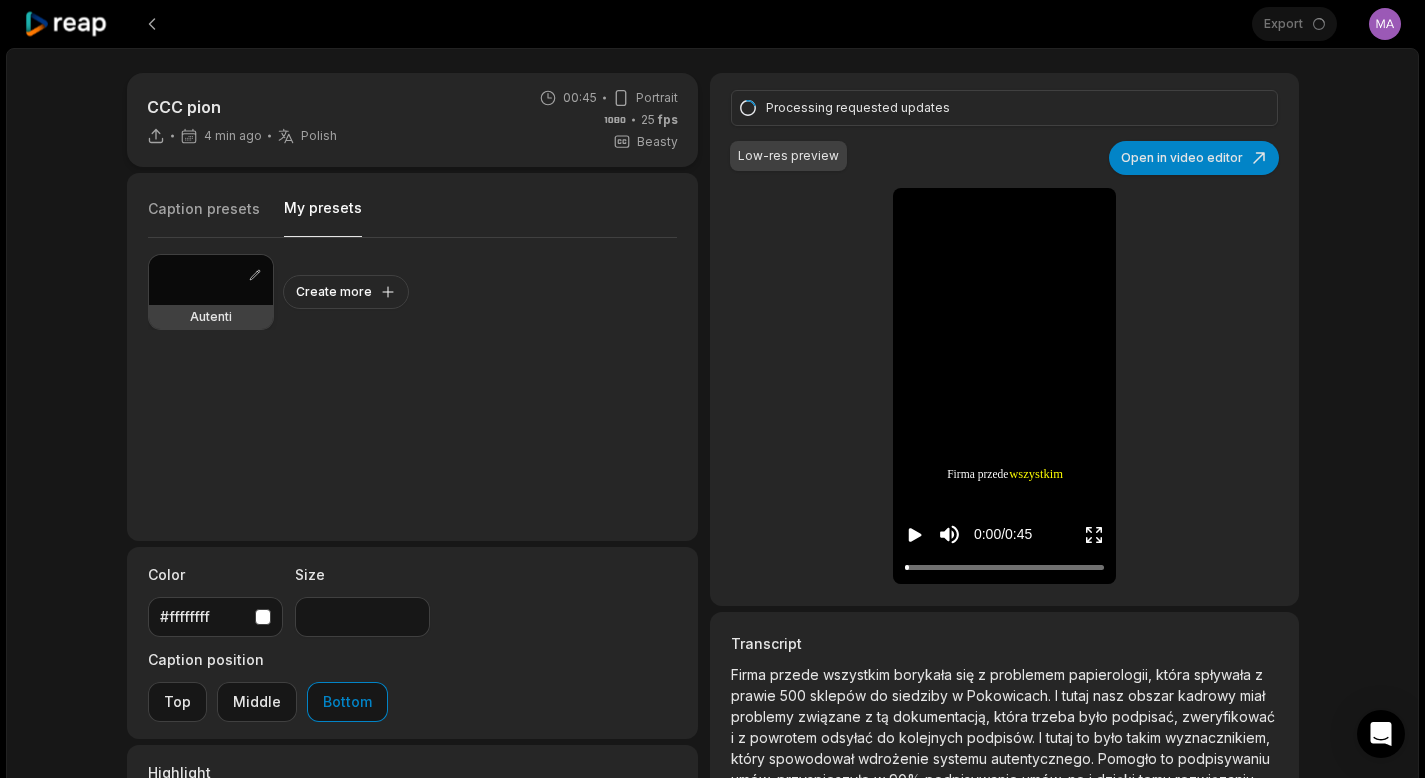 click at bounding box center [211, 280] 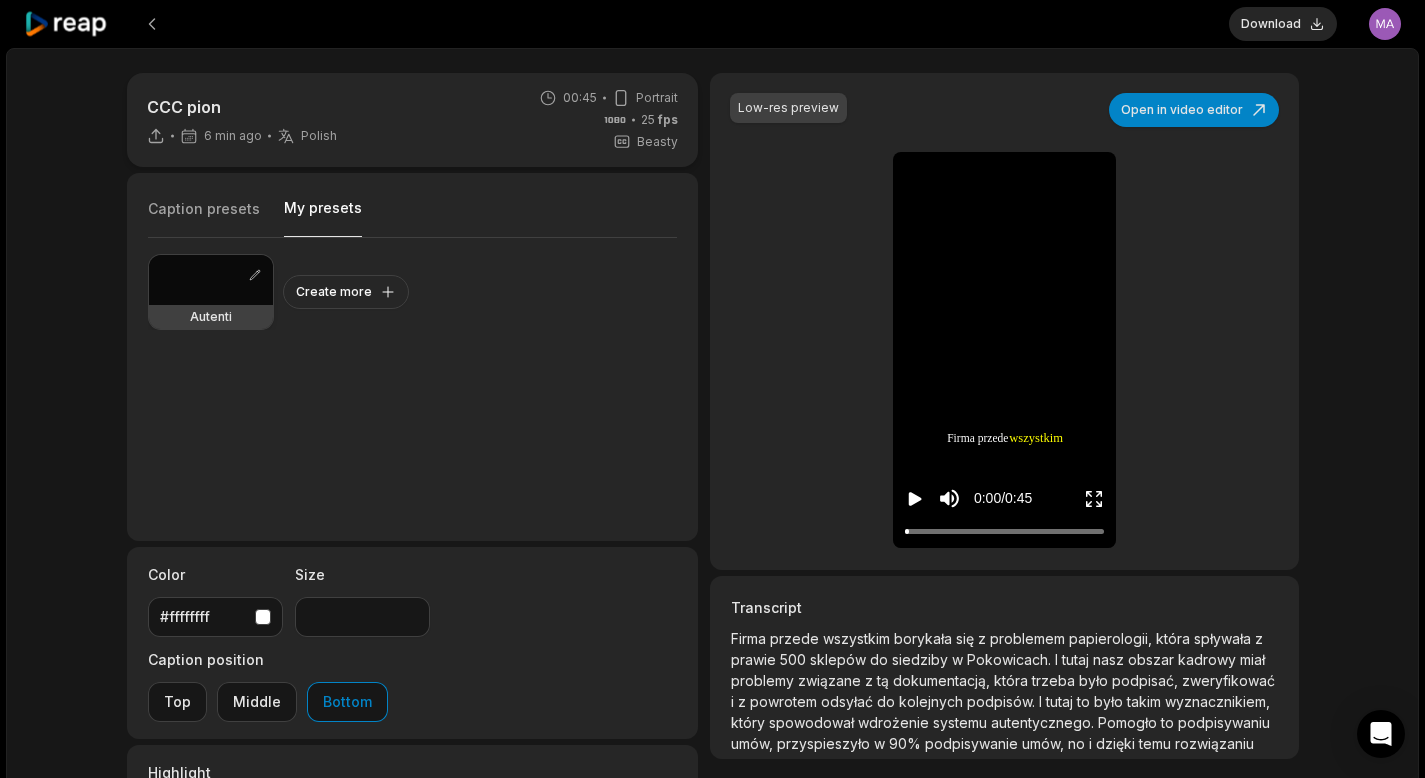 click at bounding box center [211, 280] 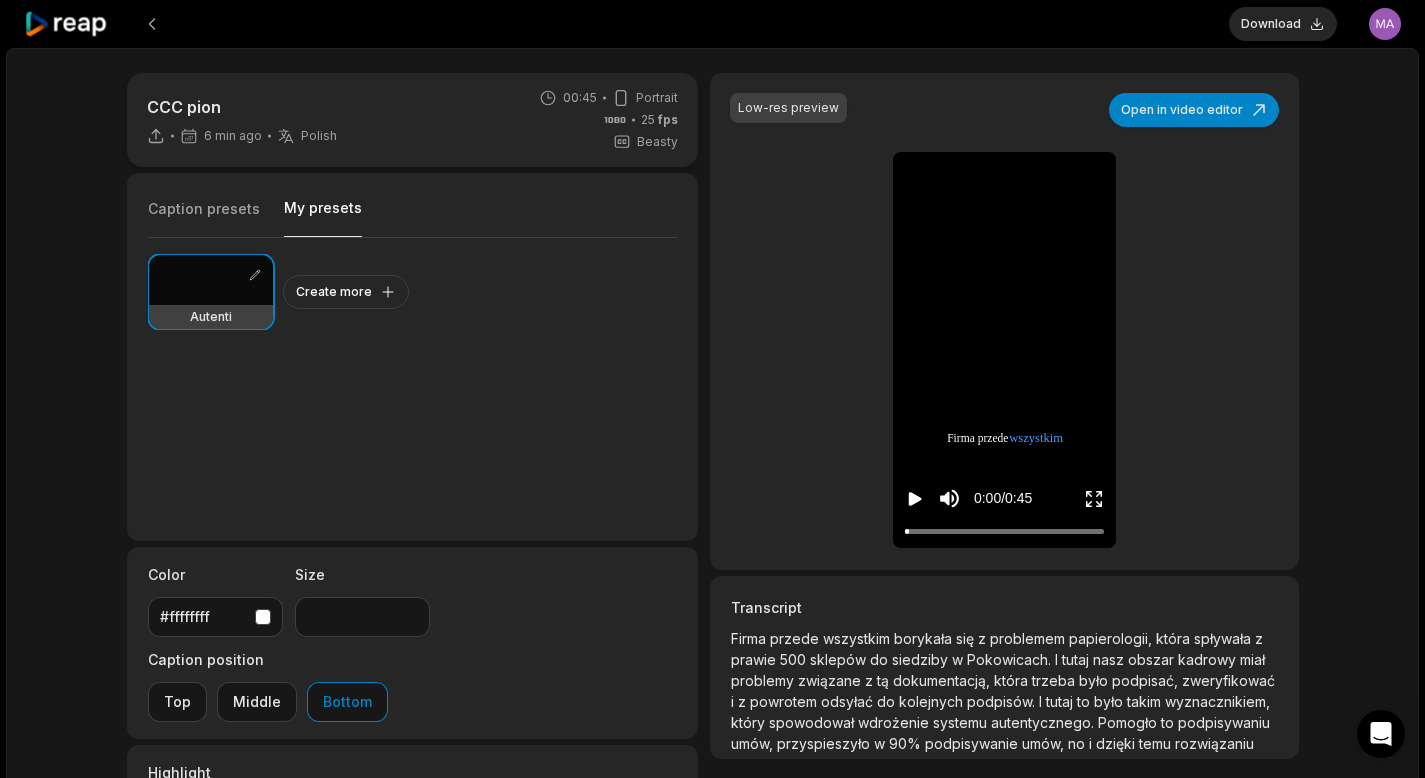 click 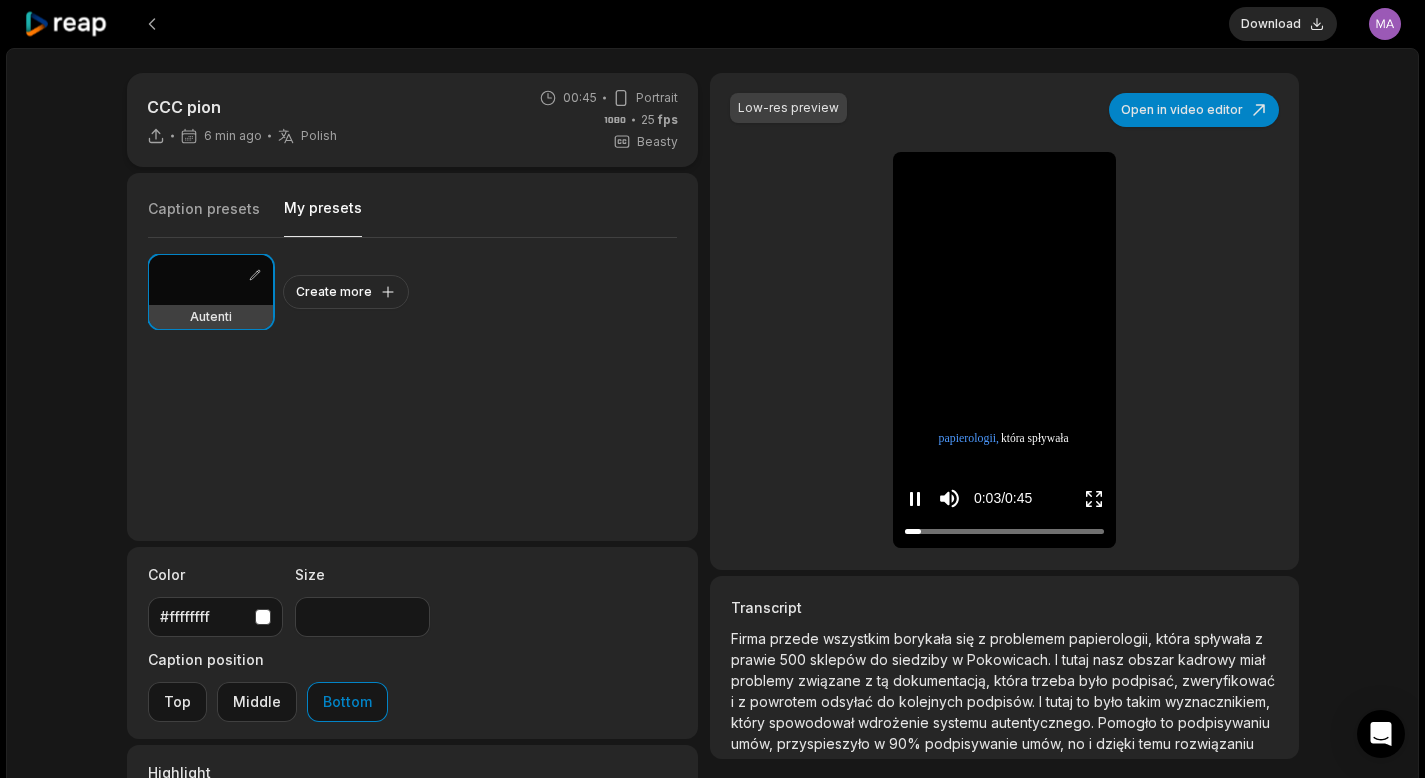 click 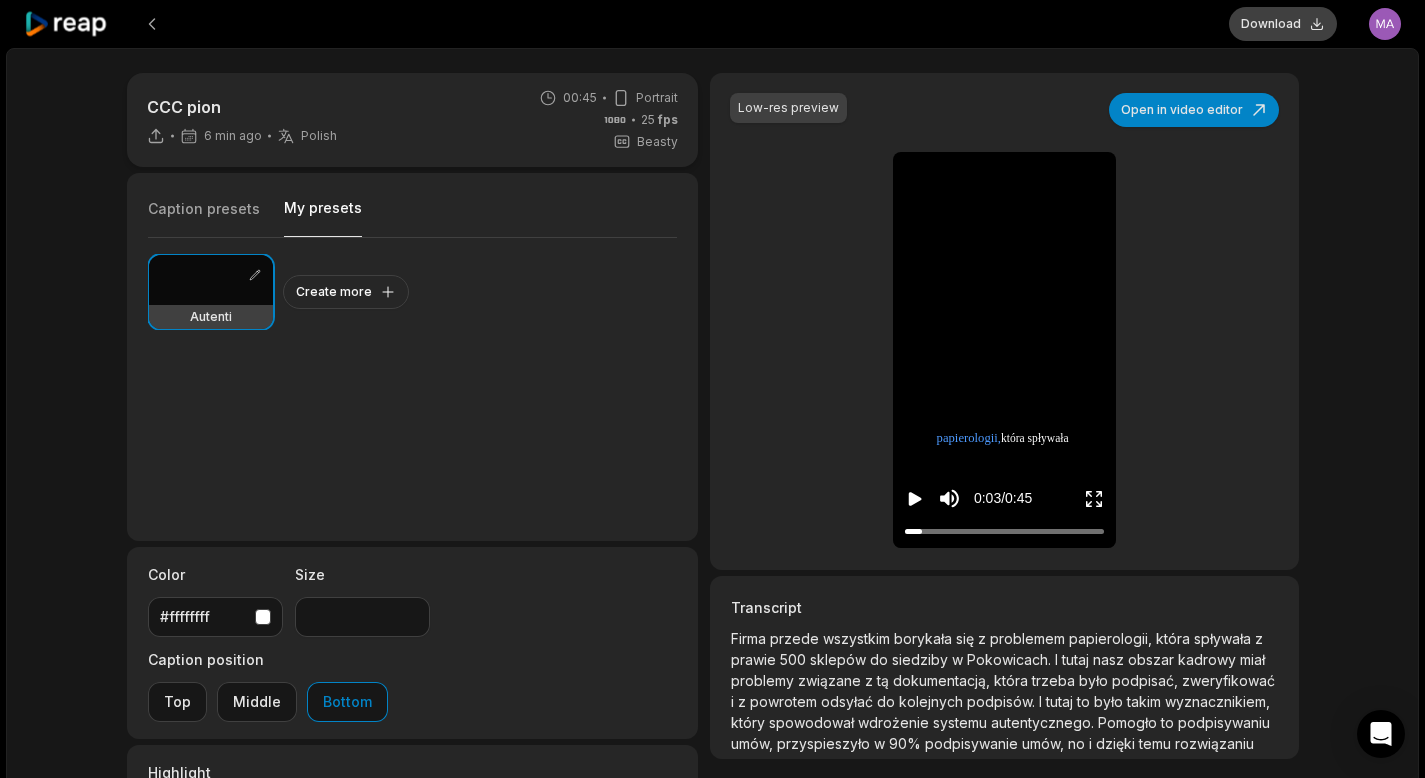 click on "Download" at bounding box center (1283, 24) 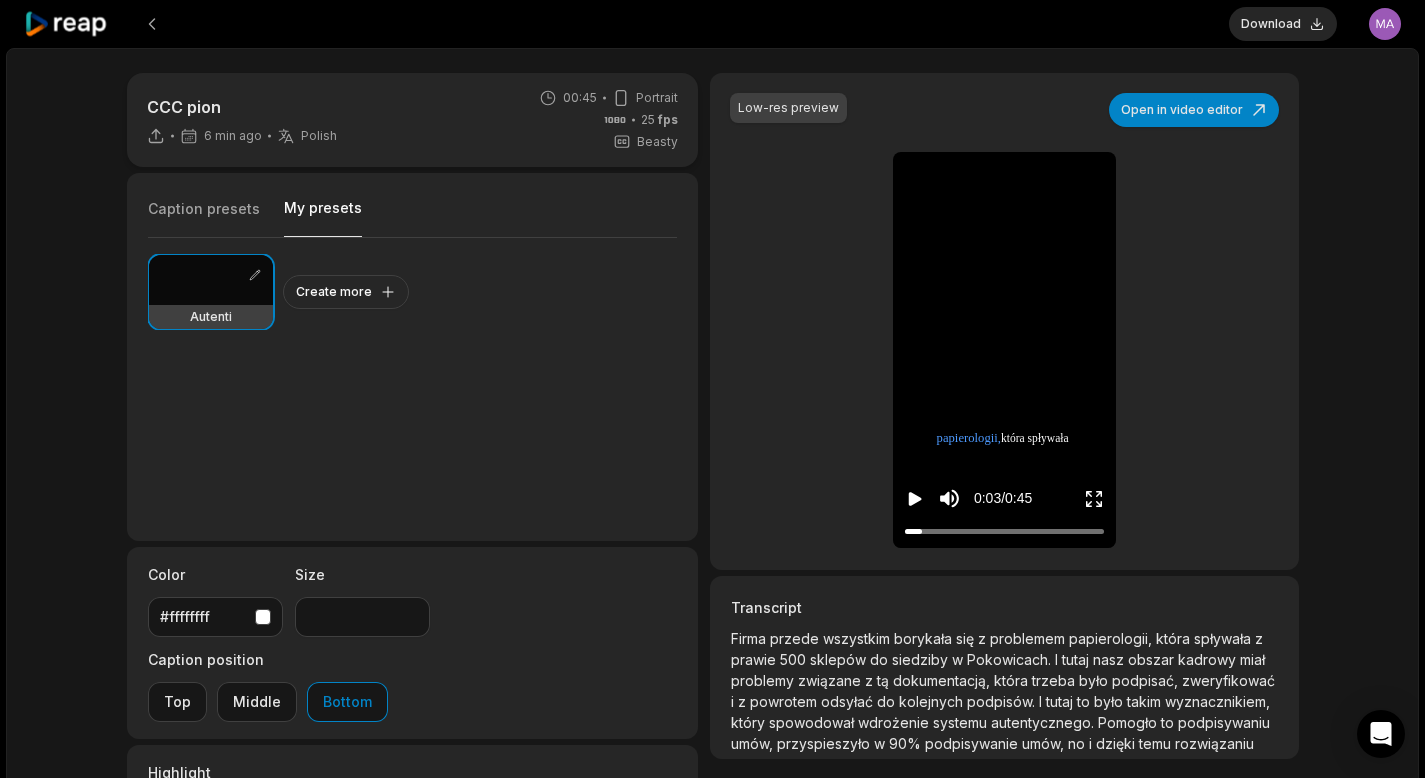 click 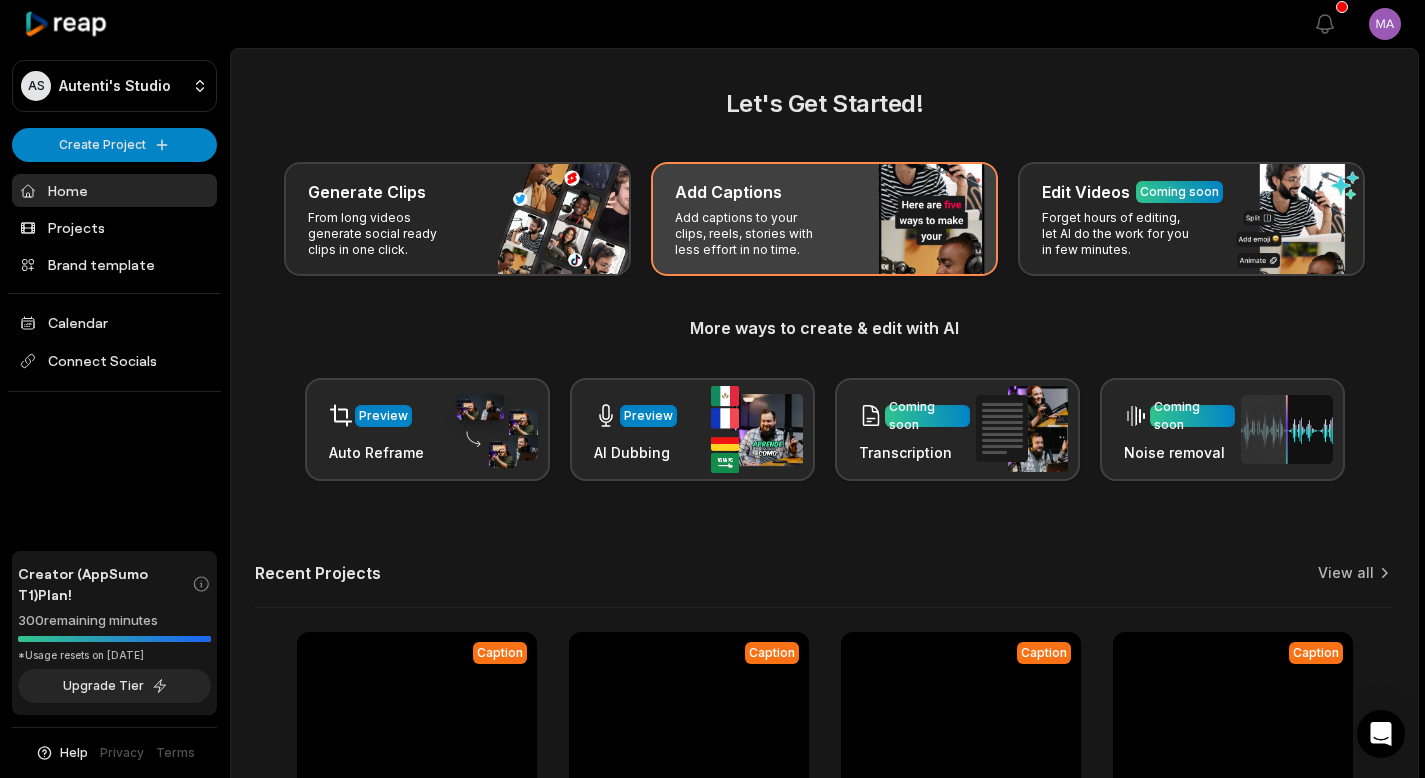 click on "Add captions to your clips, reels, stories with less effort in no time." at bounding box center [752, 234] 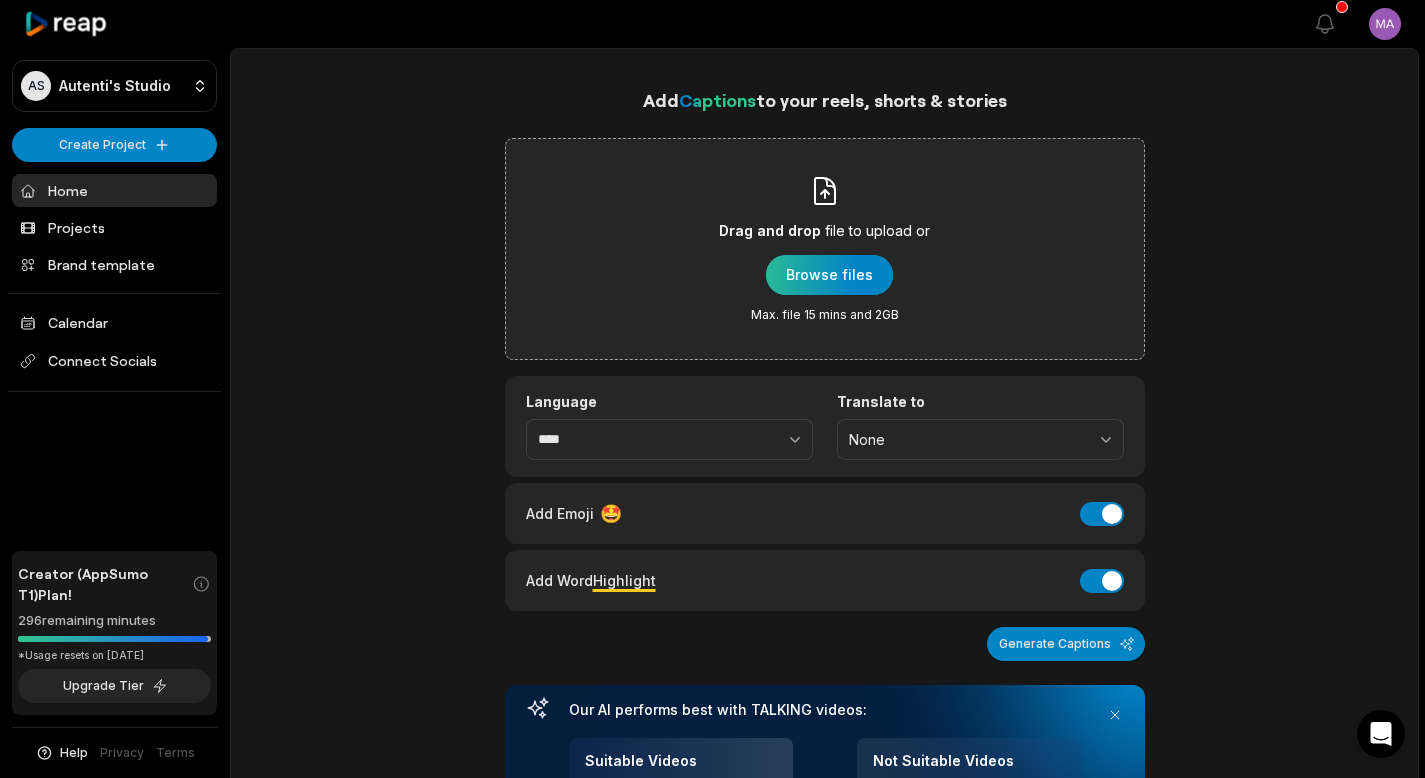 click at bounding box center [829, 275] 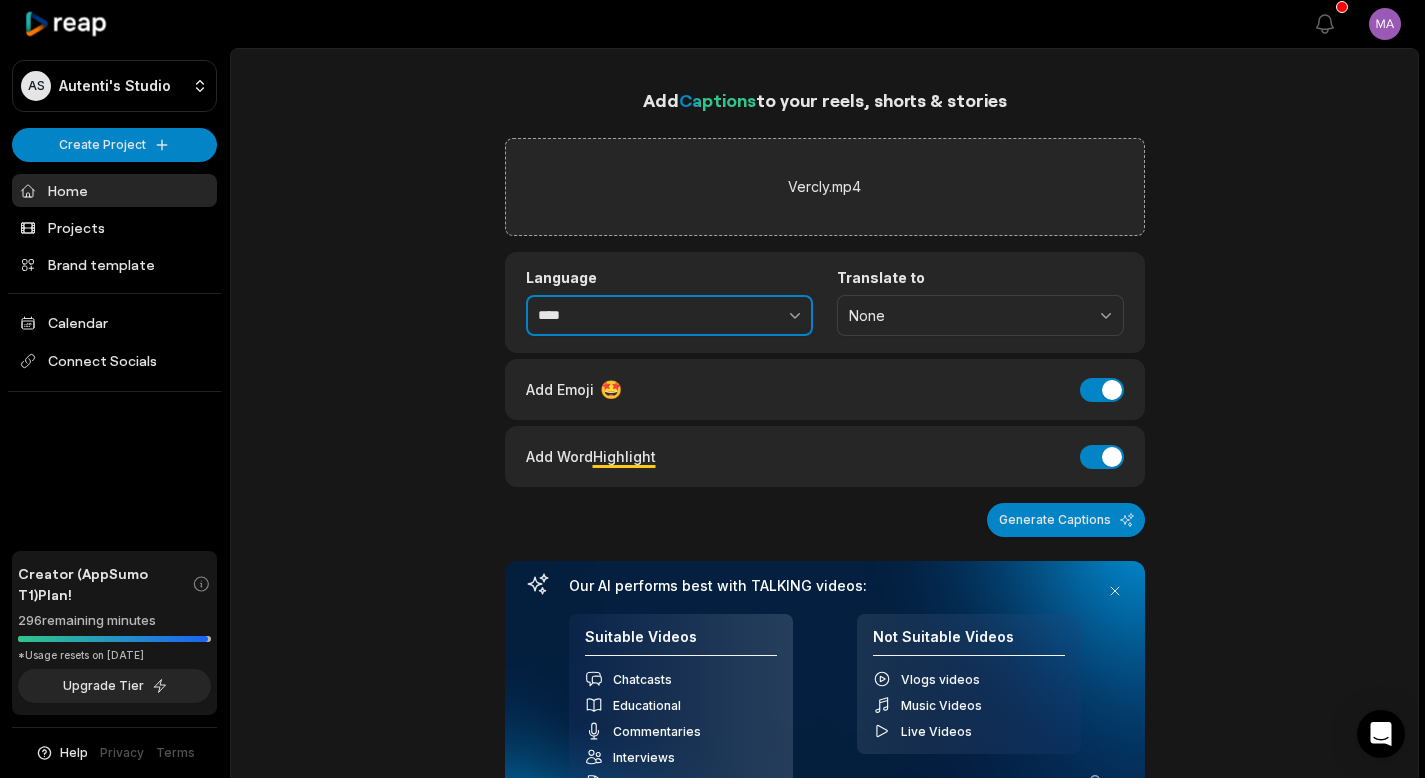drag, startPoint x: 673, startPoint y: 318, endPoint x: 475, endPoint y: 304, distance: 198.49434 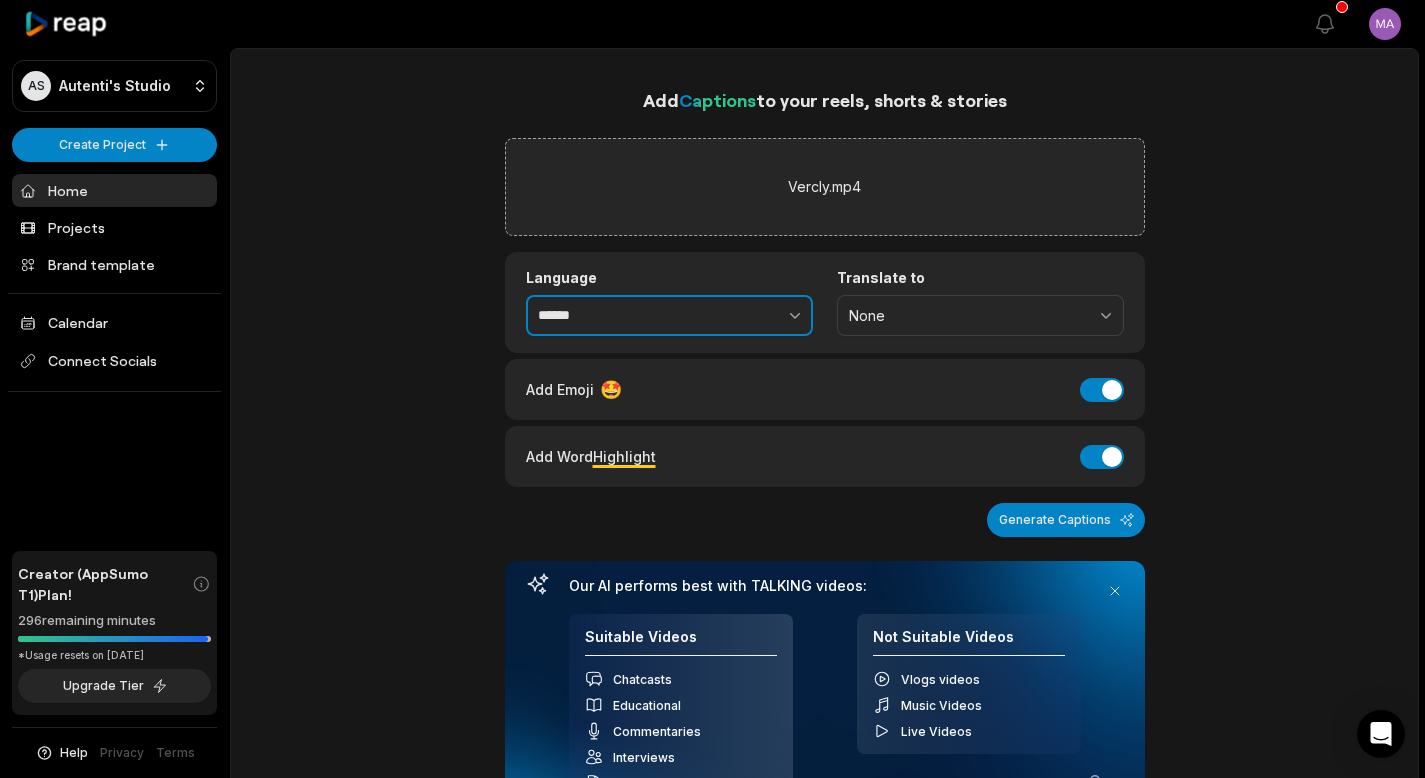 type on "******" 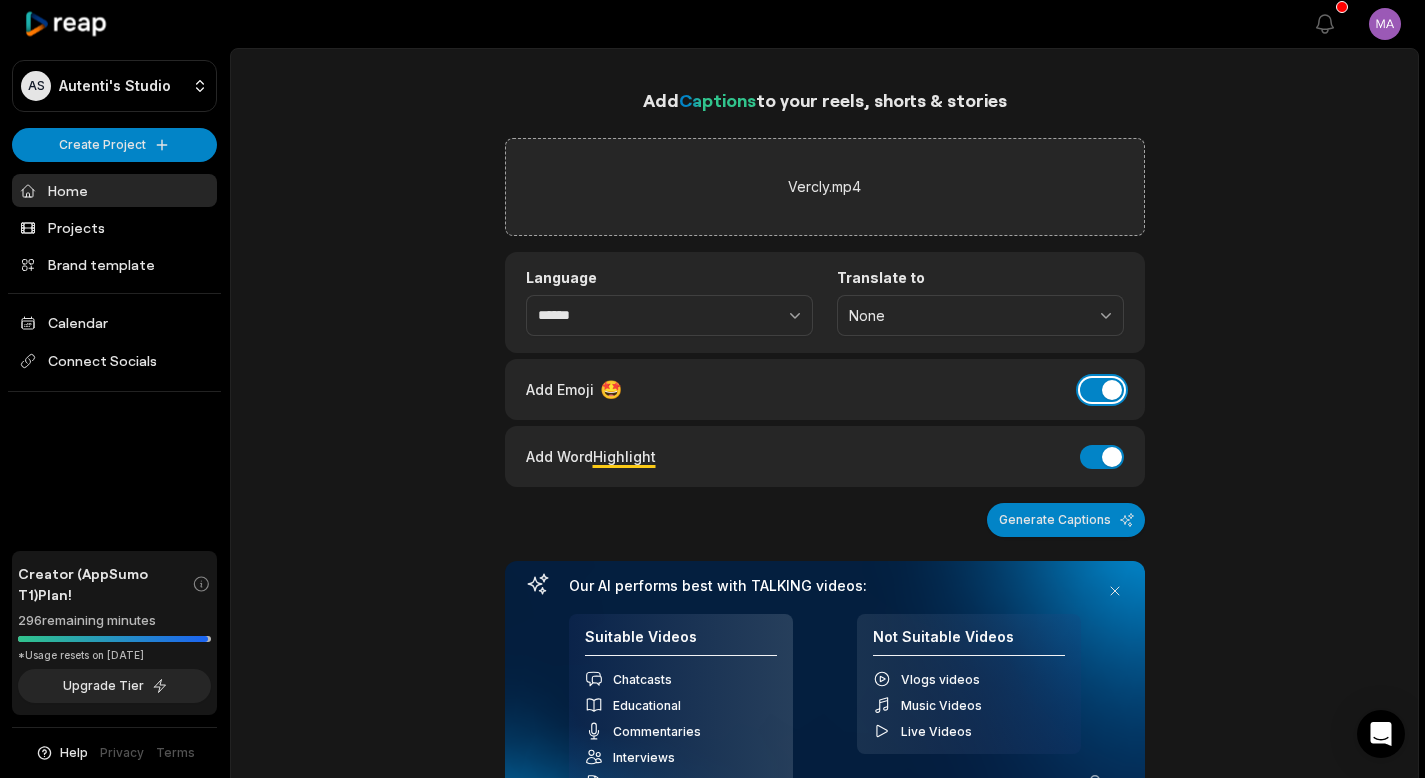click on "Add Emoji" at bounding box center [1102, 390] 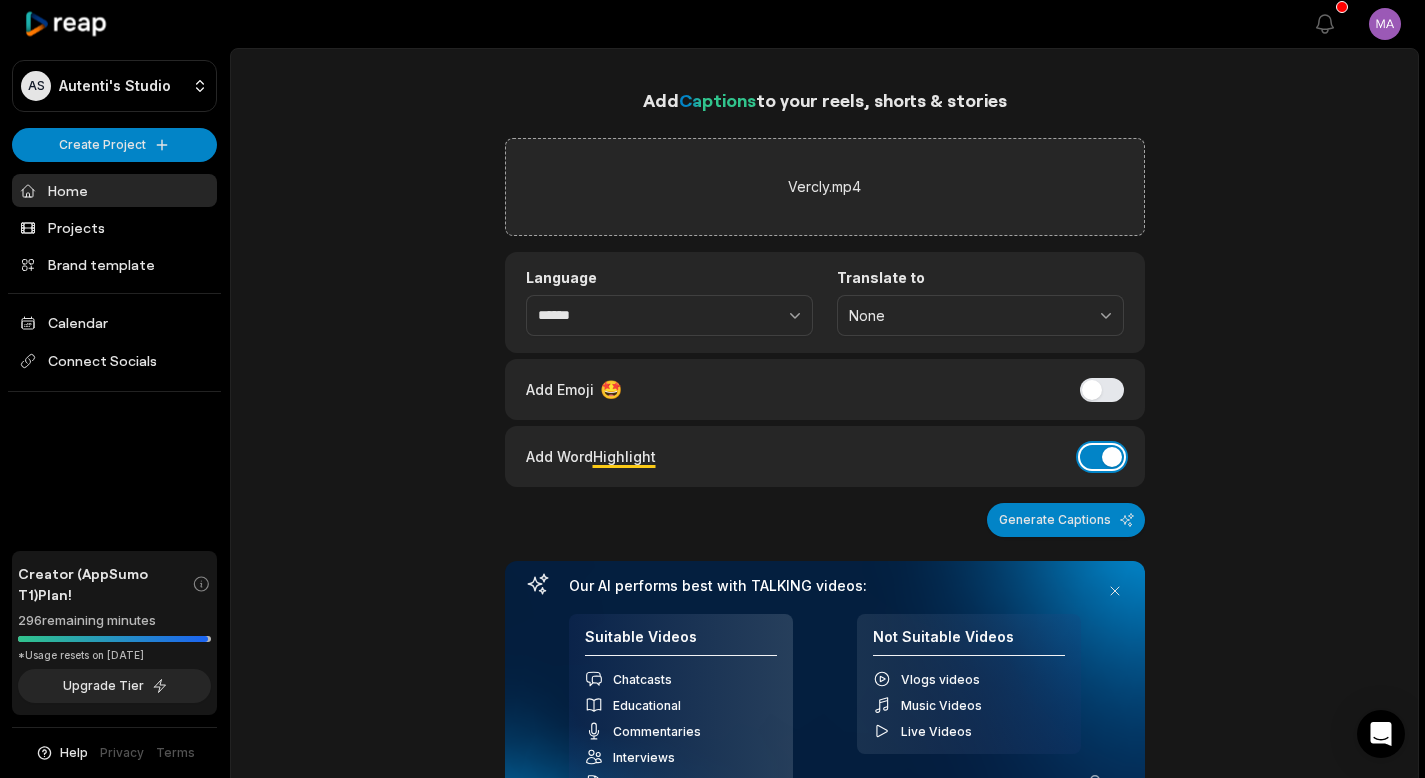 click on "Add Word Highlight" at bounding box center [1102, 457] 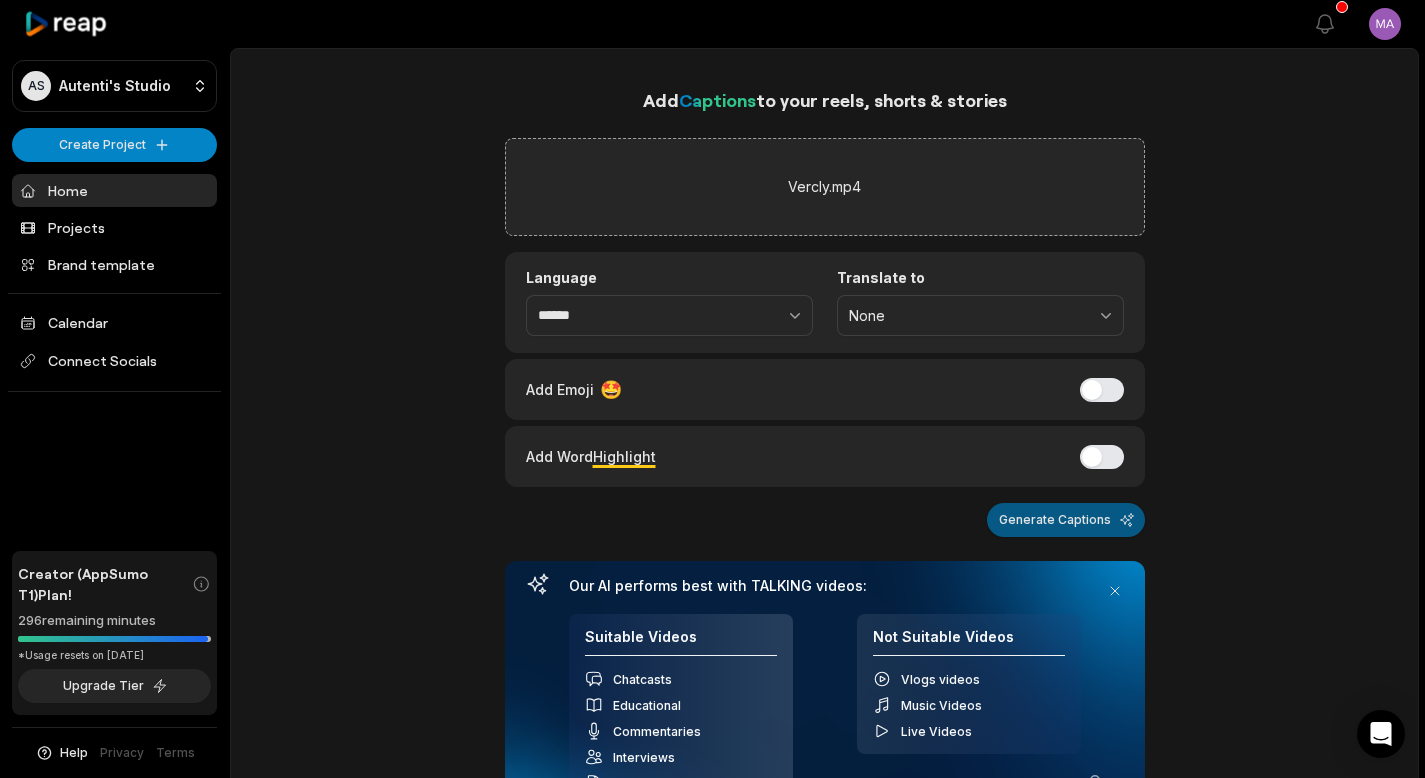 click on "Generate Captions" at bounding box center (1066, 520) 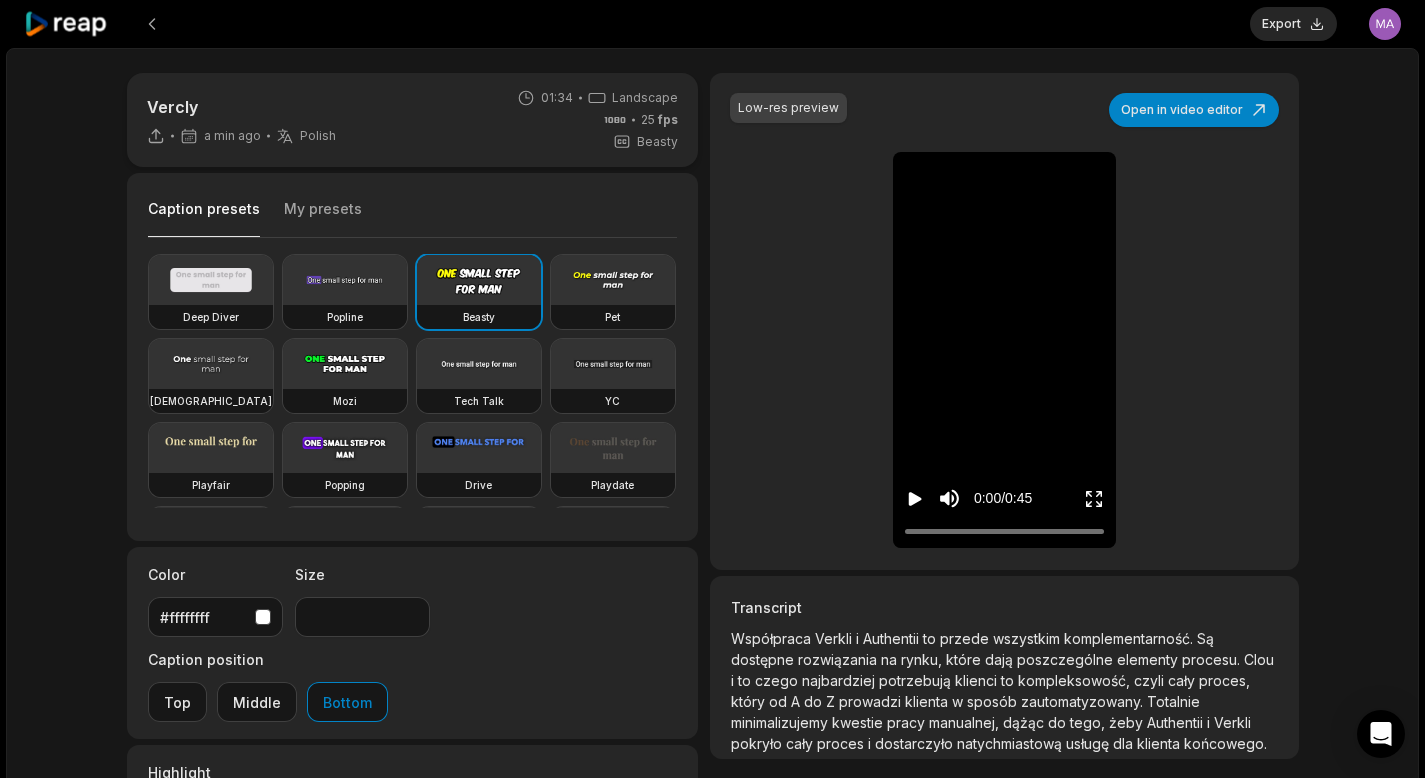 click on "My presets" at bounding box center (323, 218) 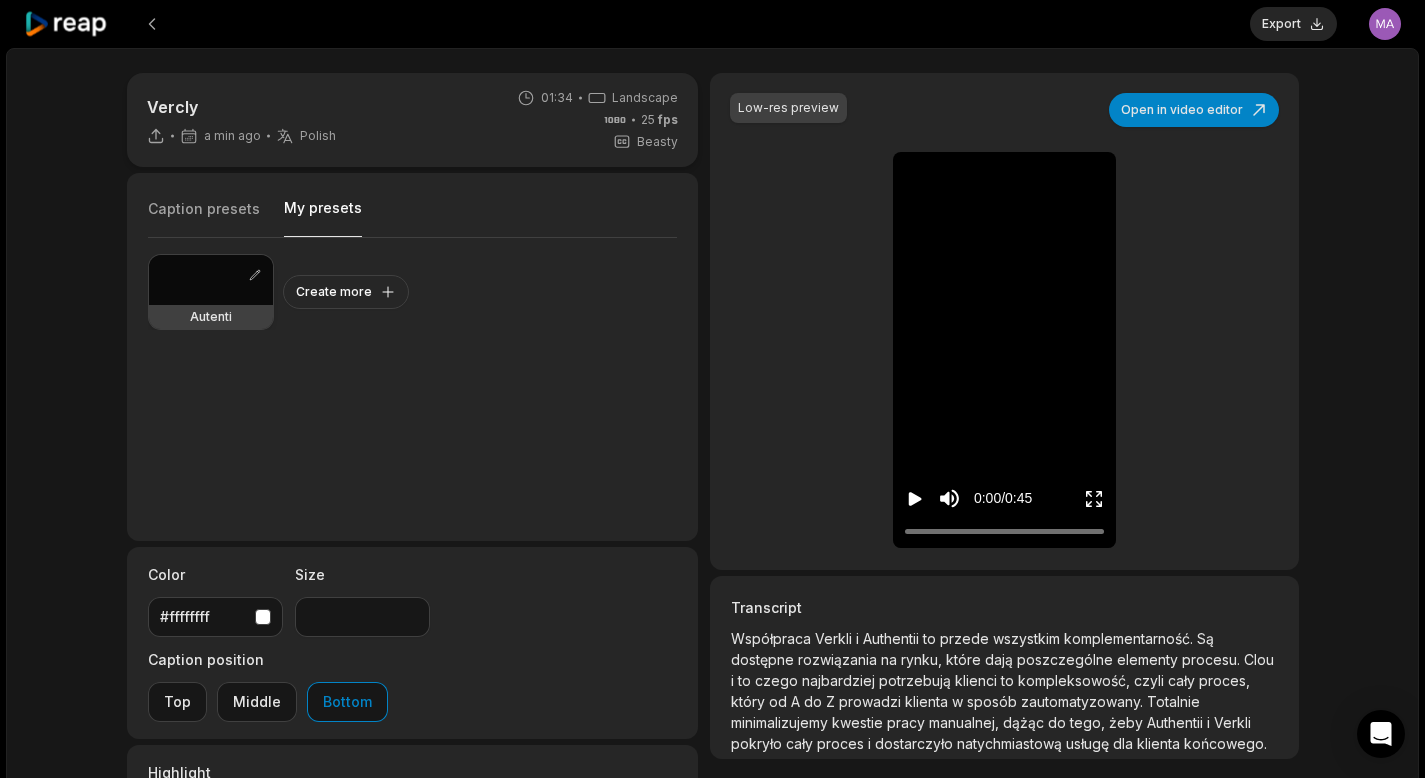 click at bounding box center (211, 280) 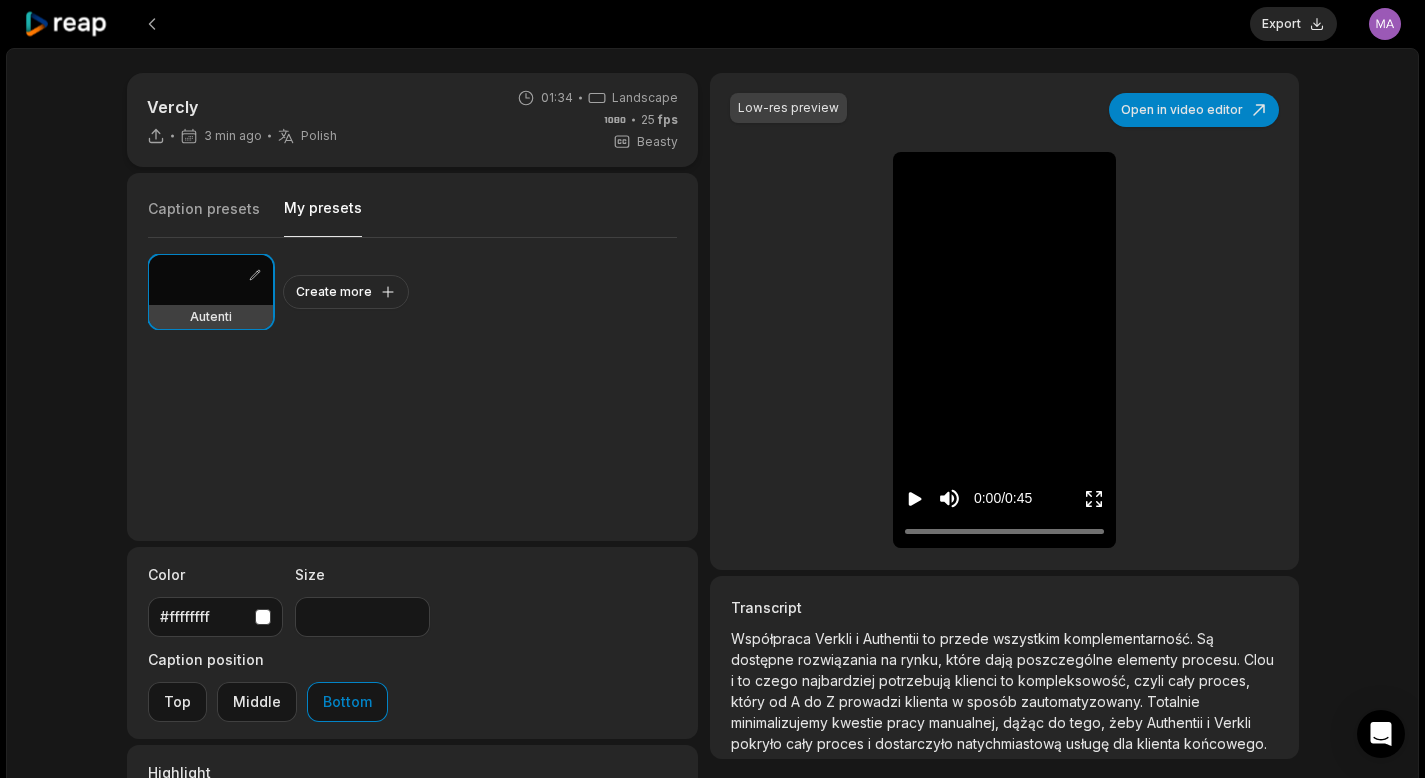 click 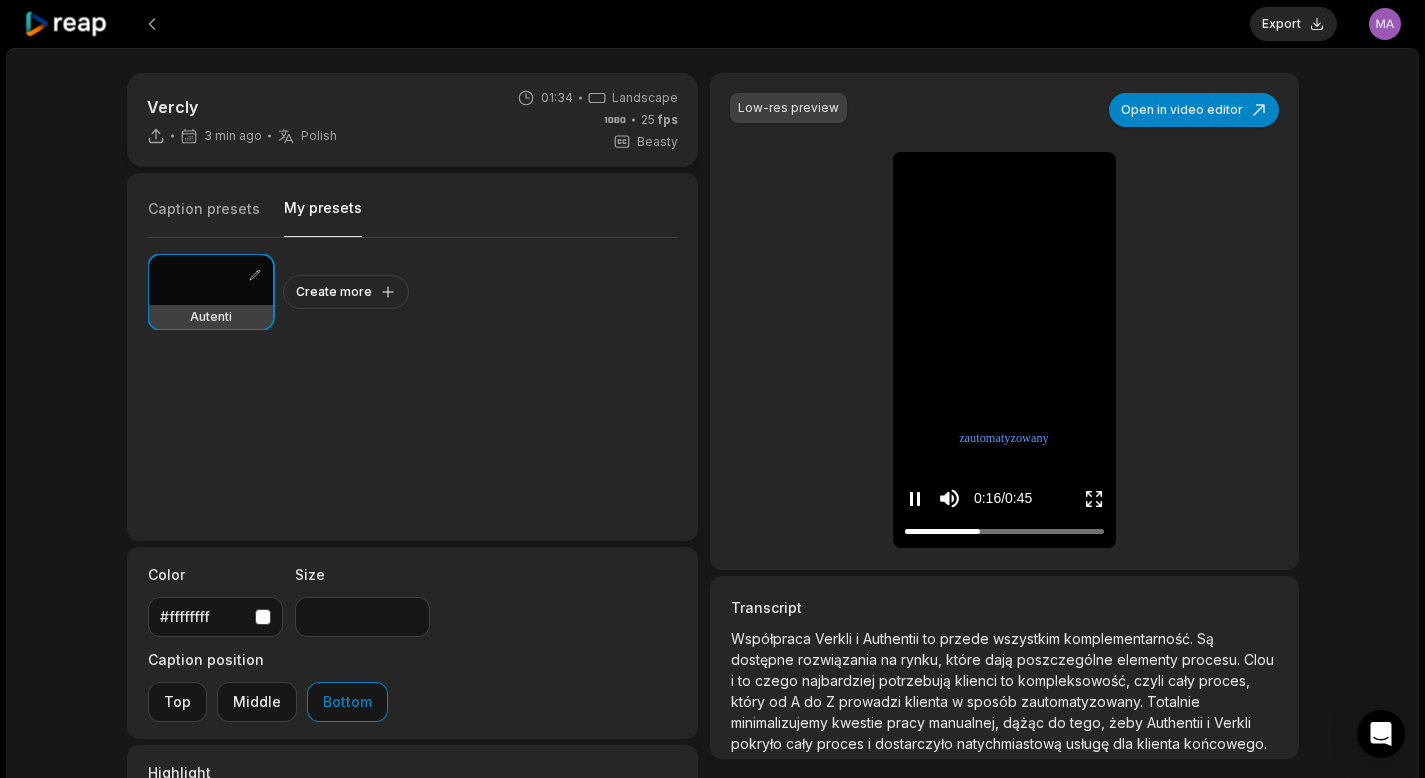 click 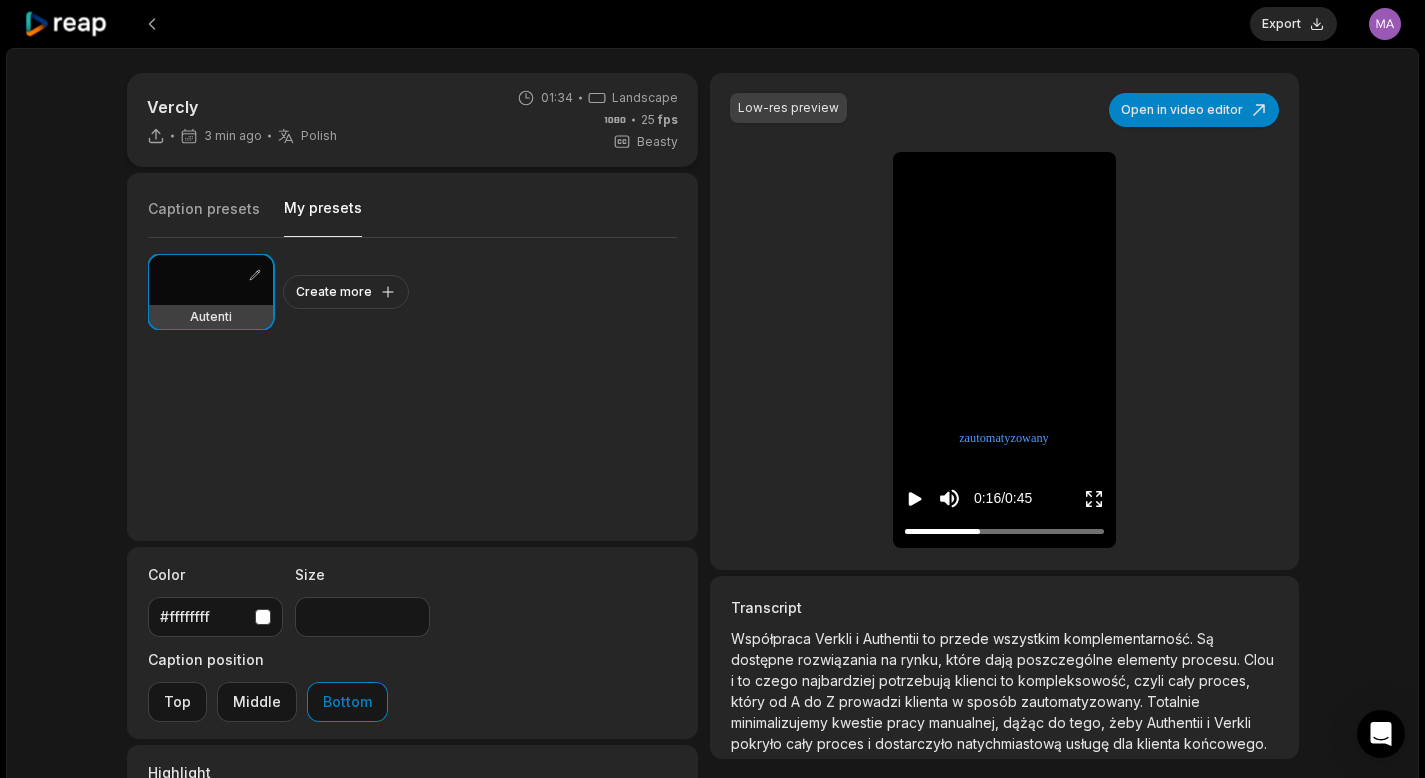 click 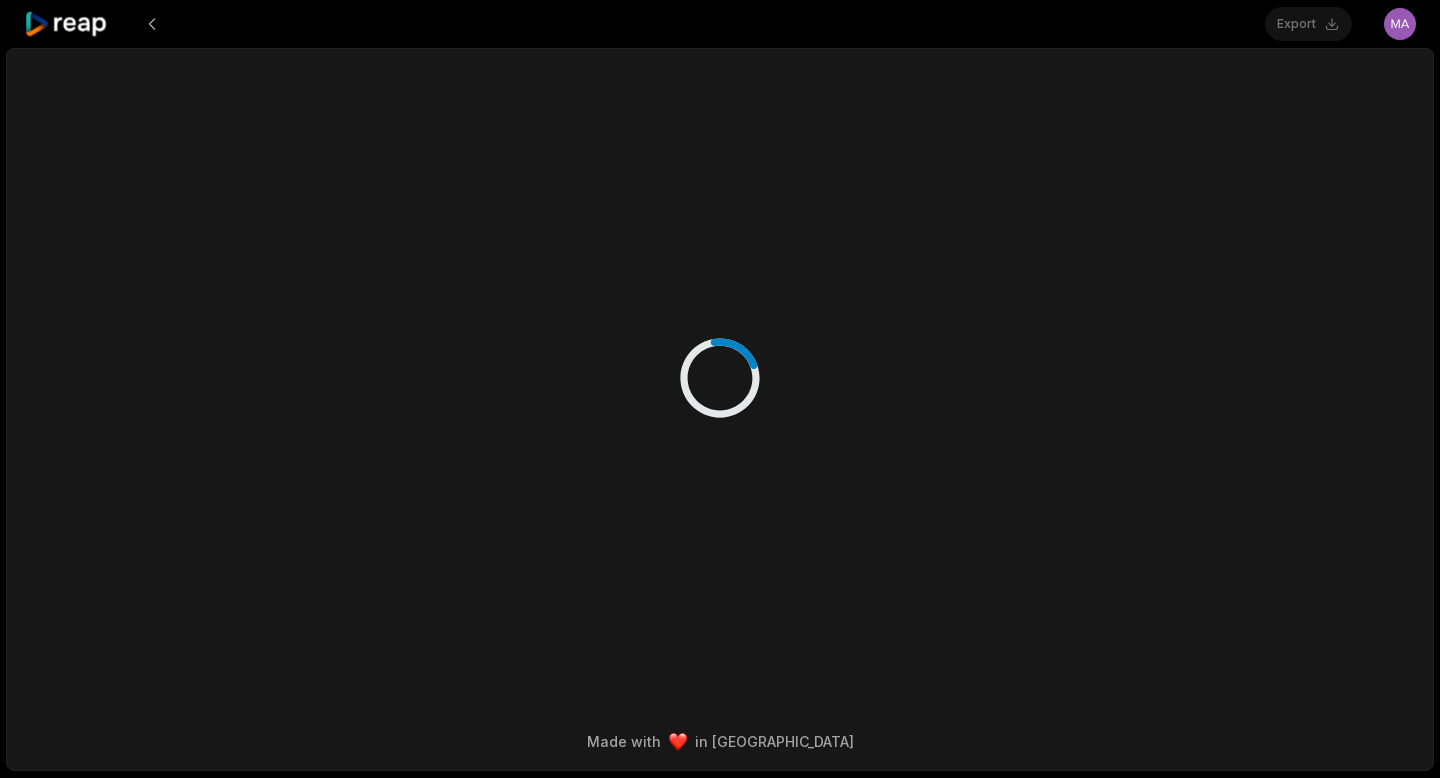 scroll, scrollTop: 0, scrollLeft: 0, axis: both 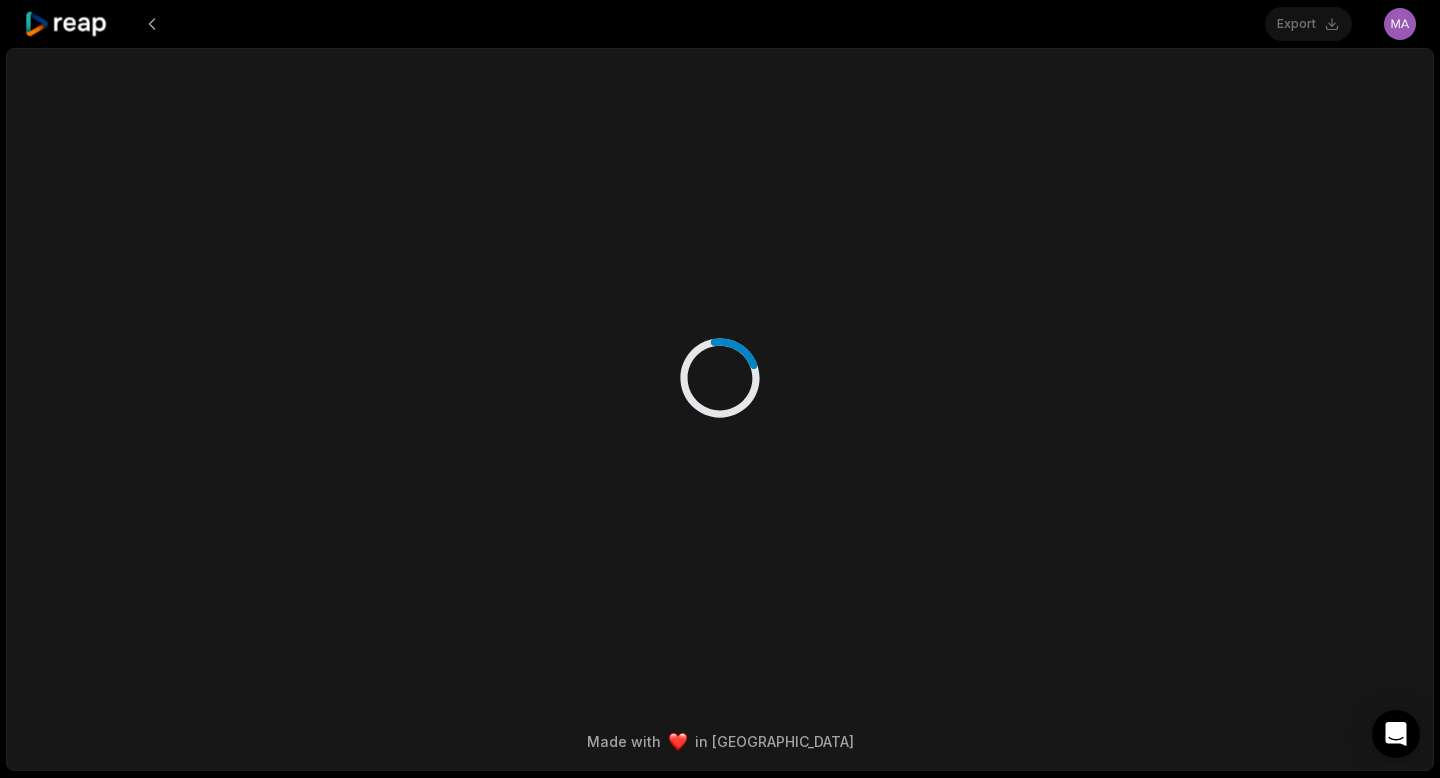 click 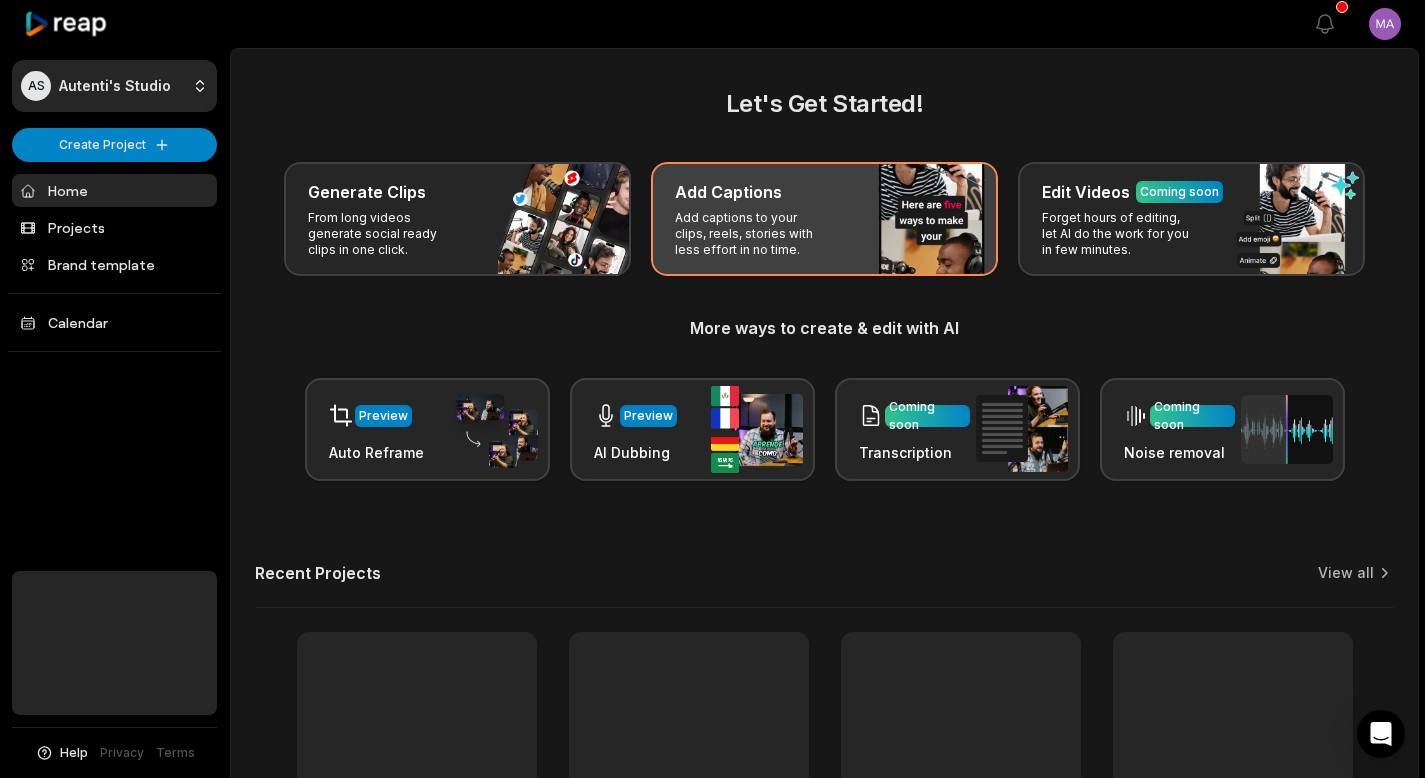 click on "Add captions to your clips, reels, stories with less effort in no time." at bounding box center (752, 234) 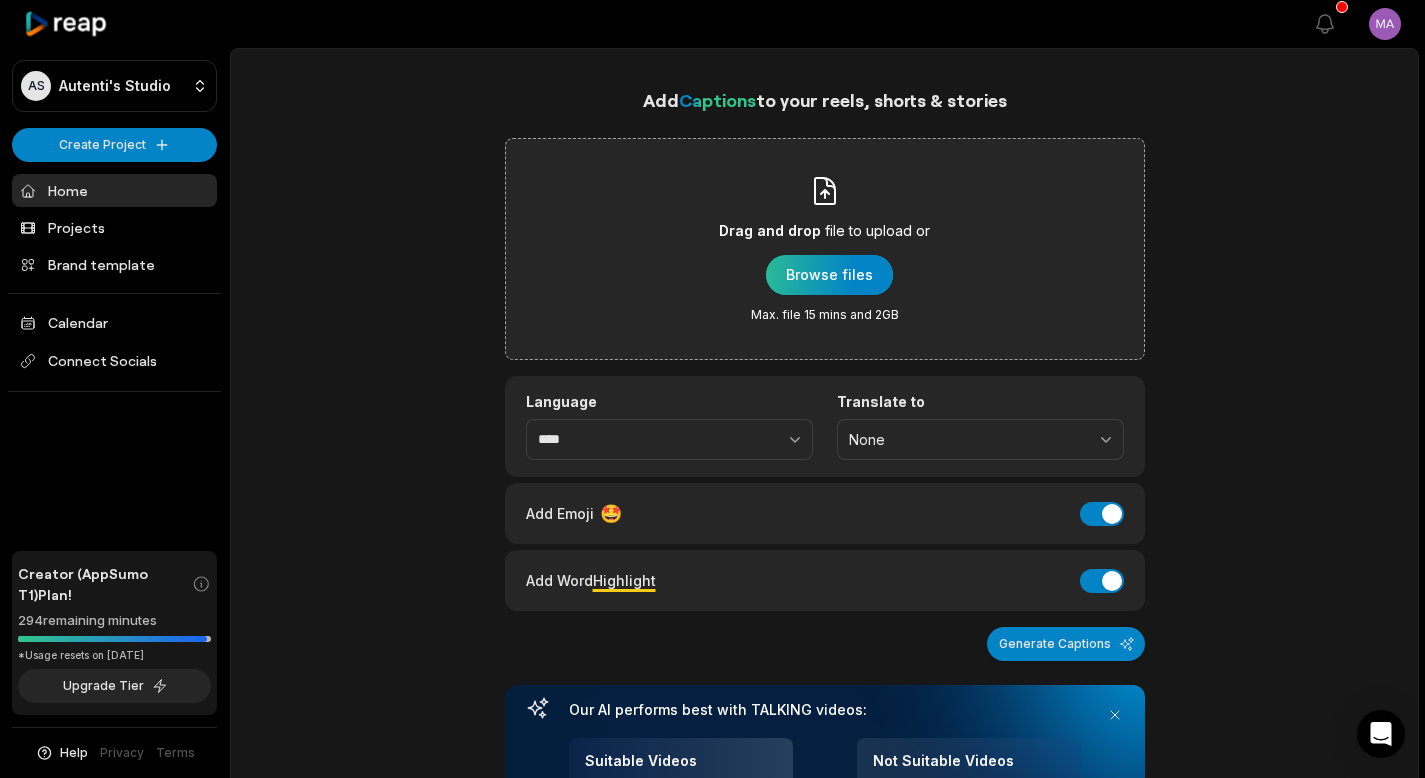 click at bounding box center [829, 275] 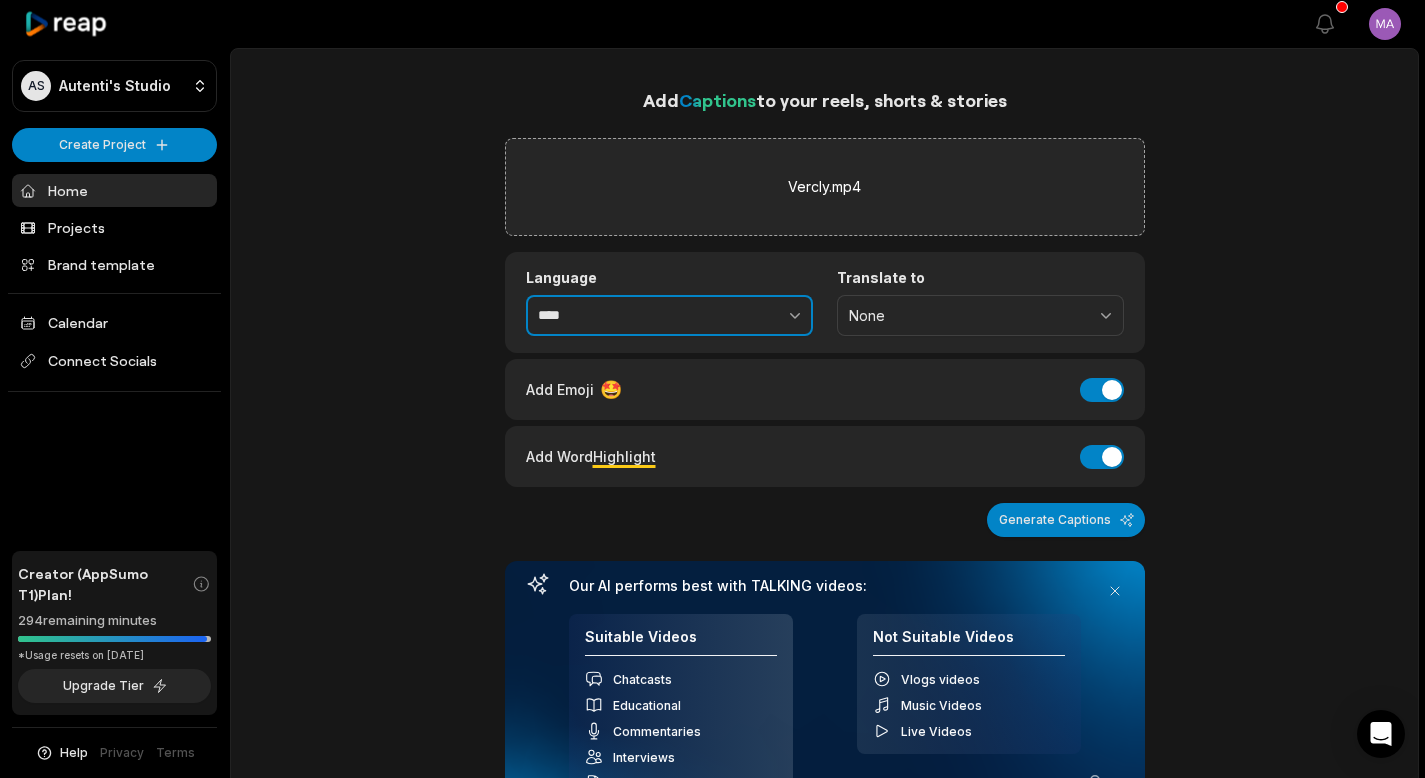 drag, startPoint x: 618, startPoint y: 310, endPoint x: 464, endPoint y: 286, distance: 155.85892 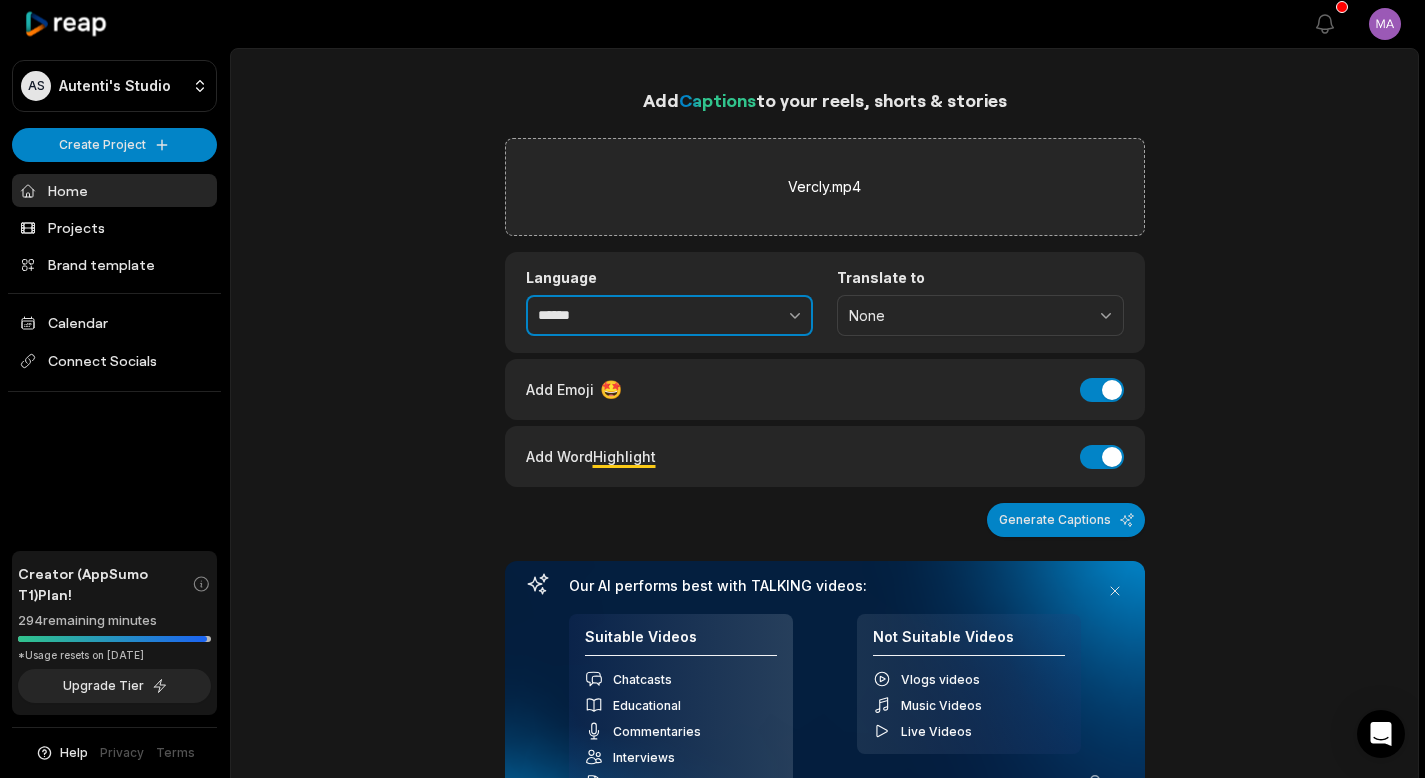 type on "******" 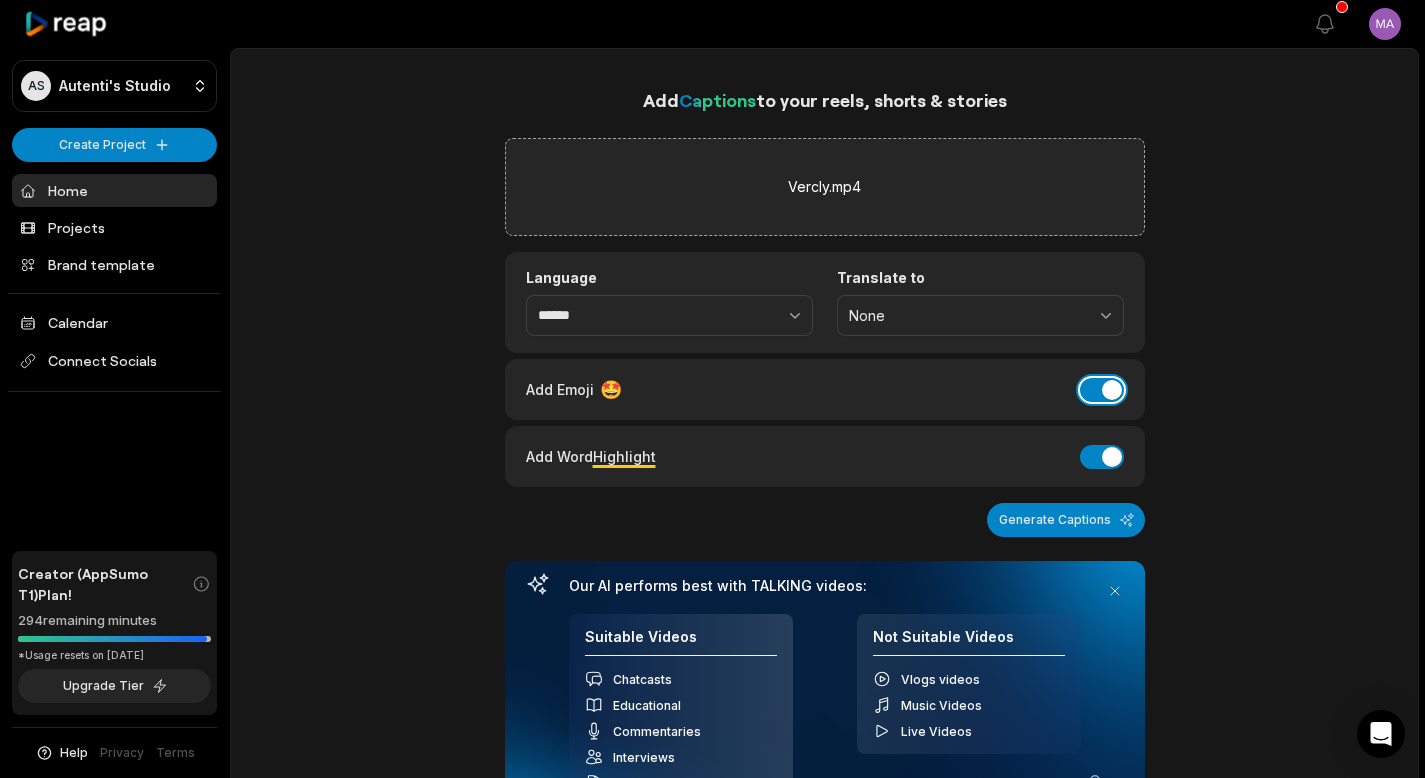 click on "Add Emoji" at bounding box center (1102, 390) 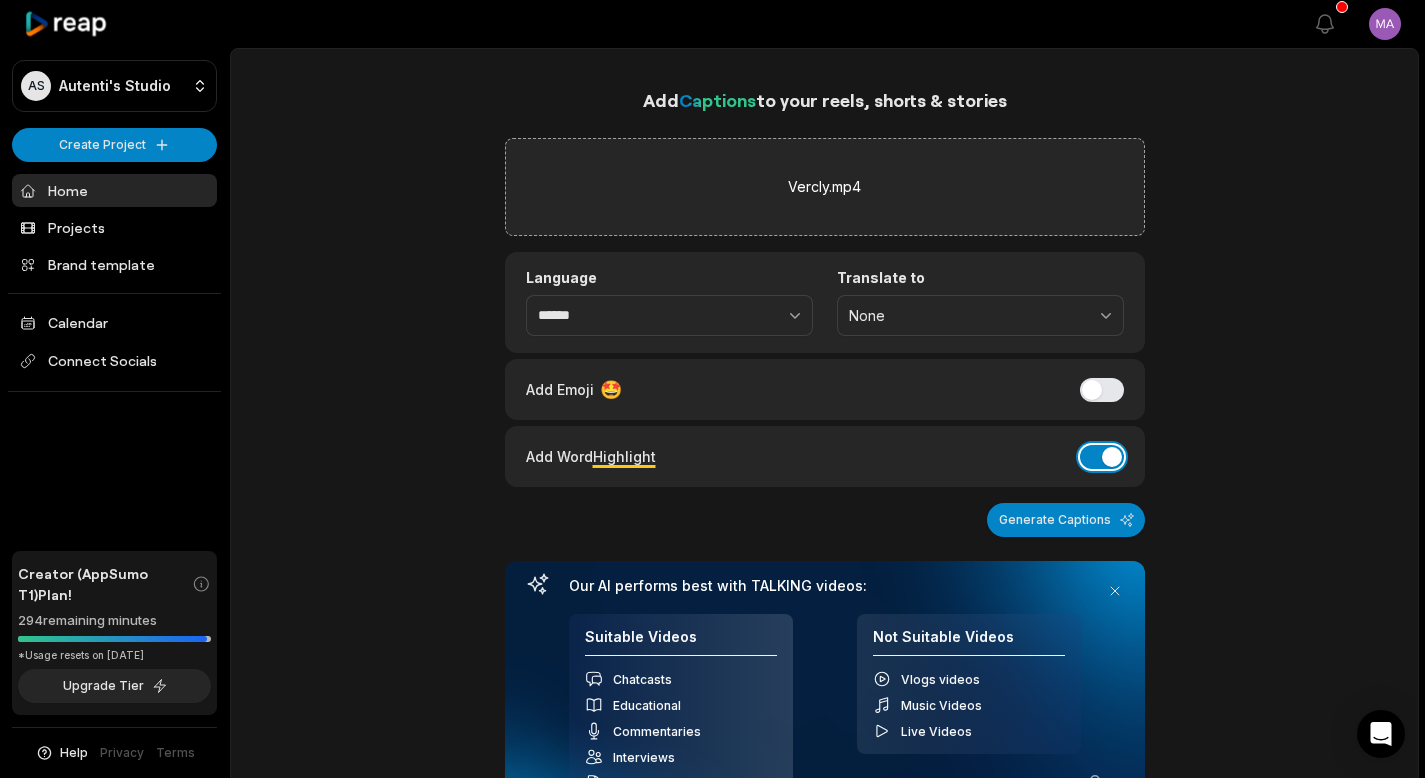 click on "Add Word Highlight" at bounding box center [1102, 457] 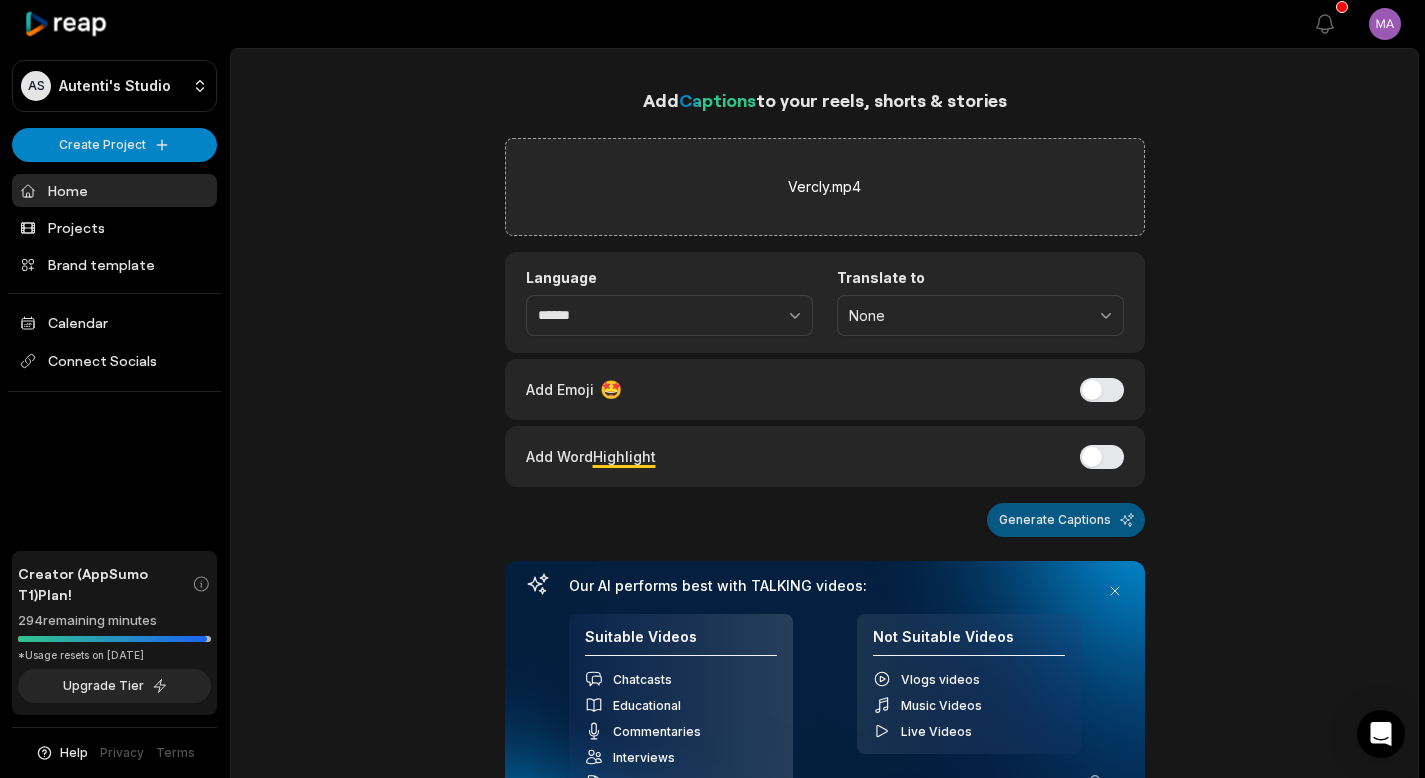 click on "Generate Captions" at bounding box center (1066, 520) 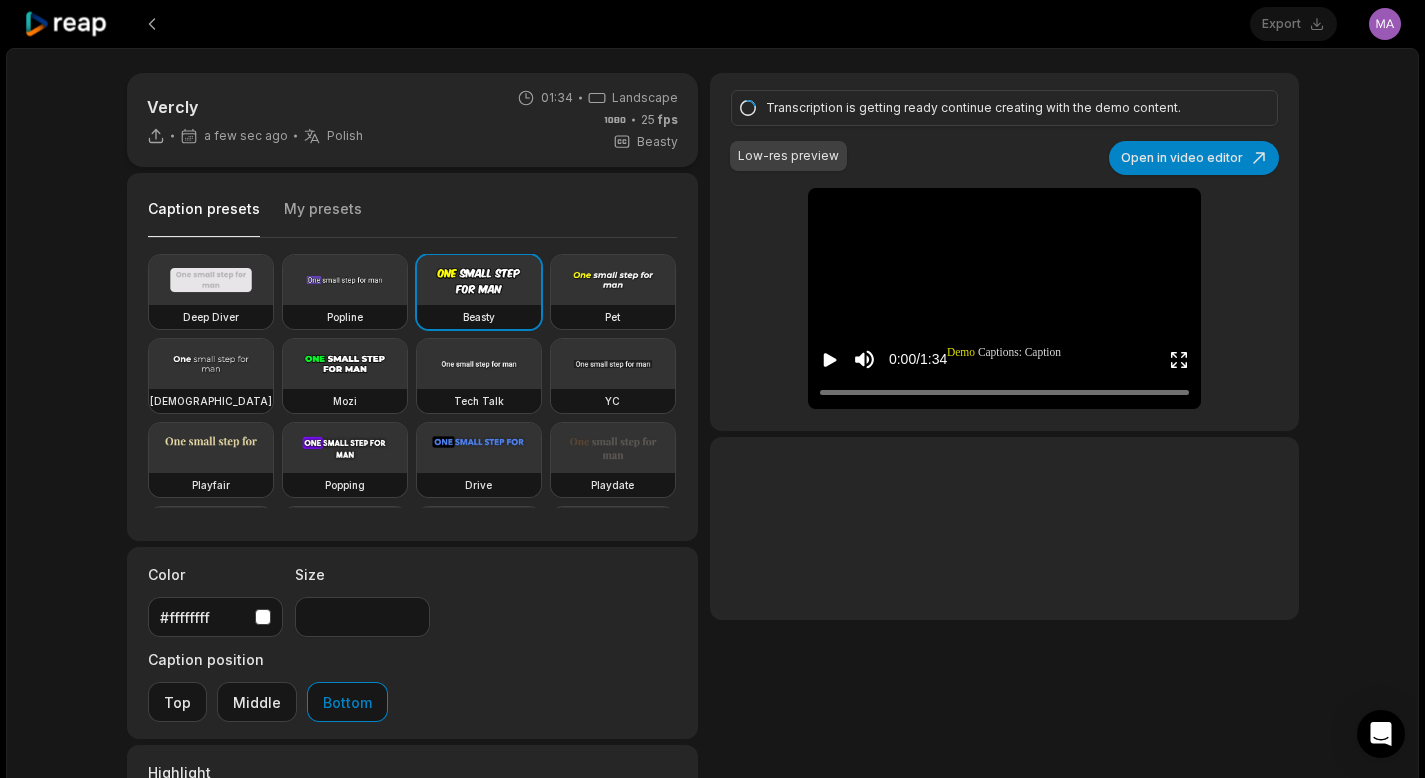 click on "My presets" at bounding box center [323, 218] 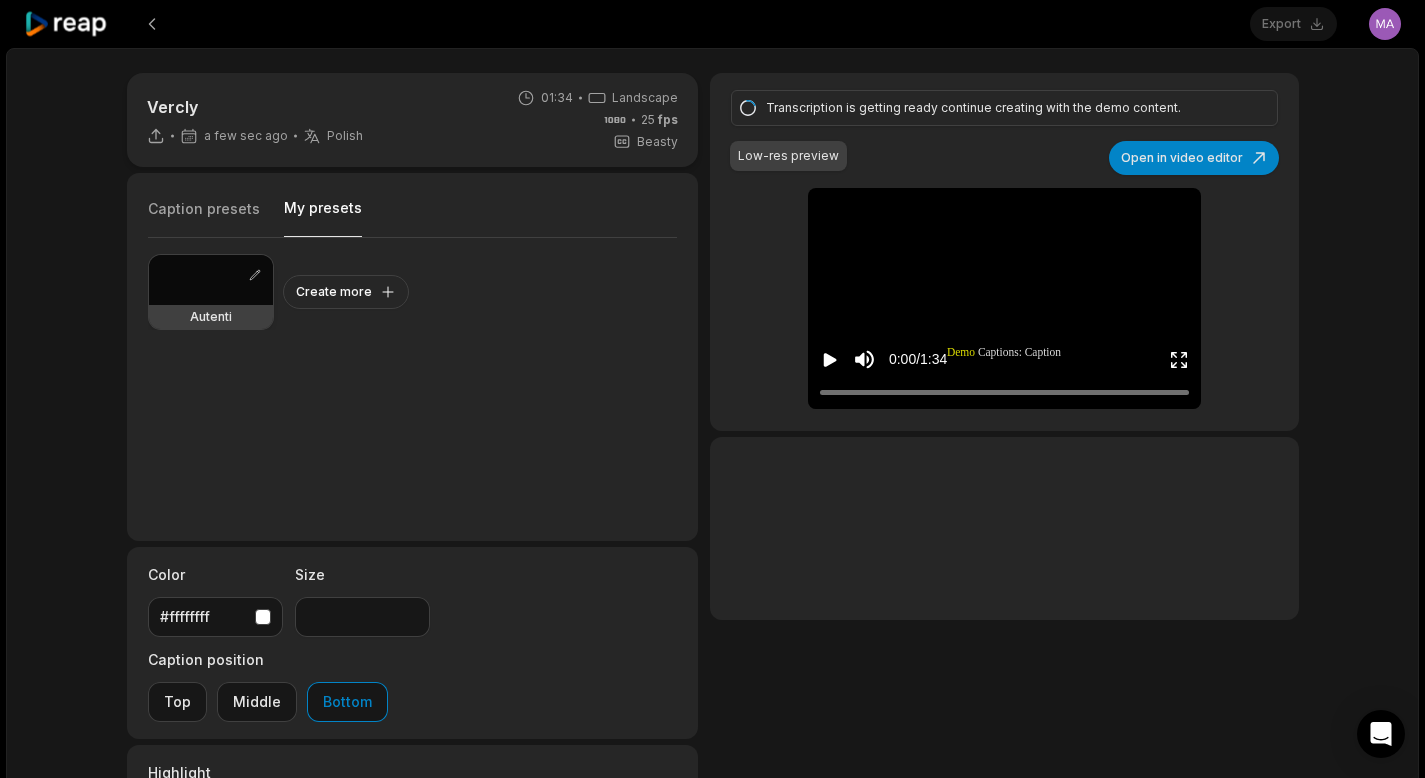 click at bounding box center (211, 280) 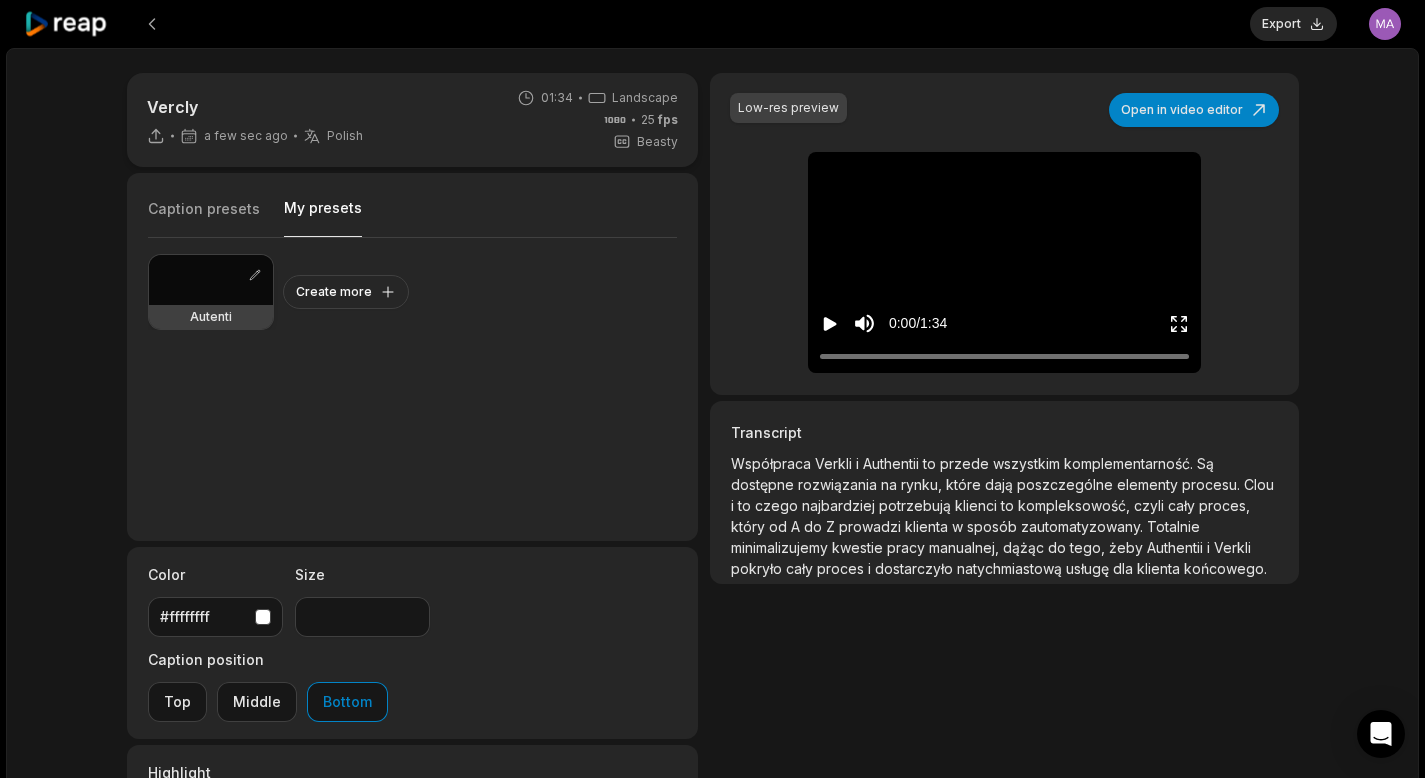 click at bounding box center (211, 280) 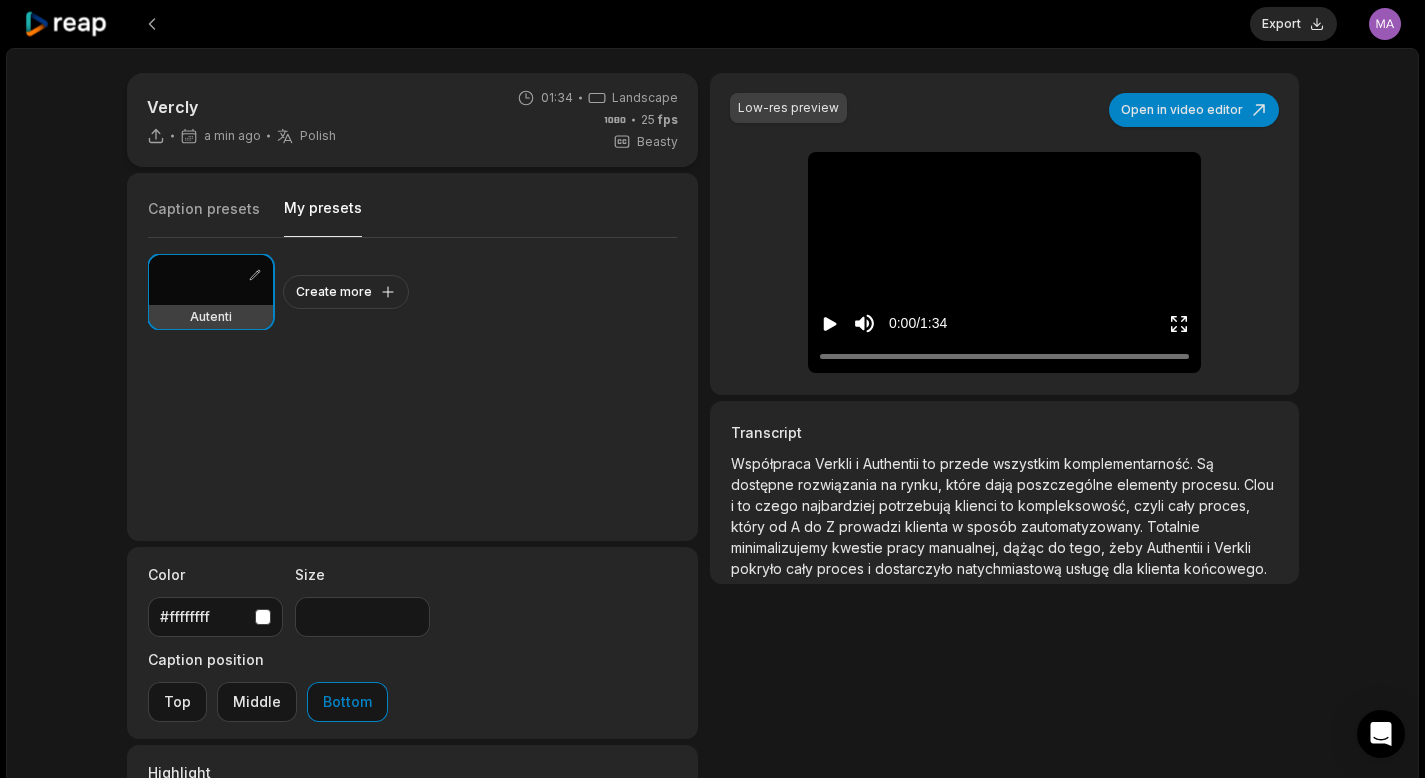 click 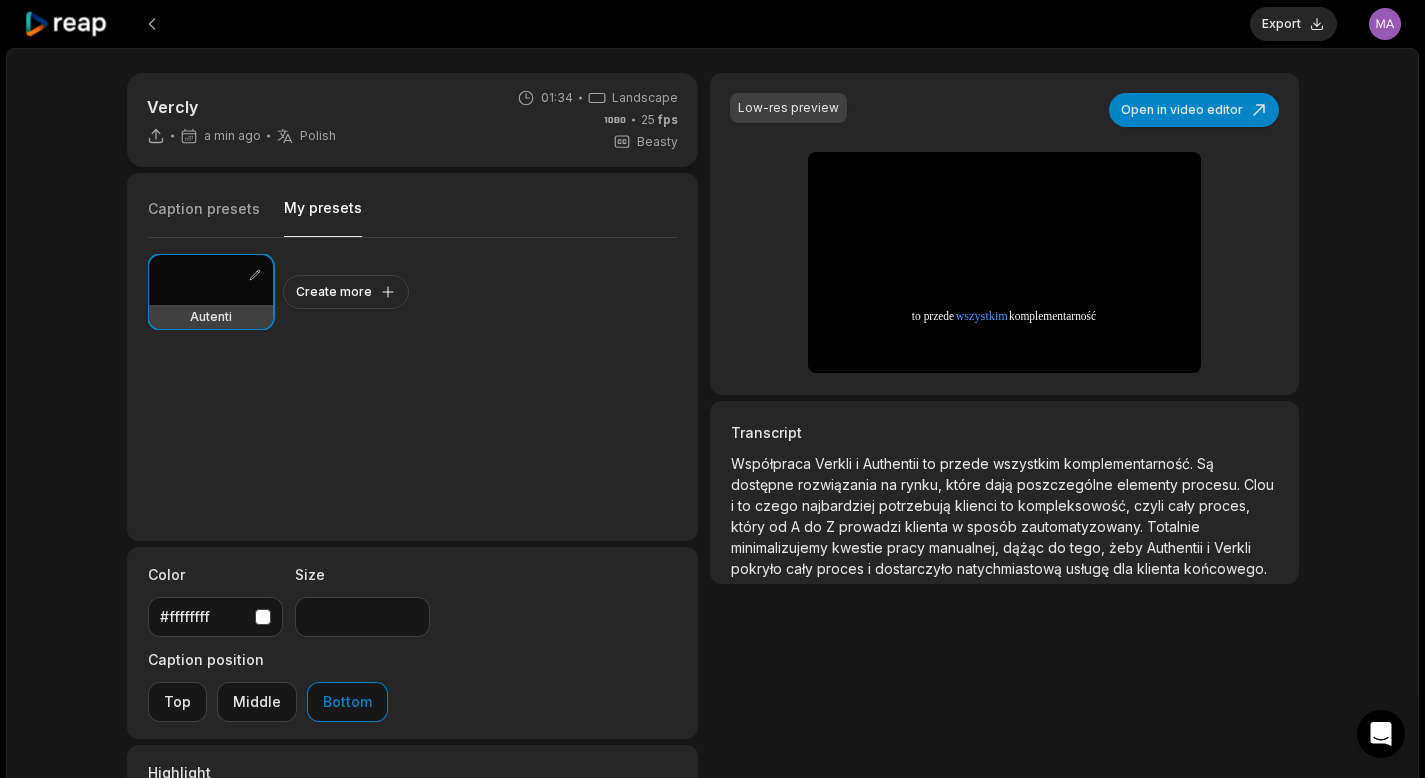 drag, startPoint x: 738, startPoint y: 463, endPoint x: 1151, endPoint y: 531, distance: 418.56064 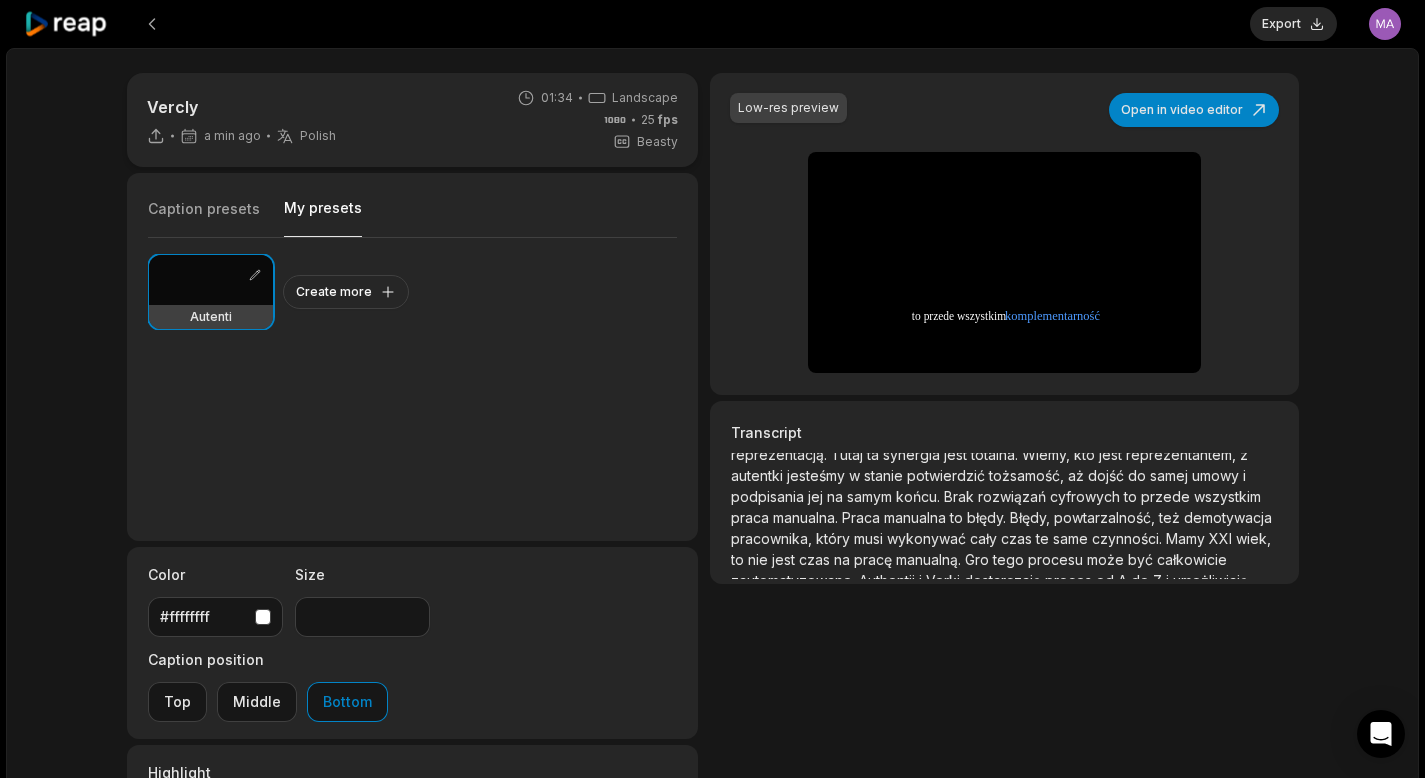 scroll, scrollTop: 289, scrollLeft: 0, axis: vertical 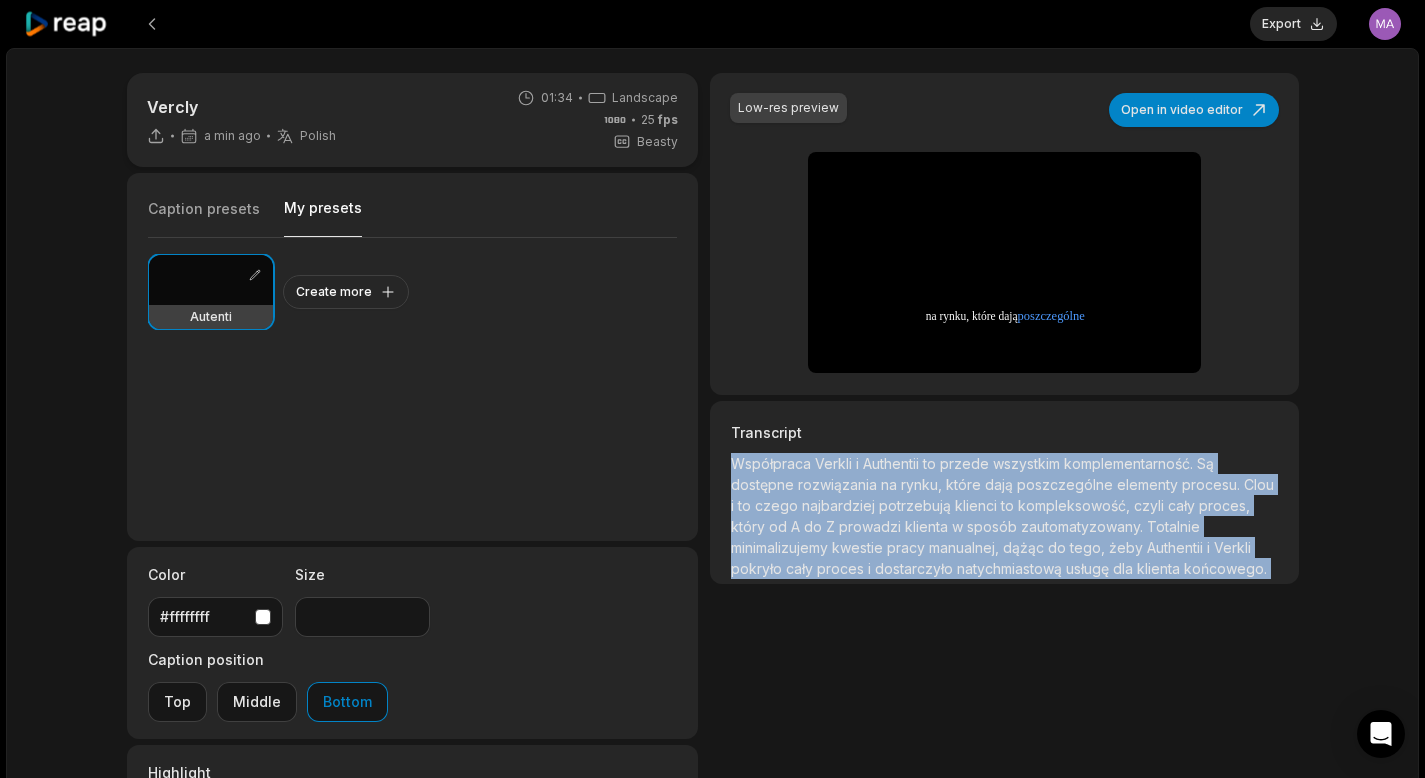 drag, startPoint x: 1079, startPoint y: 556, endPoint x: 733, endPoint y: 462, distance: 358.5415 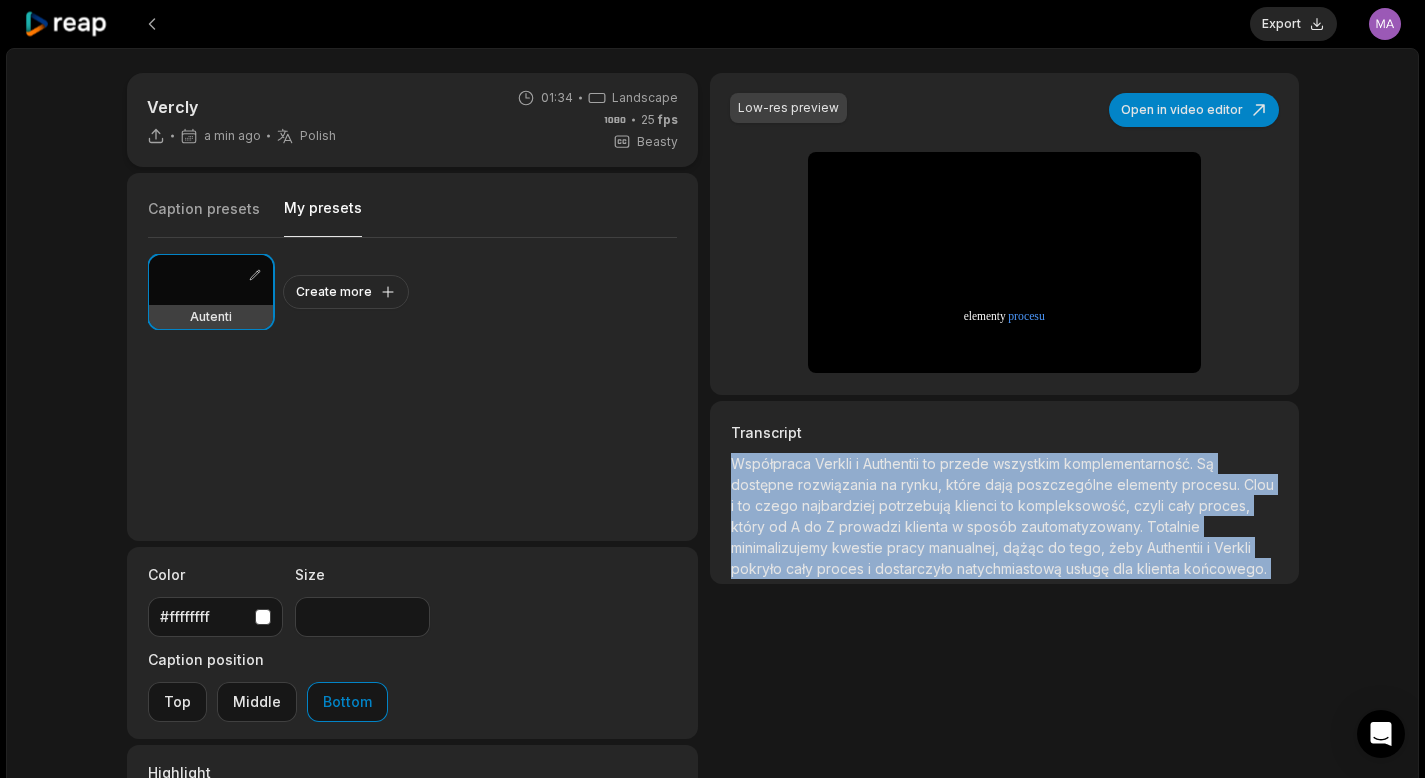 copy on "Współpraca     Verkli     i     Authentii     to     przede     wszystkim     komplementarność.     Są     dostępne     rozwiązania     na     rynku,     które     dają     poszczególne     elementy     procesu.     Clou     i     to     czego     najbardziej     potrzebują     klienci     to     kompleksowość,     czyli     cały     proces,     który     od     A     do     Z     prowadzi     klienta     w     sposób     zautomatyzowany.     Totalnie     minimalizujemy     kwestie     pracy     manualnej,     dążąc     do     tego,     żeby     Authentii     i     Verkli     pokryło     cały     proces     i     dostarczyło     natychmiastową     usługę     dla     klienta     końcowego.     Jeżeli     chodzi     o     branżę     leasingową,     która     ma     swoją     skalę,     taki     bardzo     duży     konkret     to     to,     kiedy     musimy     zweryfikować     naszego     klienta.     Ale     weryfikacja     to     jeden     z     elementów,     bo     przed     weryfikacją     musimy     w..." 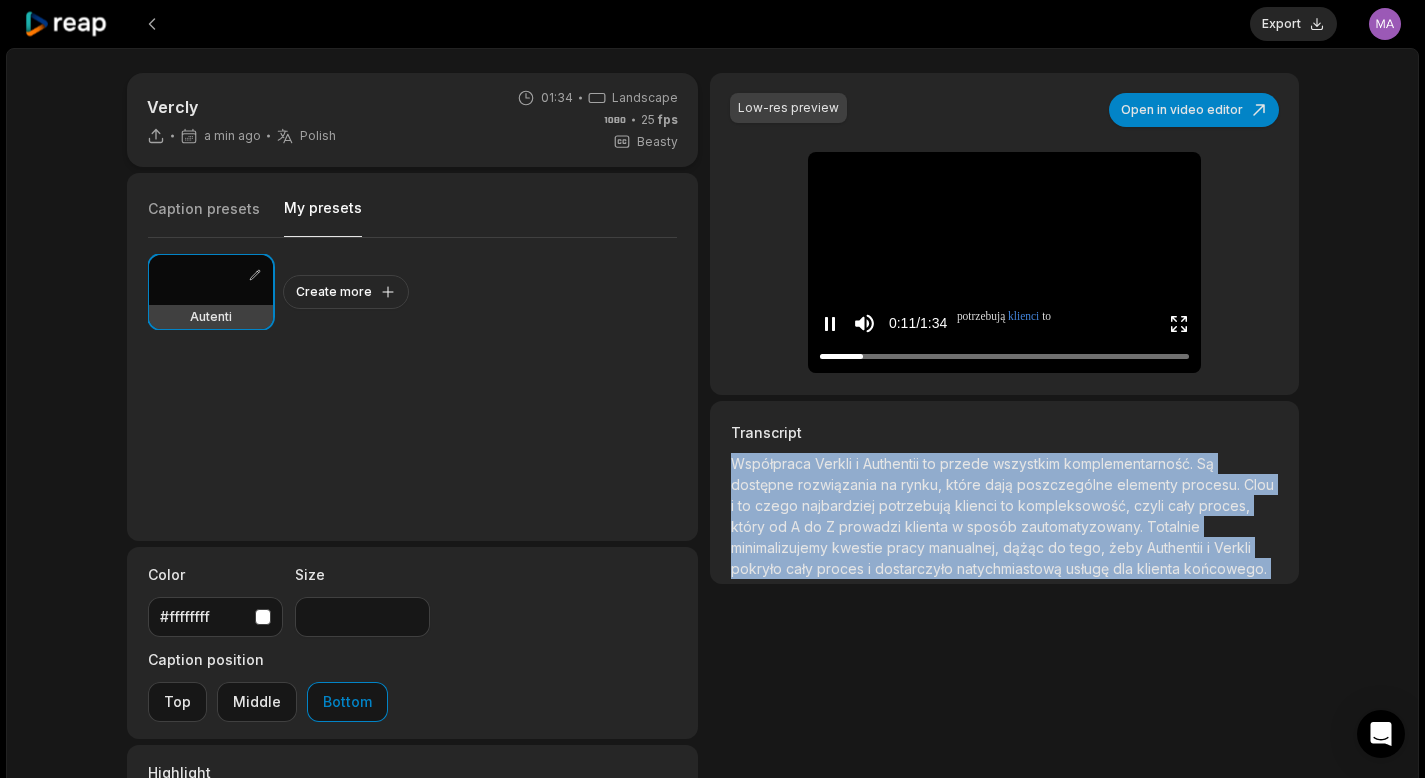 click 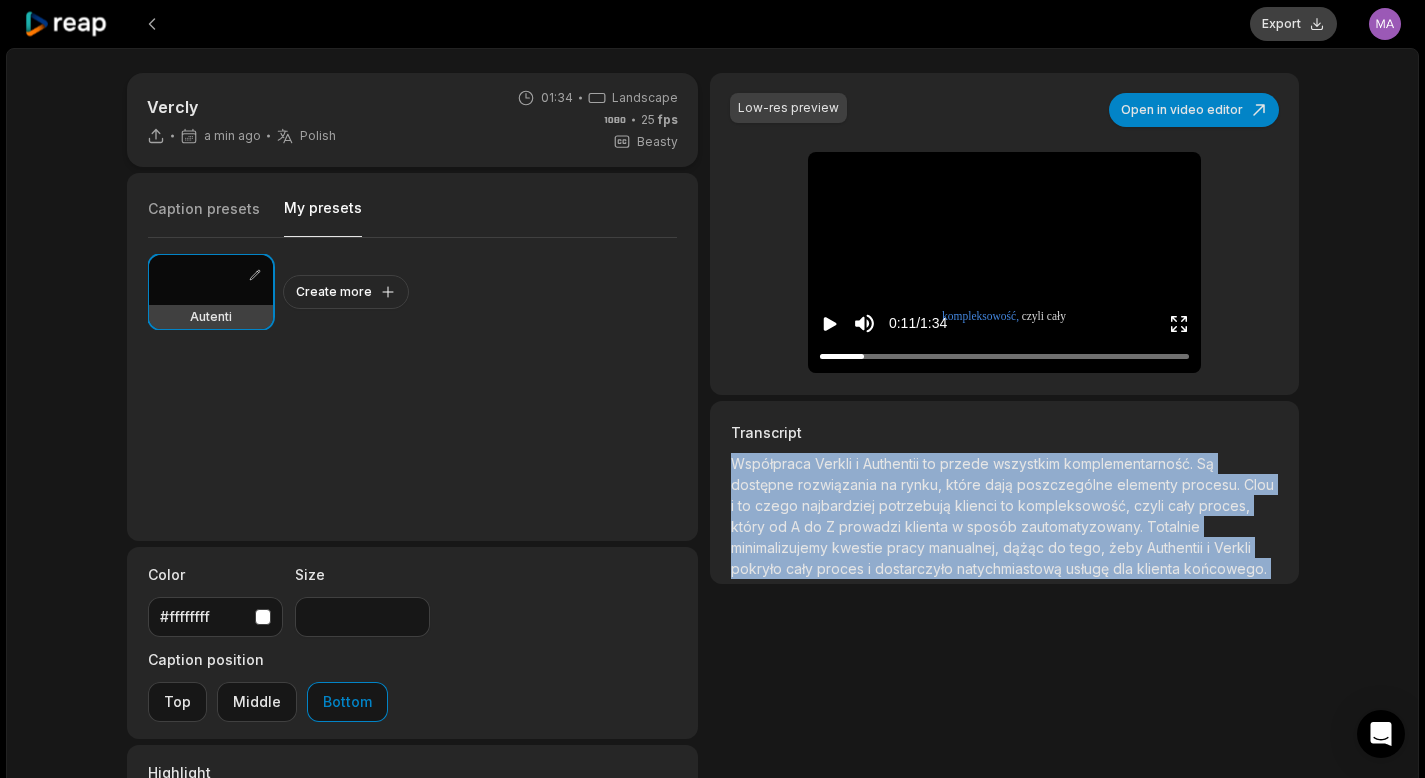 click on "Export" at bounding box center [1293, 24] 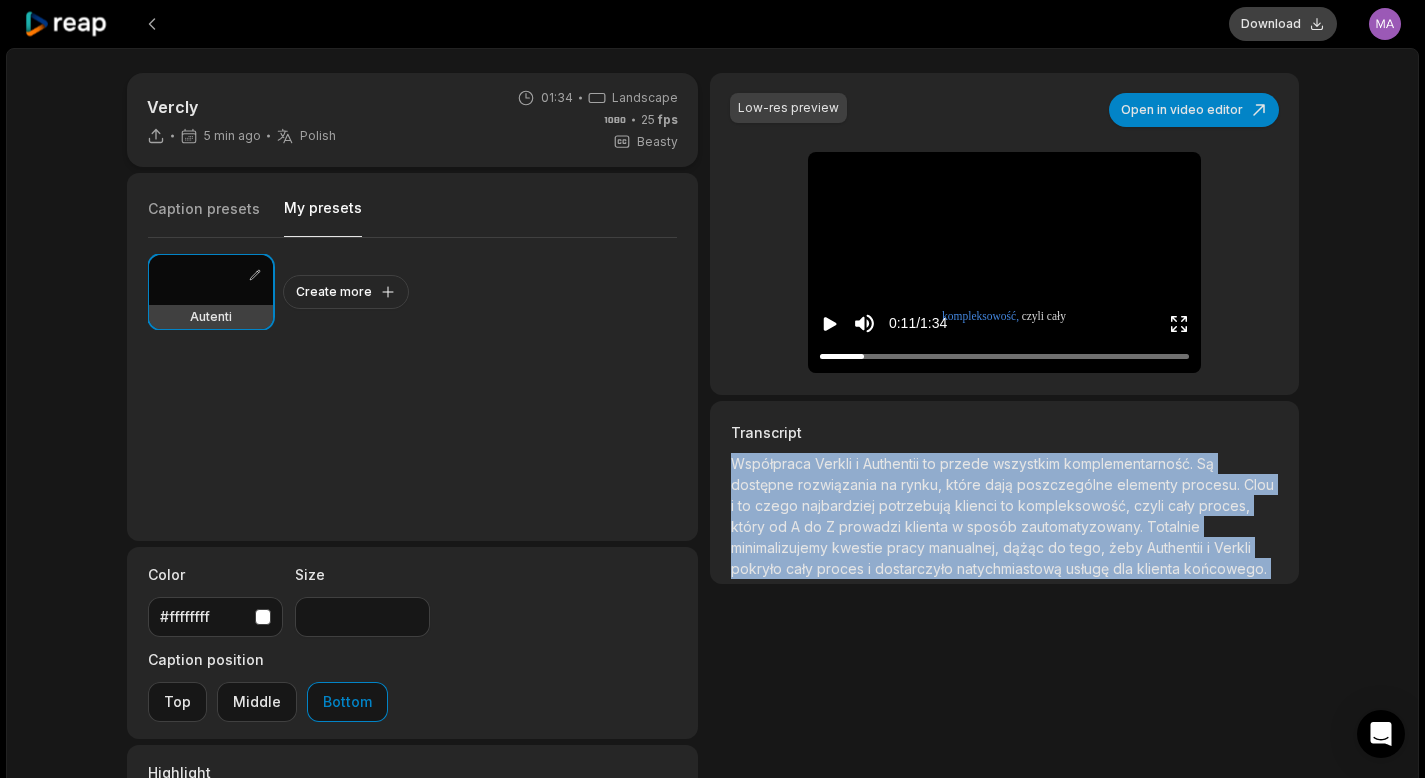 click on "Download" at bounding box center [1283, 24] 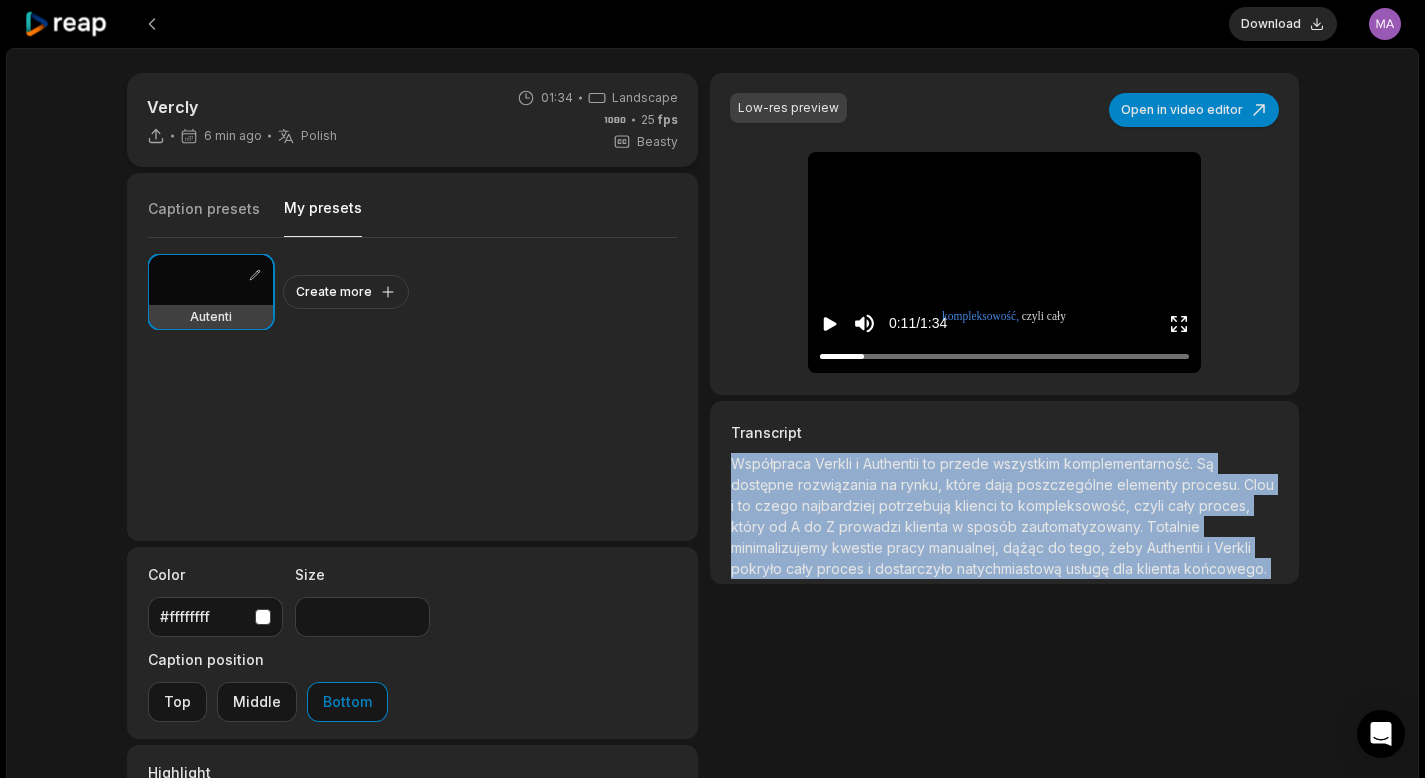 click 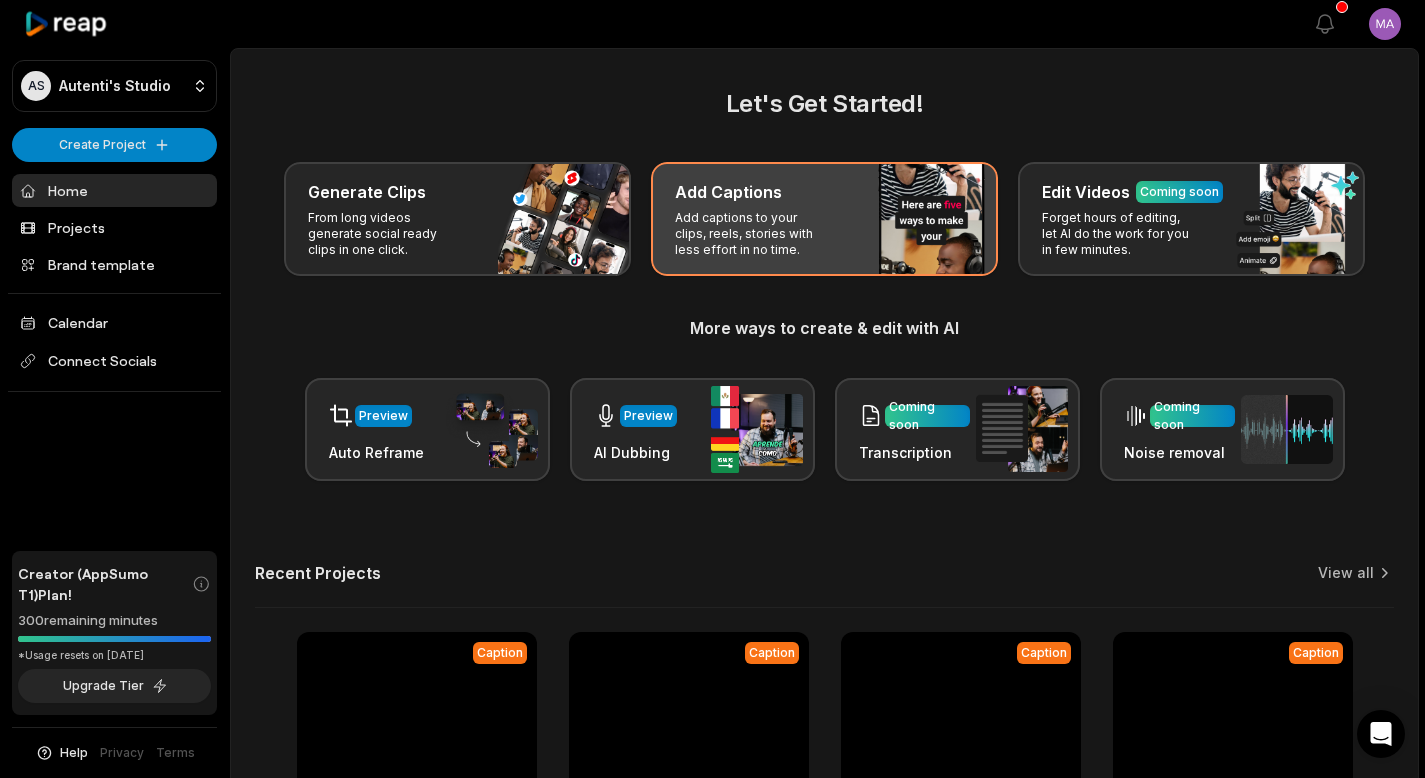 click on "Add Captions" at bounding box center [824, 192] 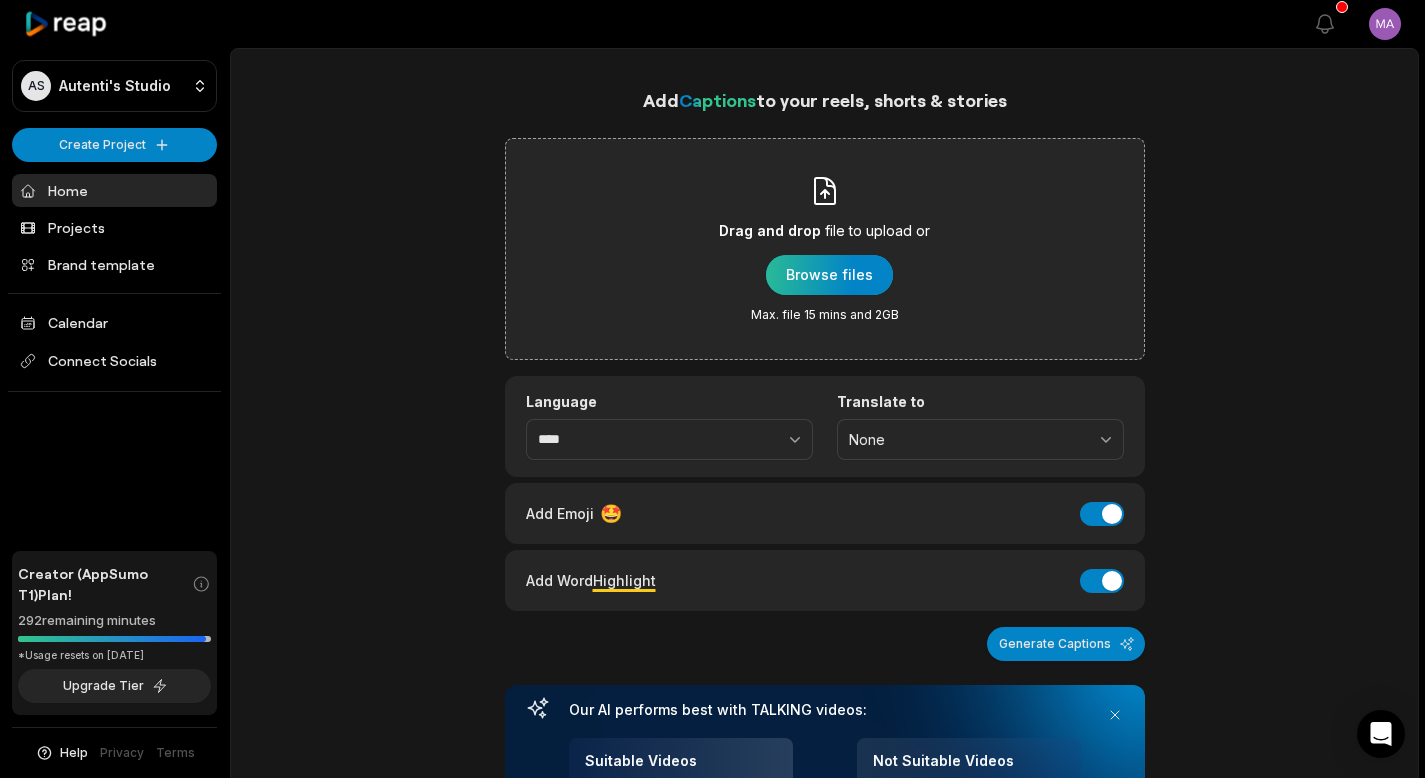 click at bounding box center (829, 275) 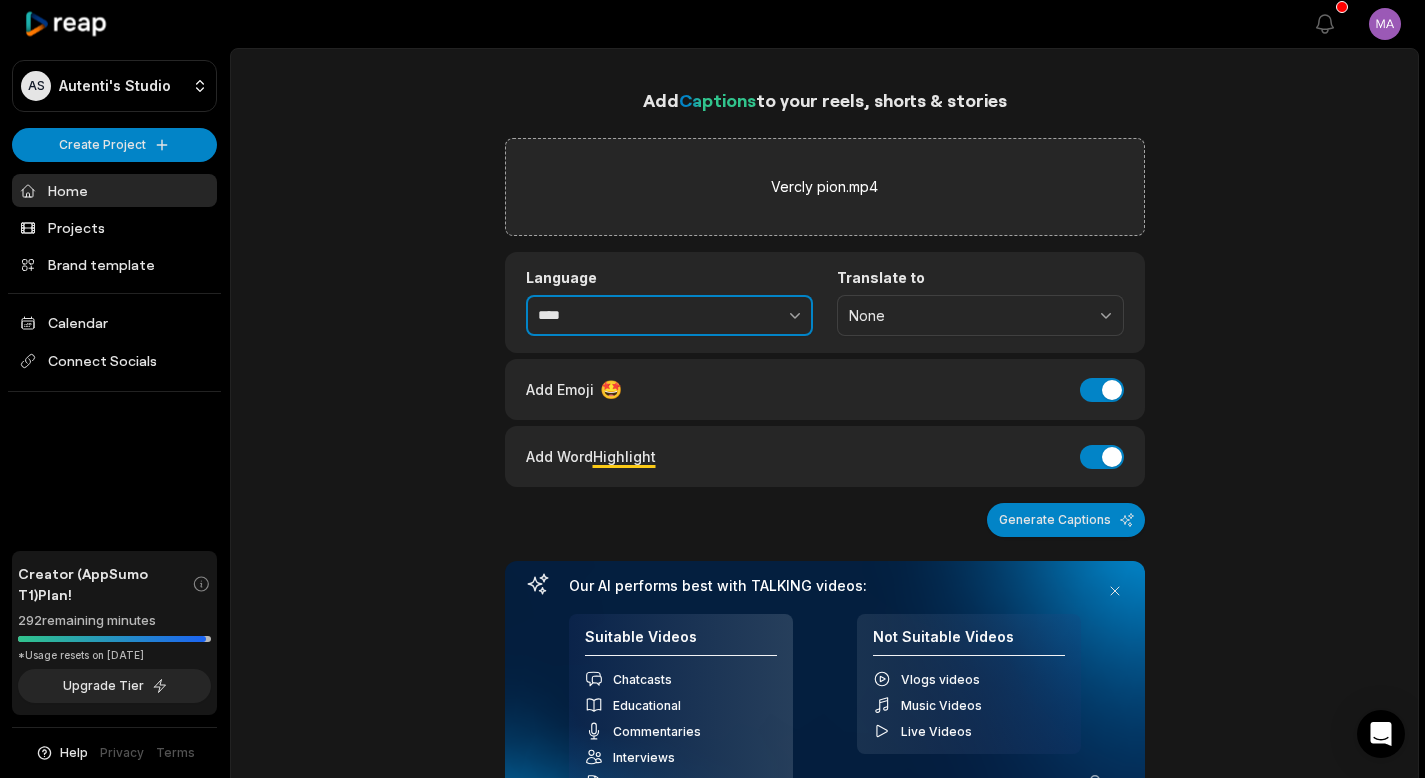 drag, startPoint x: 687, startPoint y: 310, endPoint x: 628, endPoint y: 313, distance: 59.07622 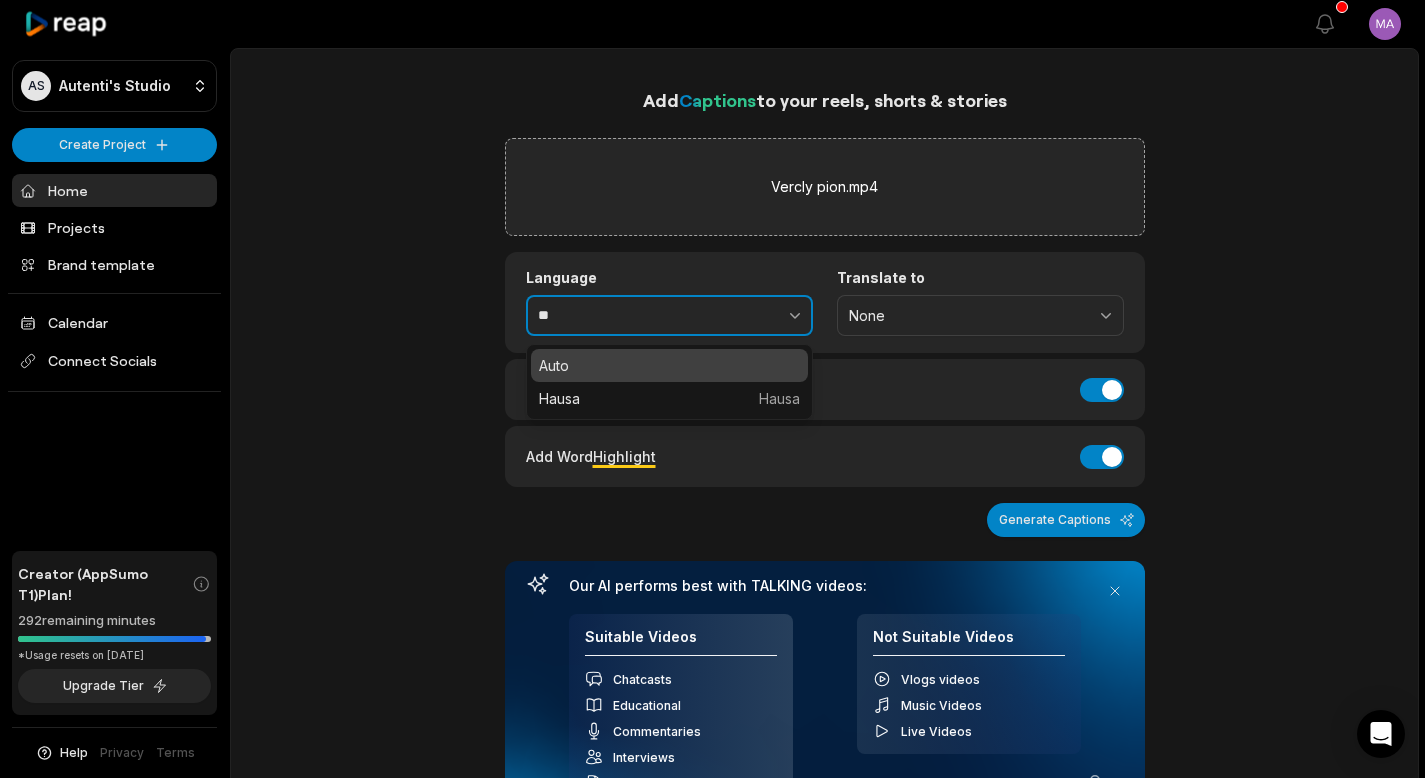 type on "*" 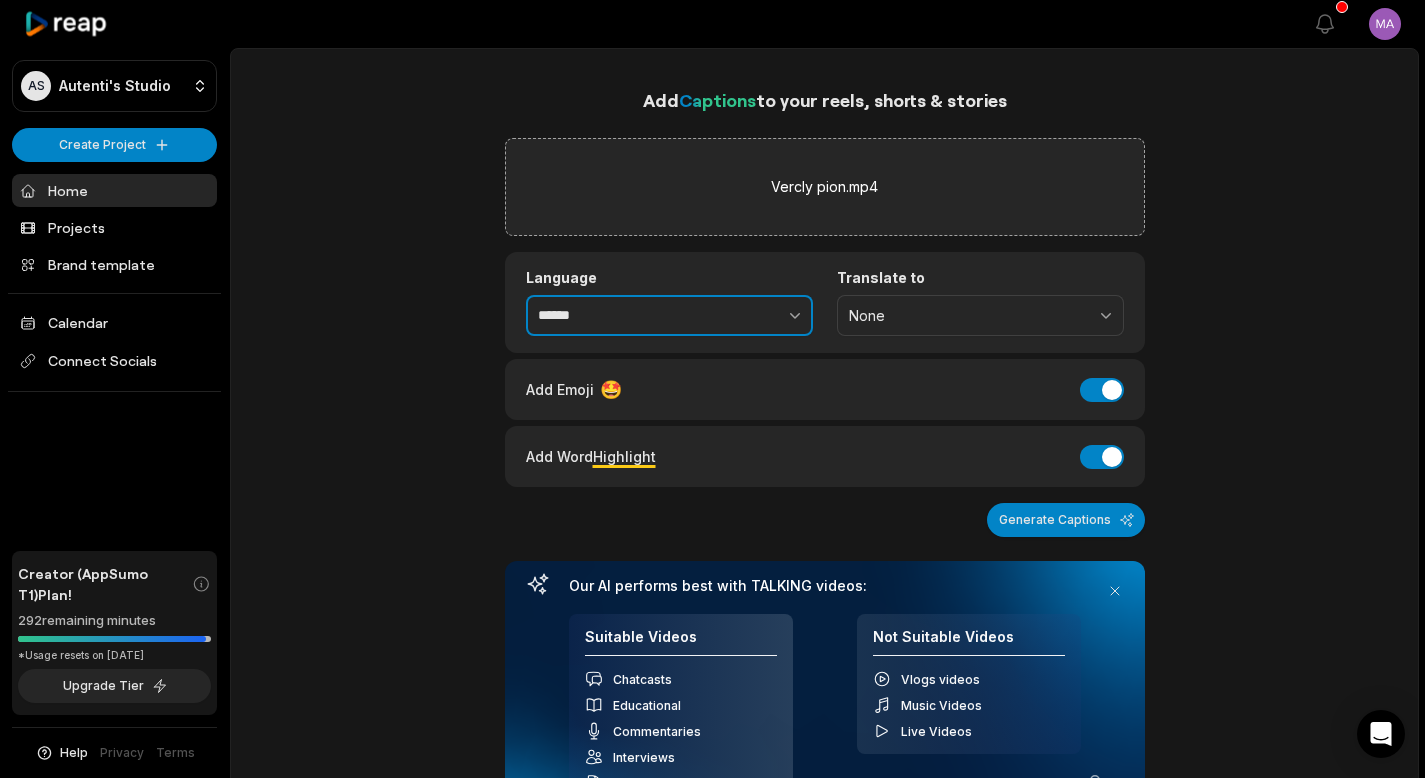 type on "******" 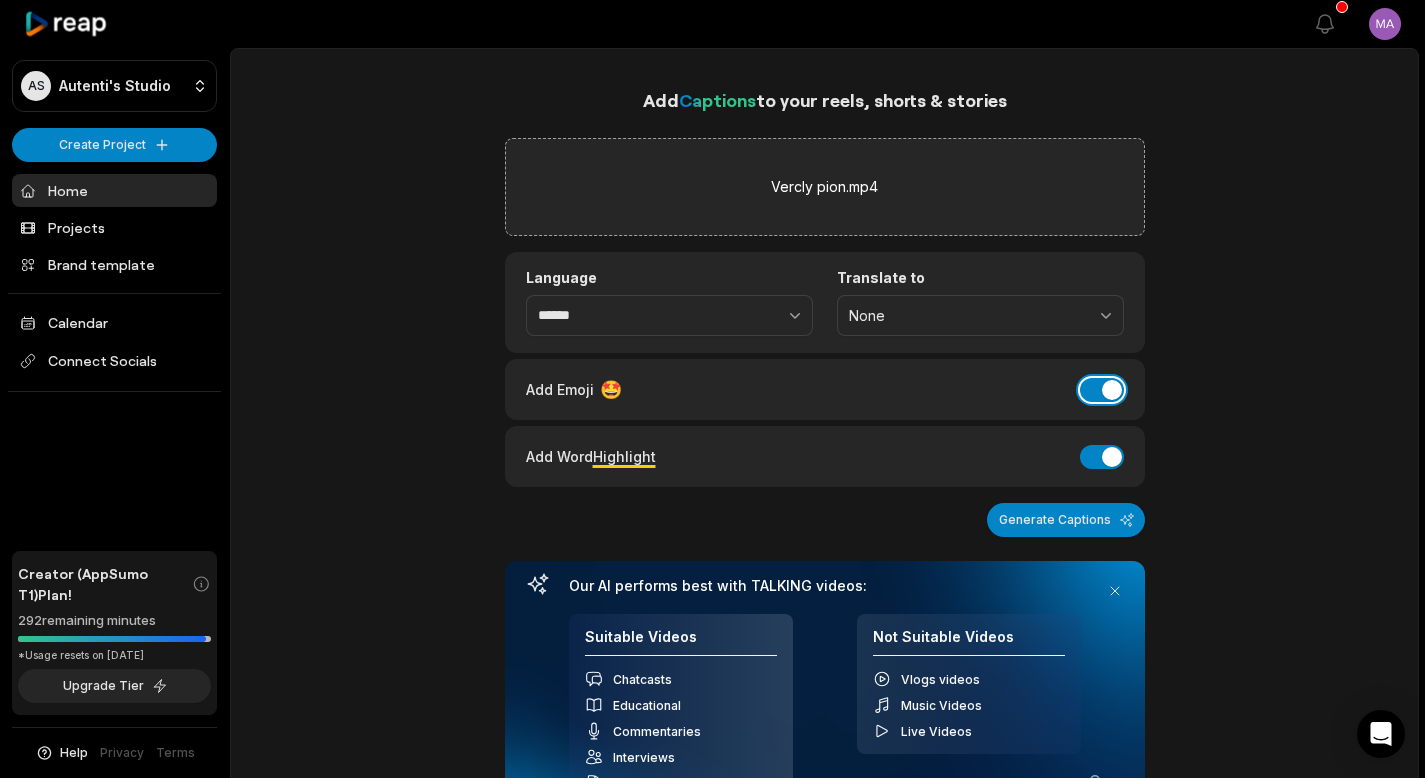 click on "Add Emoji" at bounding box center (1102, 390) 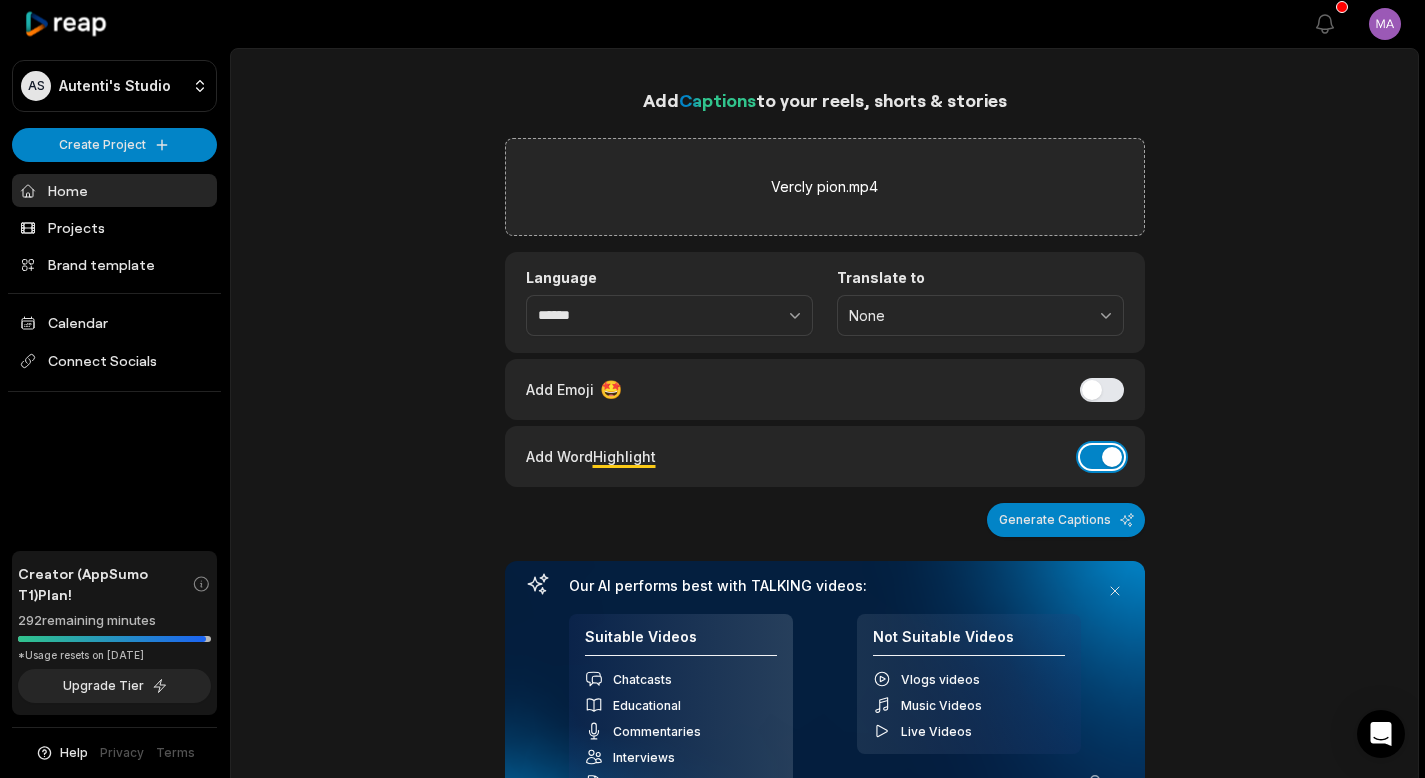 click on "Add Word Highlight" at bounding box center (1102, 457) 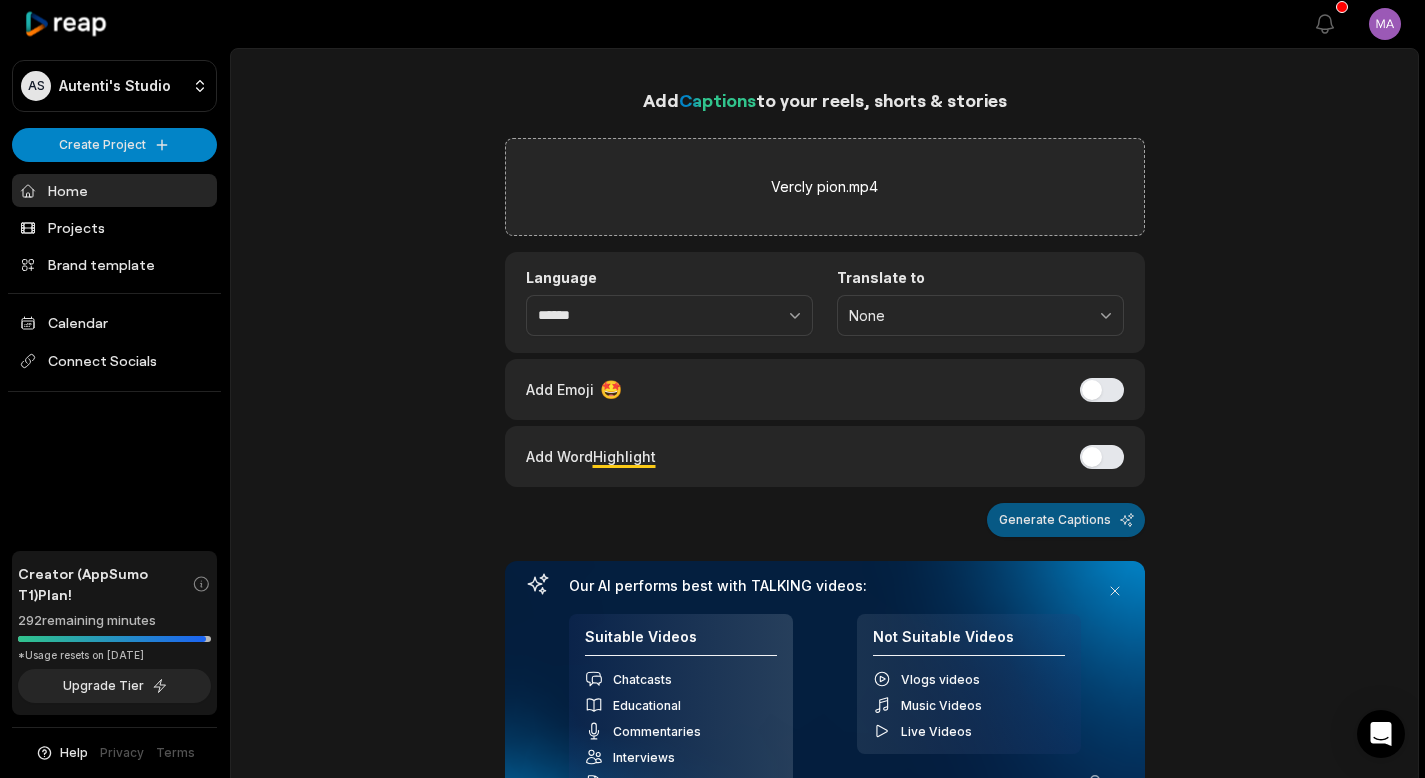 click on "Generate Captions" at bounding box center (1066, 520) 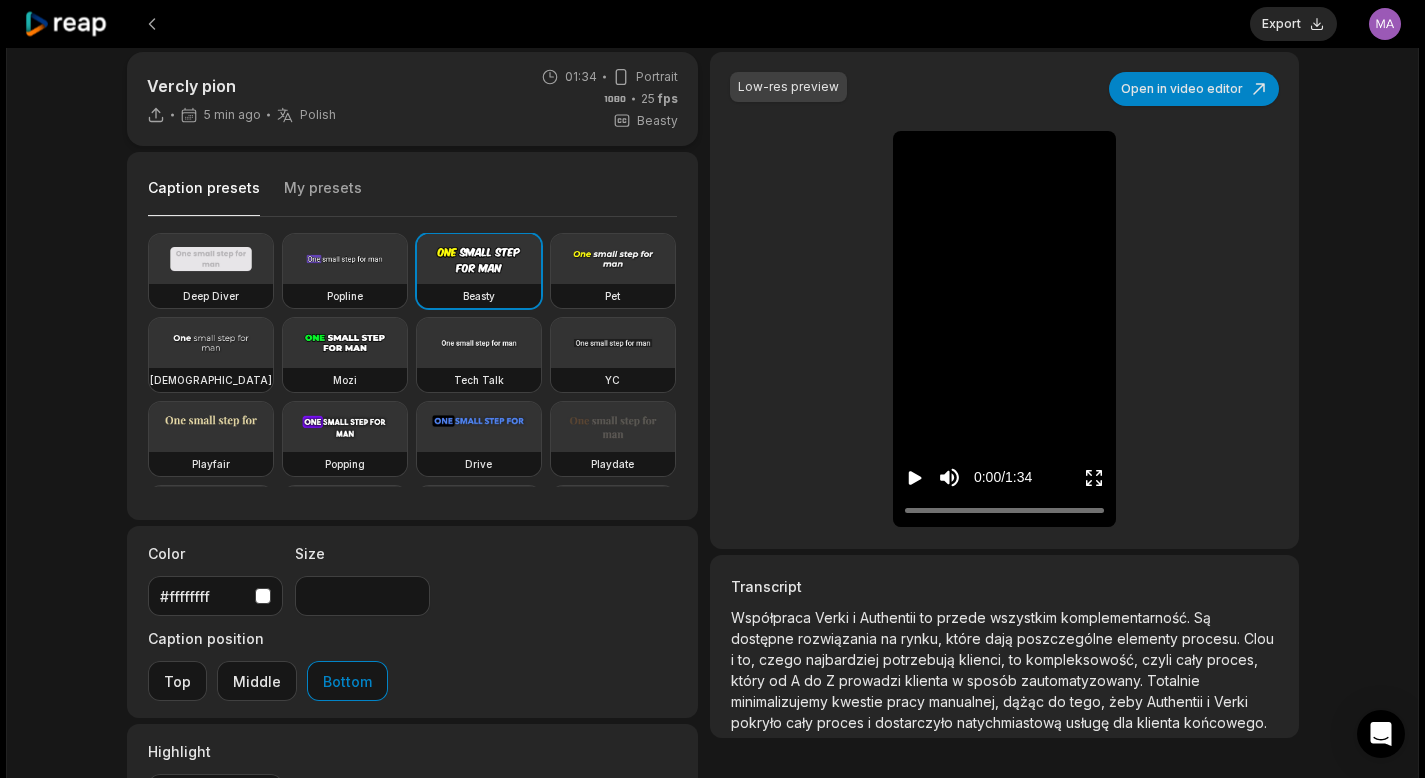 scroll, scrollTop: 0, scrollLeft: 0, axis: both 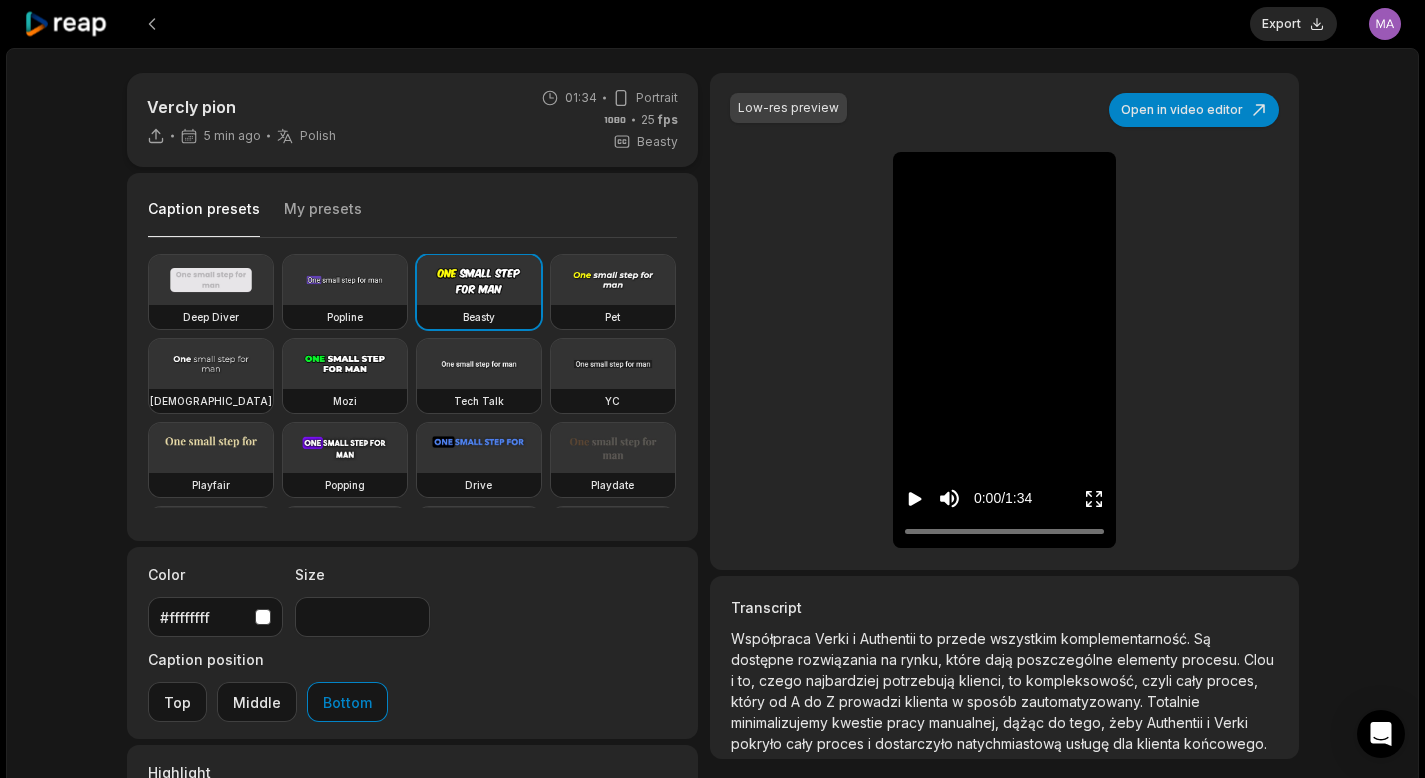 click on "My presets" at bounding box center (323, 218) 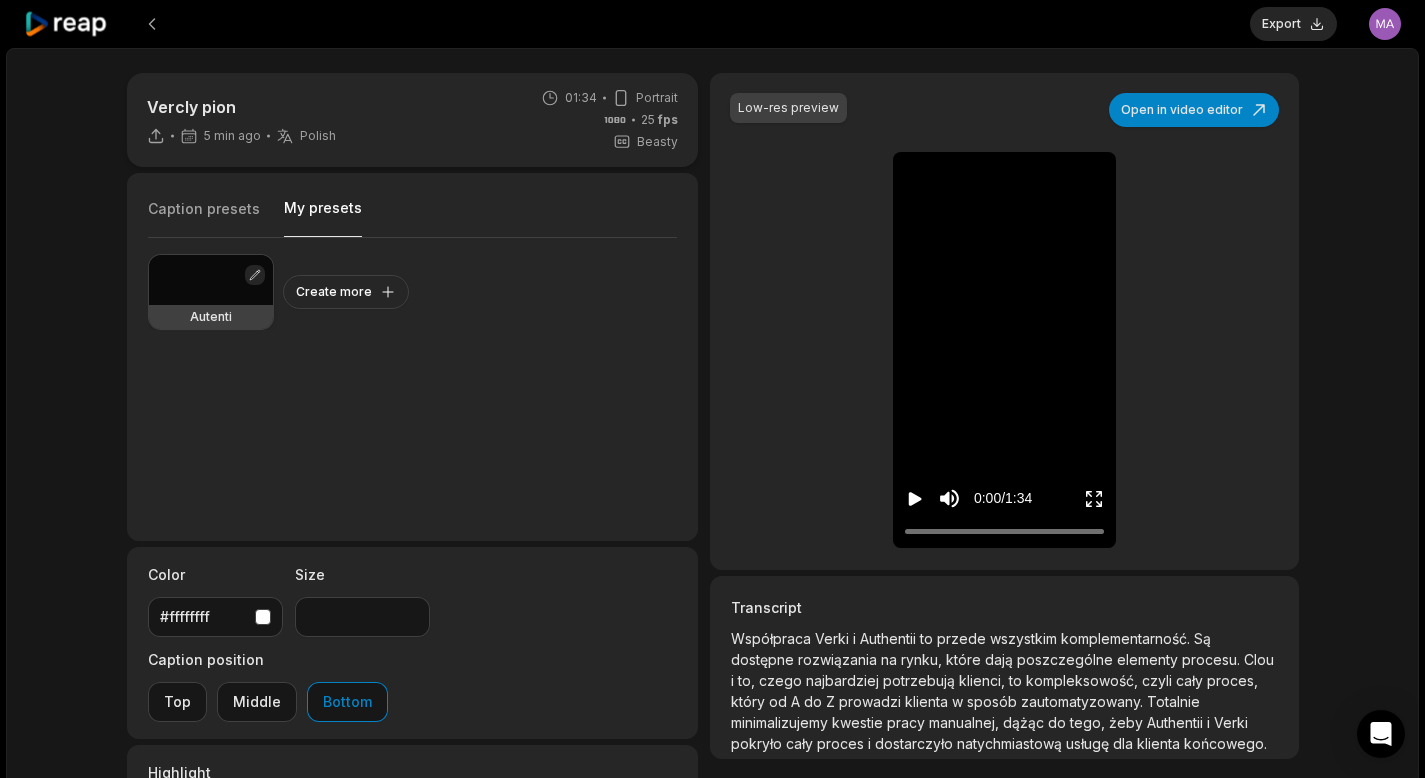 drag, startPoint x: 220, startPoint y: 285, endPoint x: 252, endPoint y: 266, distance: 37.215588 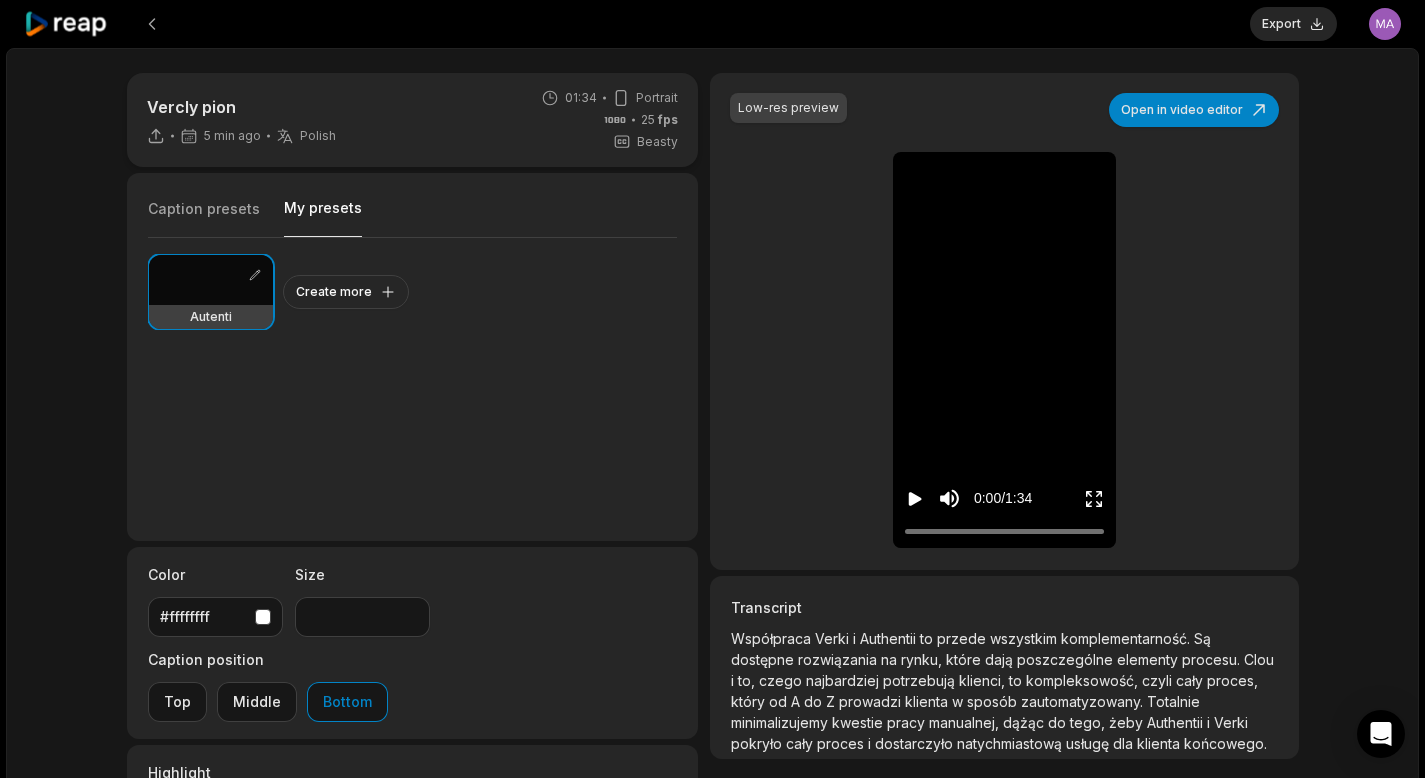 click on "Low-res preview Open in video editor Współpraca Współpraca   Verki Verki   i i   Authentii Authentii to to   przede przede   wszystkim wszystkim komplementarność komplementarność Są Są   dostępne dostępne   rozwiązania rozwiązania na na   rynku, rynku,   które które   dają dają poszczególne poszczególne elementy elementy   procesu procesu Clou Clou   i i   to, to,   czego czego   najbardziej najbardziej potrzebują potrzebują   klienci, klienci,   to to kompleksowość, kompleksowość,   czyli czyli   cały cały proces, proces,   który który   od od   A A   do do Z Z   prowadzi prowadzi   klienta klienta   w w   sposób sposób zautomatyzowany zautomatyzowany Totalnie Totalnie   minimalizujemy minimalizujemy kwestie kwestie   pracy pracy   manualnej, manualnej, dążąc dążąc   do do   tego, tego,   żeby żeby   Authentii Authentii i i   Verki Verki   pokryło pokryło   cały cały   proces proces i i   dostarczyło dostarczyło   usługę" at bounding box center (1004, 321) 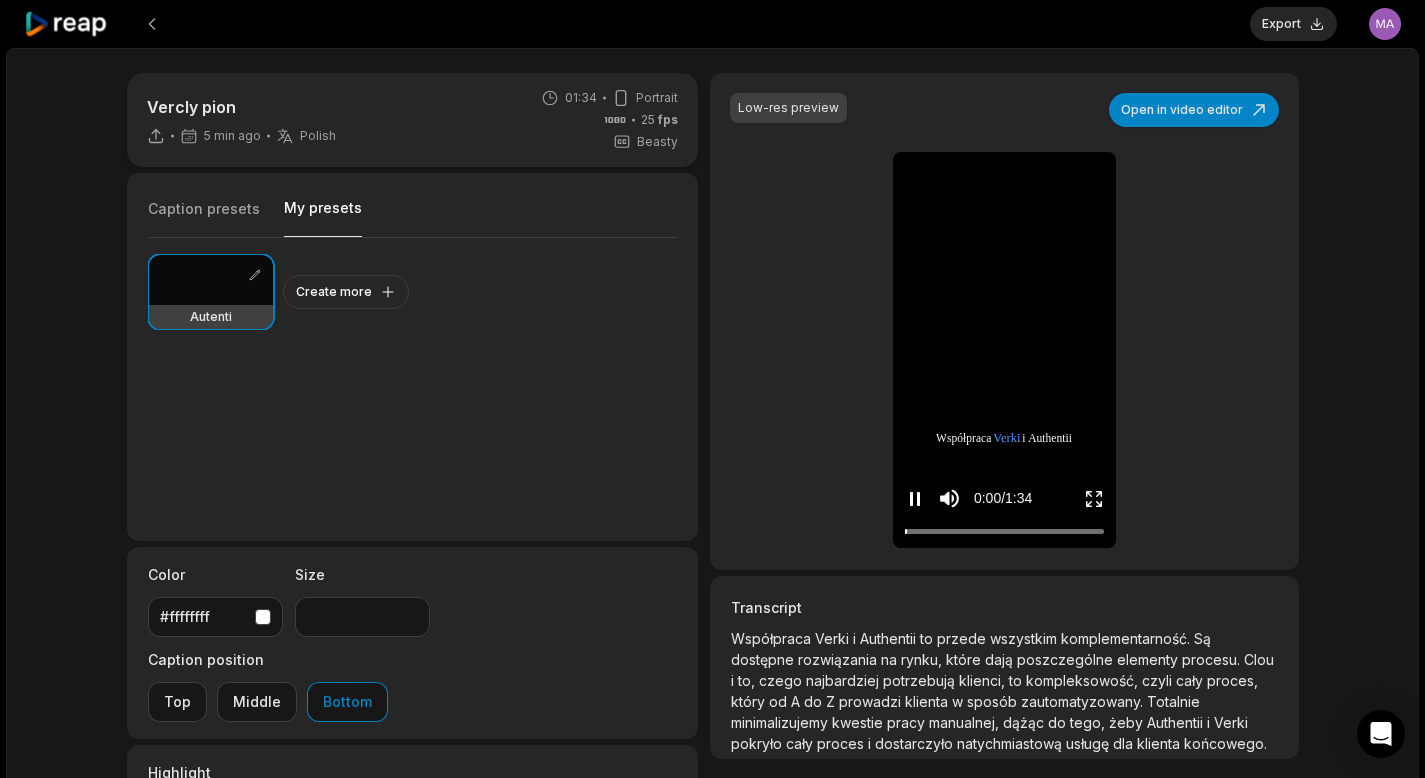 drag, startPoint x: 915, startPoint y: 504, endPoint x: 1156, endPoint y: 208, distance: 381.70276 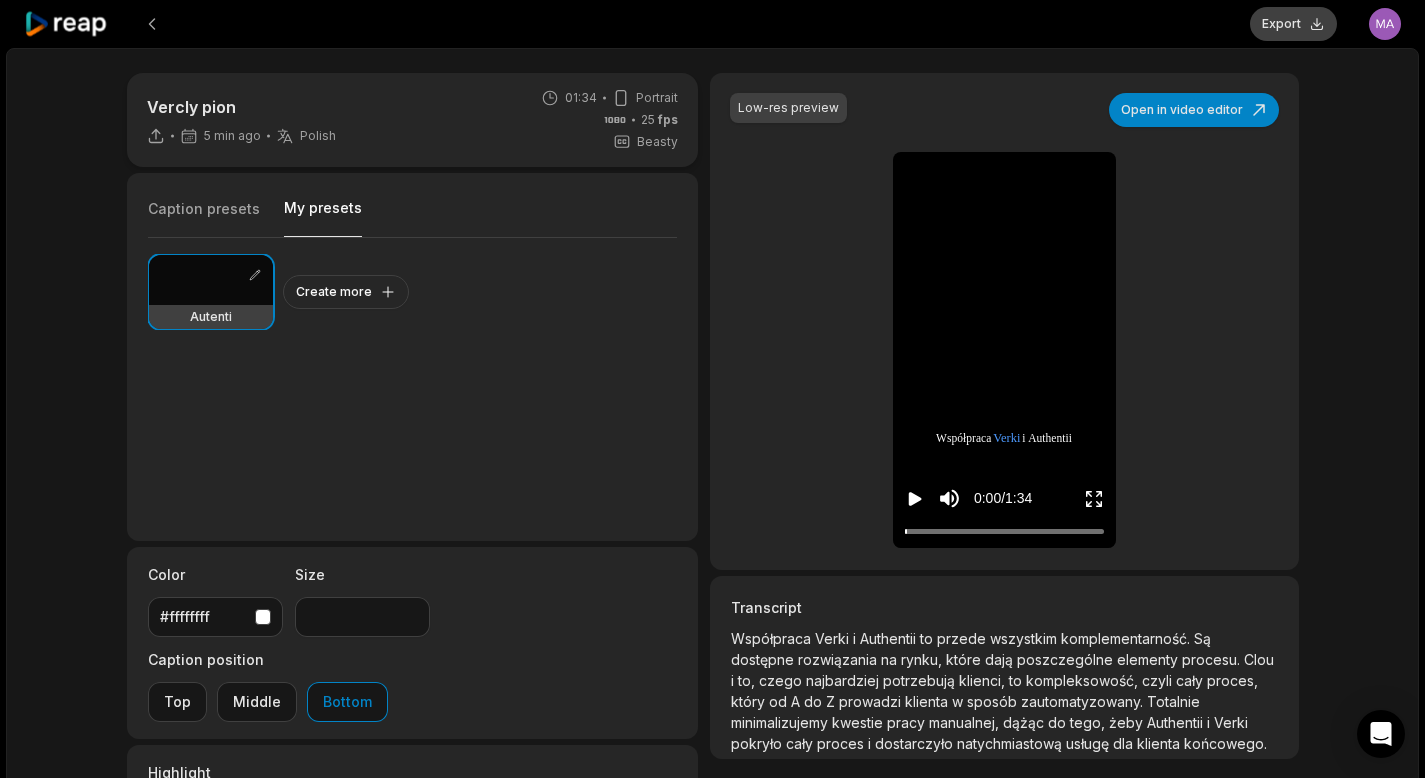 click on "Export" at bounding box center [1293, 24] 